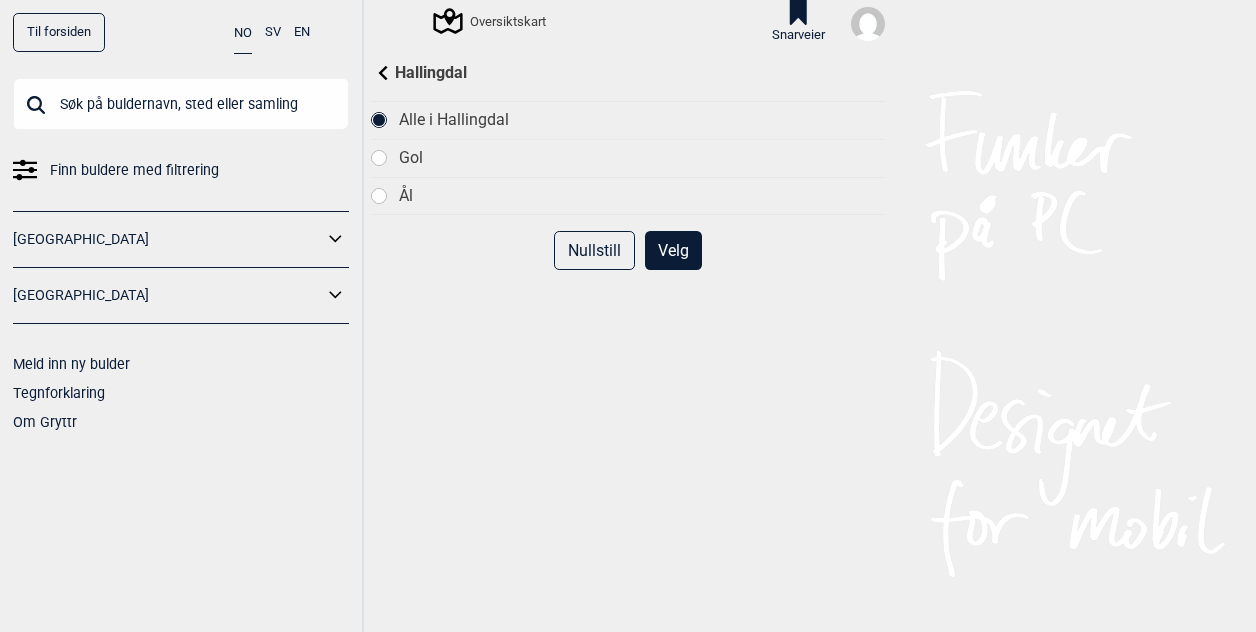 scroll, scrollTop: 0, scrollLeft: 0, axis: both 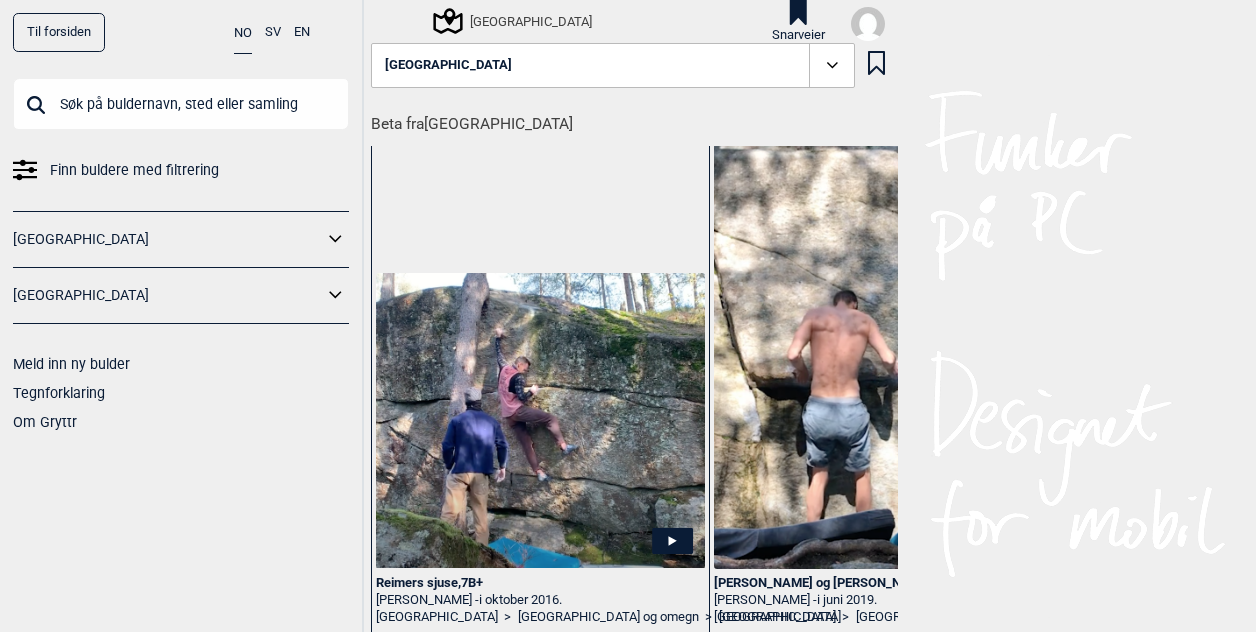 click on "[GEOGRAPHIC_DATA]" at bounding box center (168, 239) 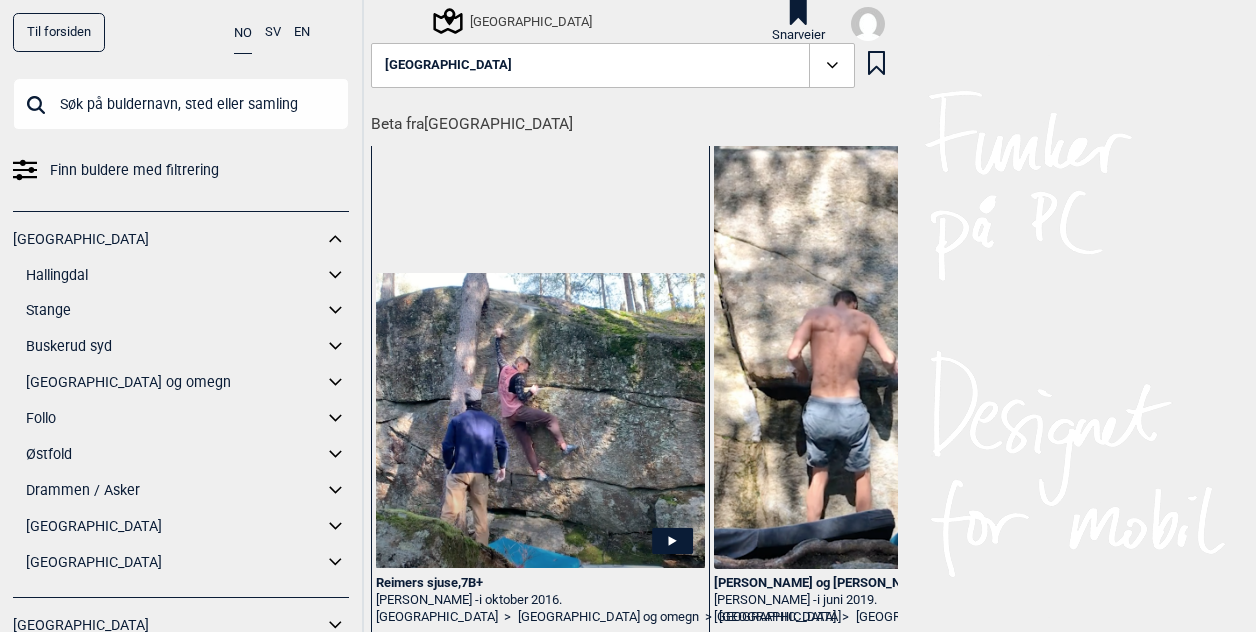 click on "[GEOGRAPHIC_DATA]" at bounding box center [174, 526] 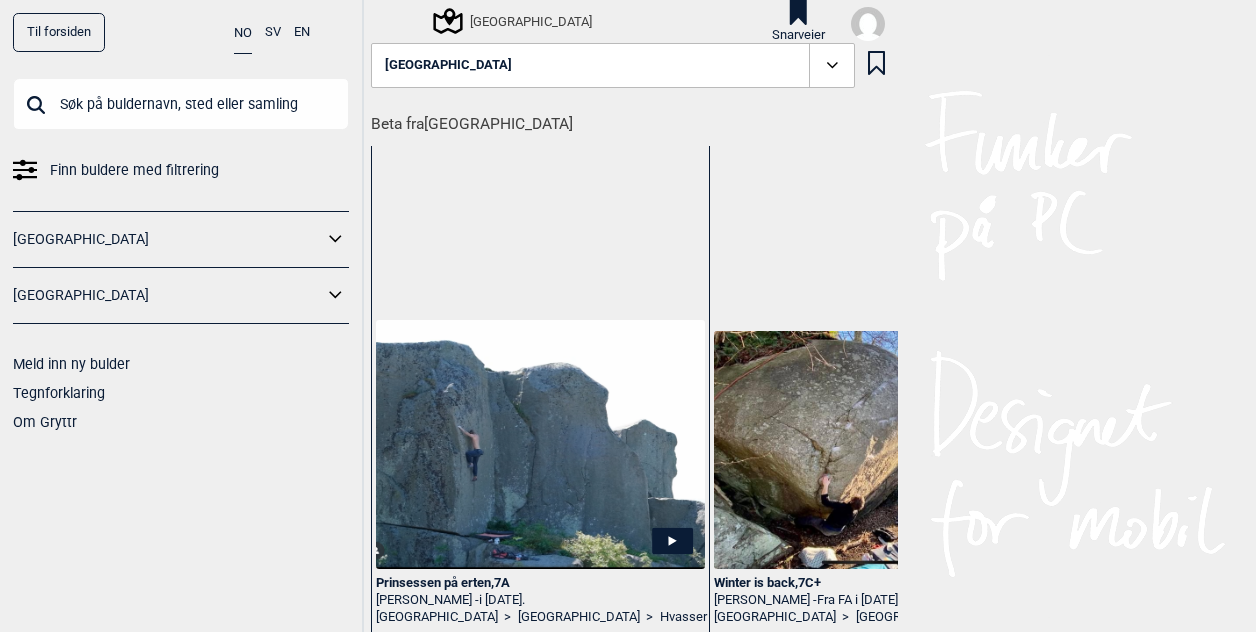 click 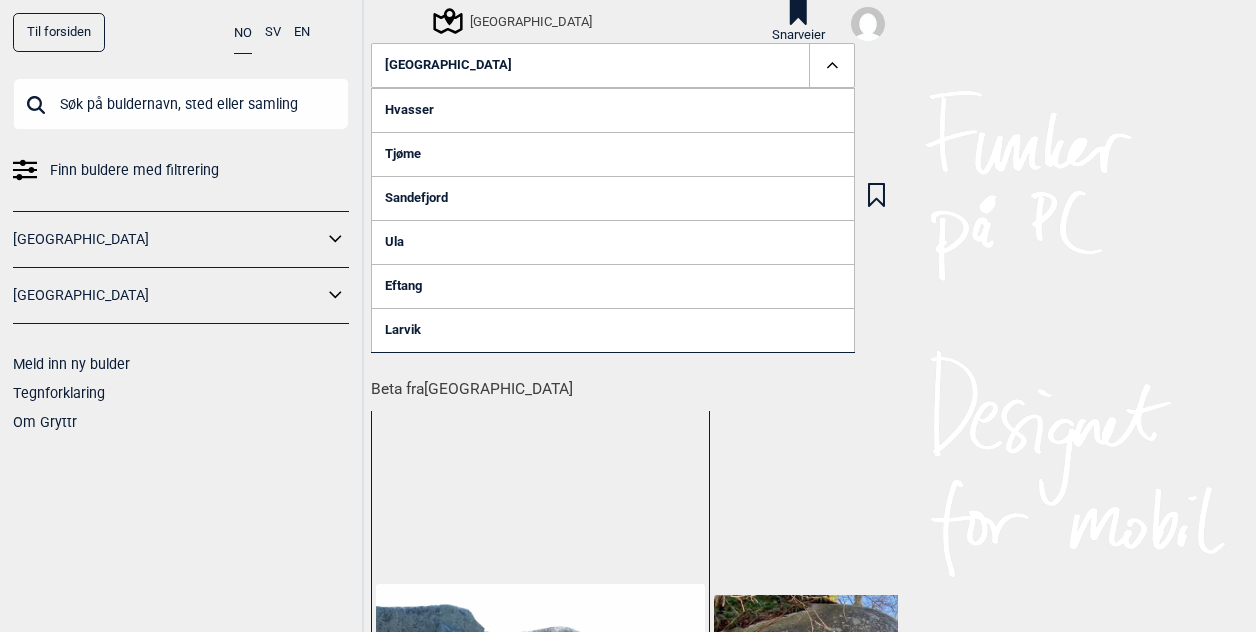 click on "Ula" at bounding box center (613, 242) 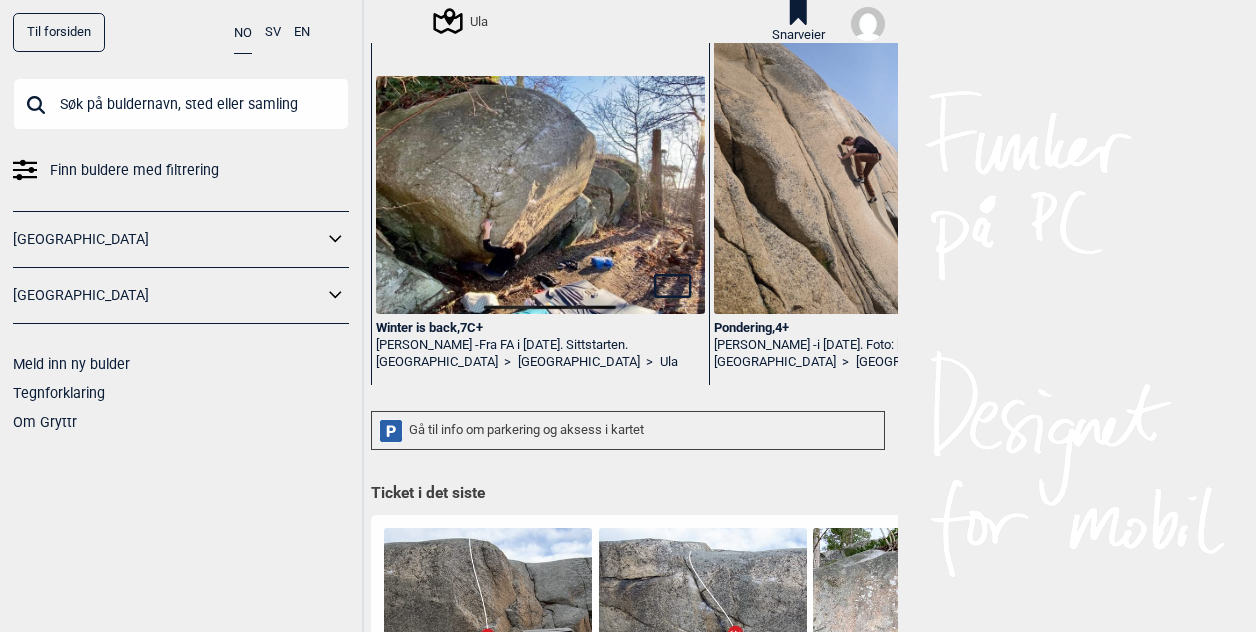 scroll, scrollTop: 256, scrollLeft: 0, axis: vertical 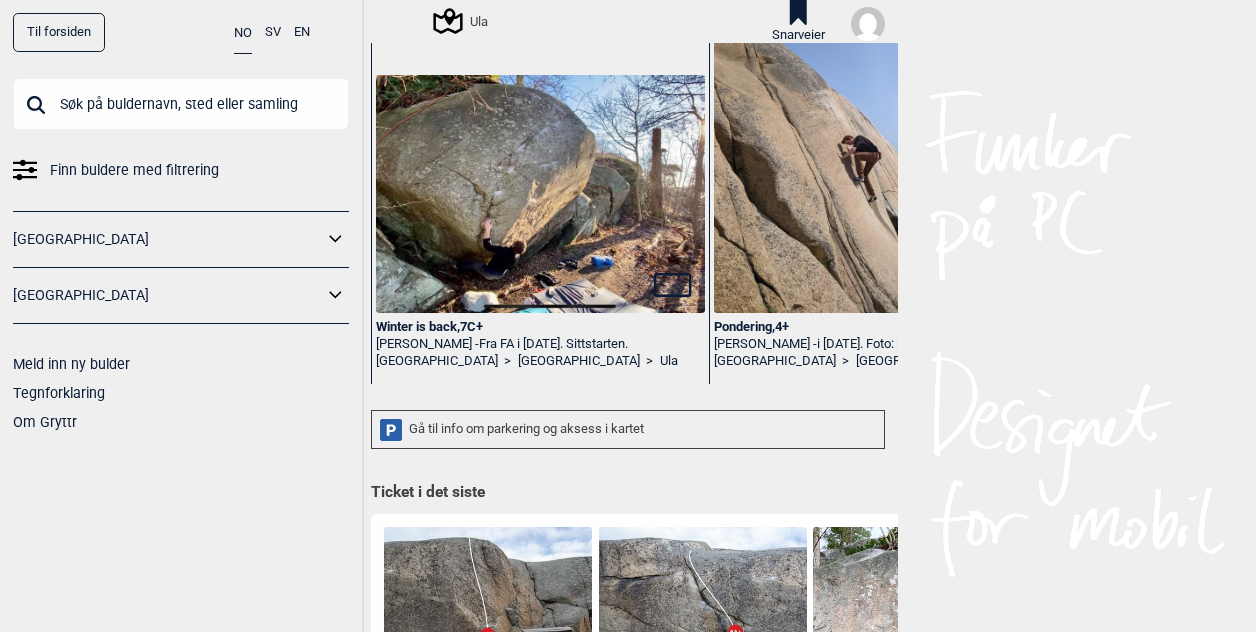 click at bounding box center (878, 93) 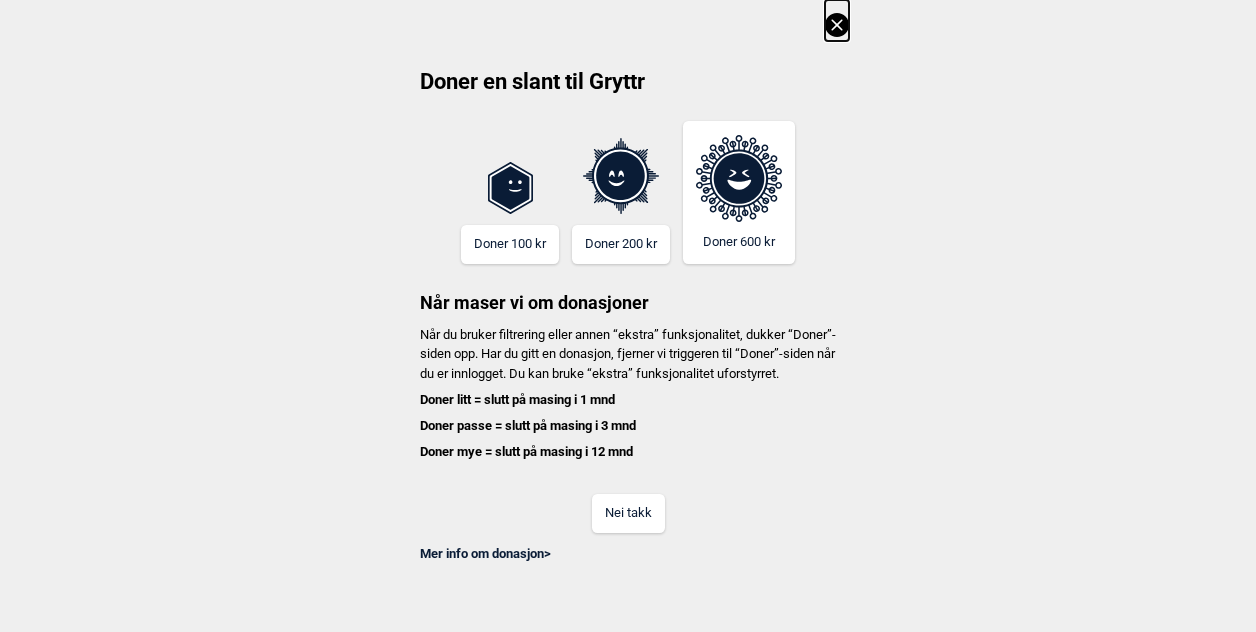 click on "Doner litt = slutt på masing i 1 mnd" at bounding box center [517, 399] 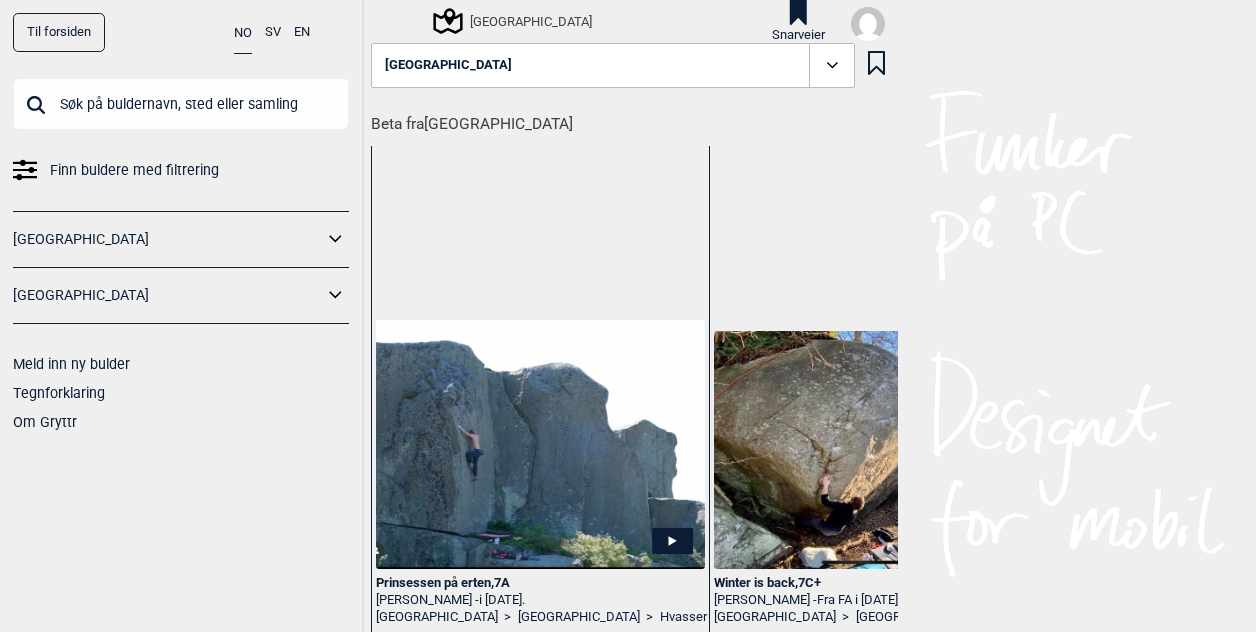 click 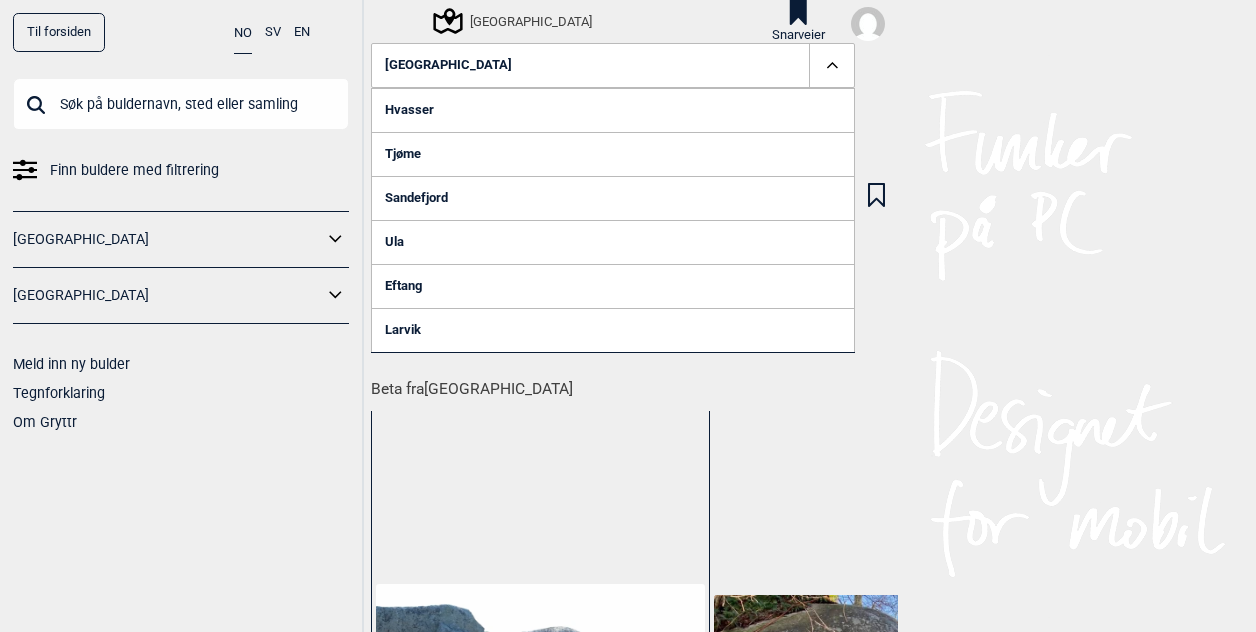 click on "Ula" at bounding box center [613, 242] 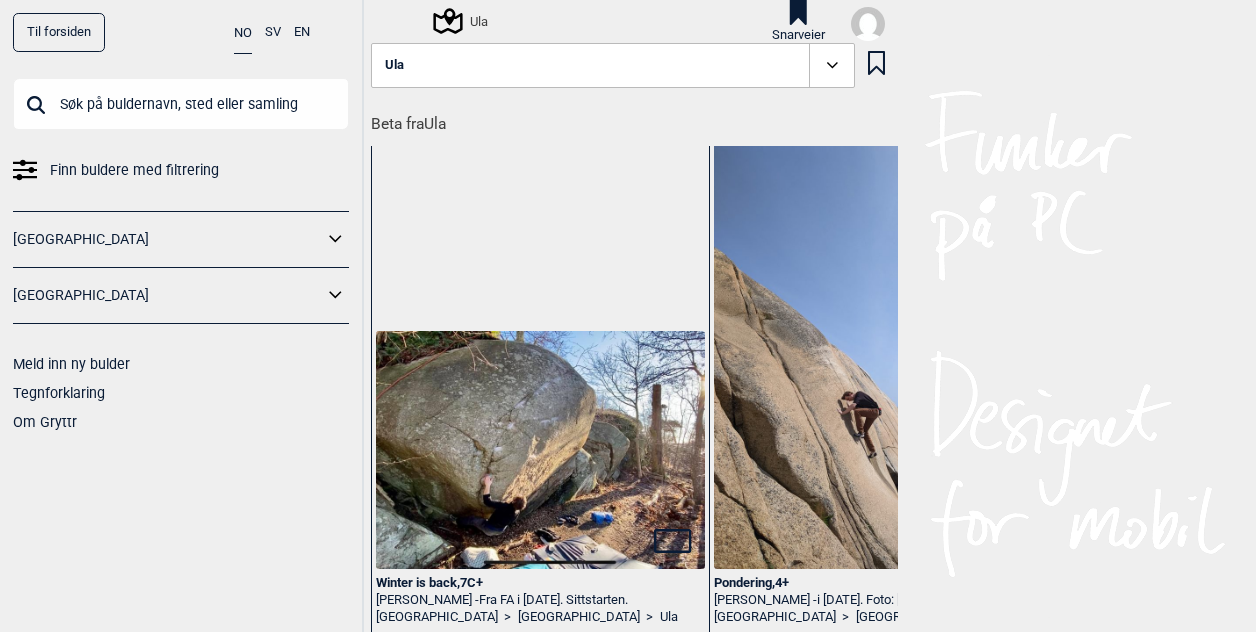 click at bounding box center [878, 349] 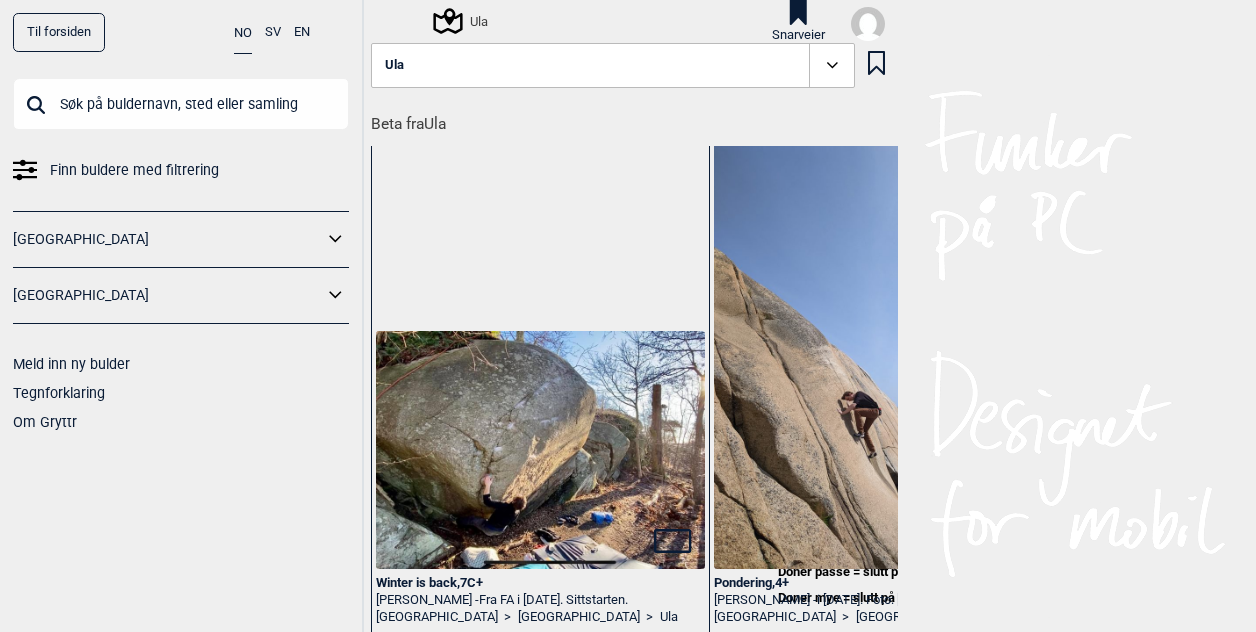 click on "Nei takk" at bounding box center (986, 659) 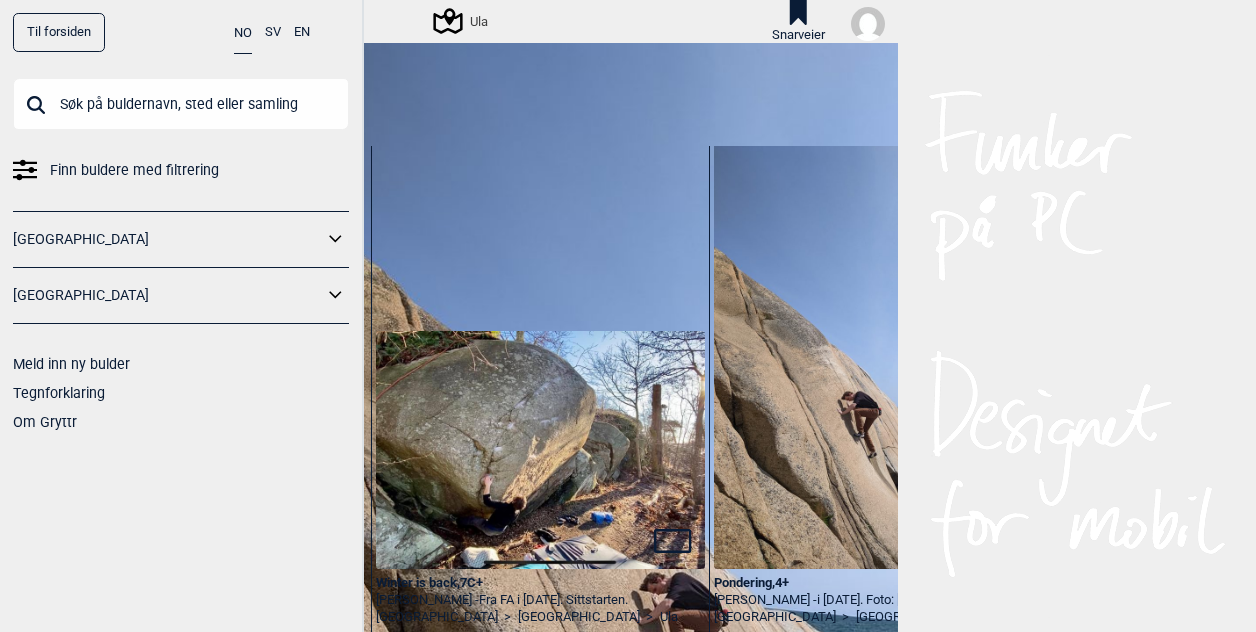scroll, scrollTop: 187, scrollLeft: 0, axis: vertical 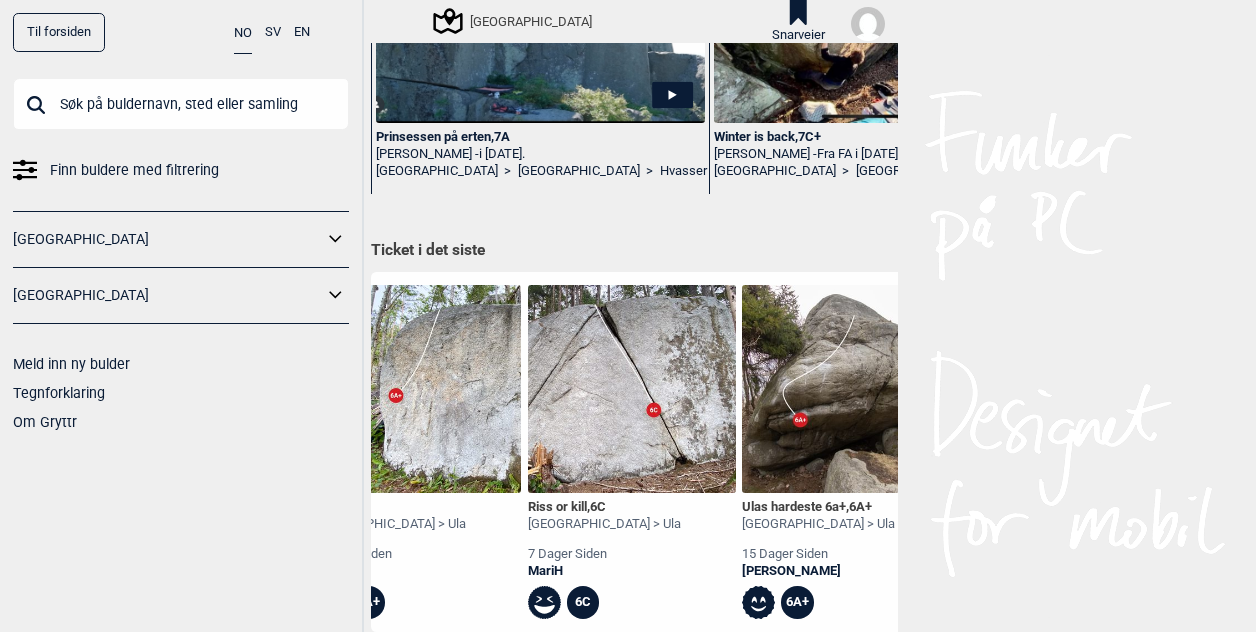click at bounding box center [632, 389] 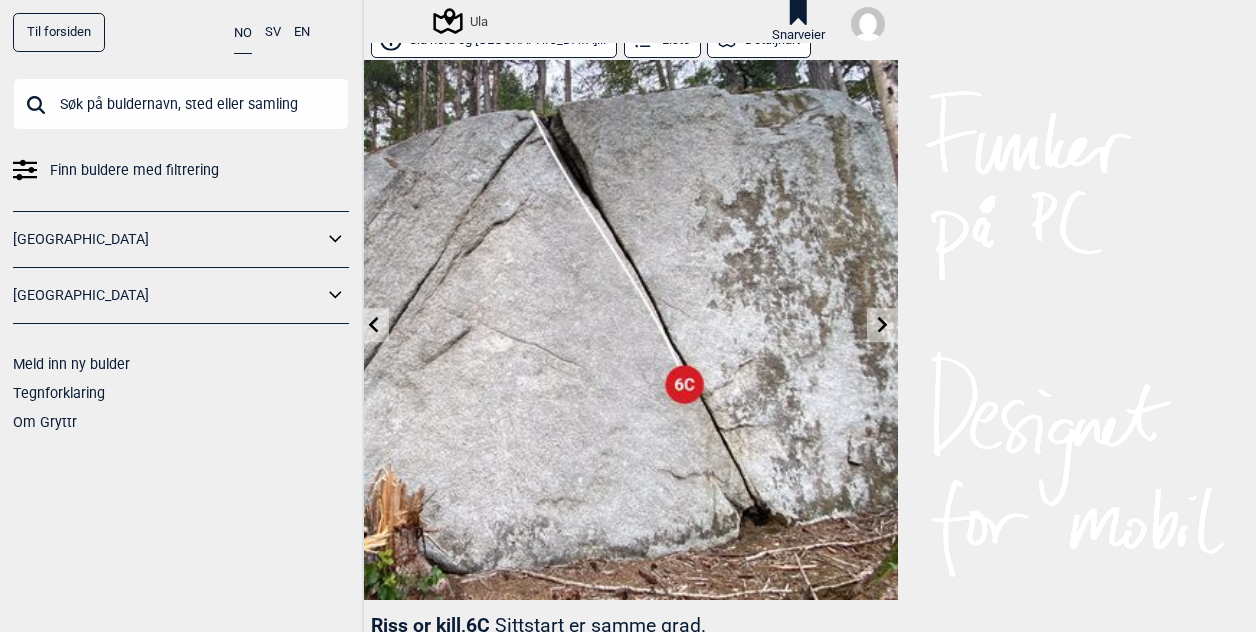 scroll, scrollTop: 0, scrollLeft: 0, axis: both 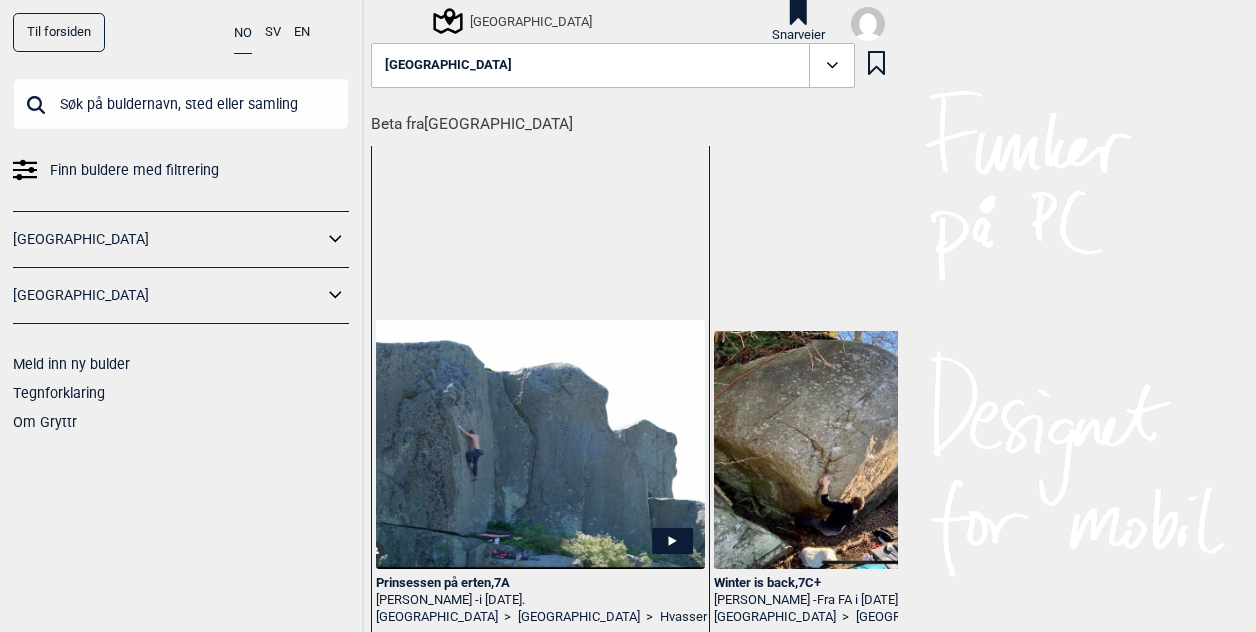 click 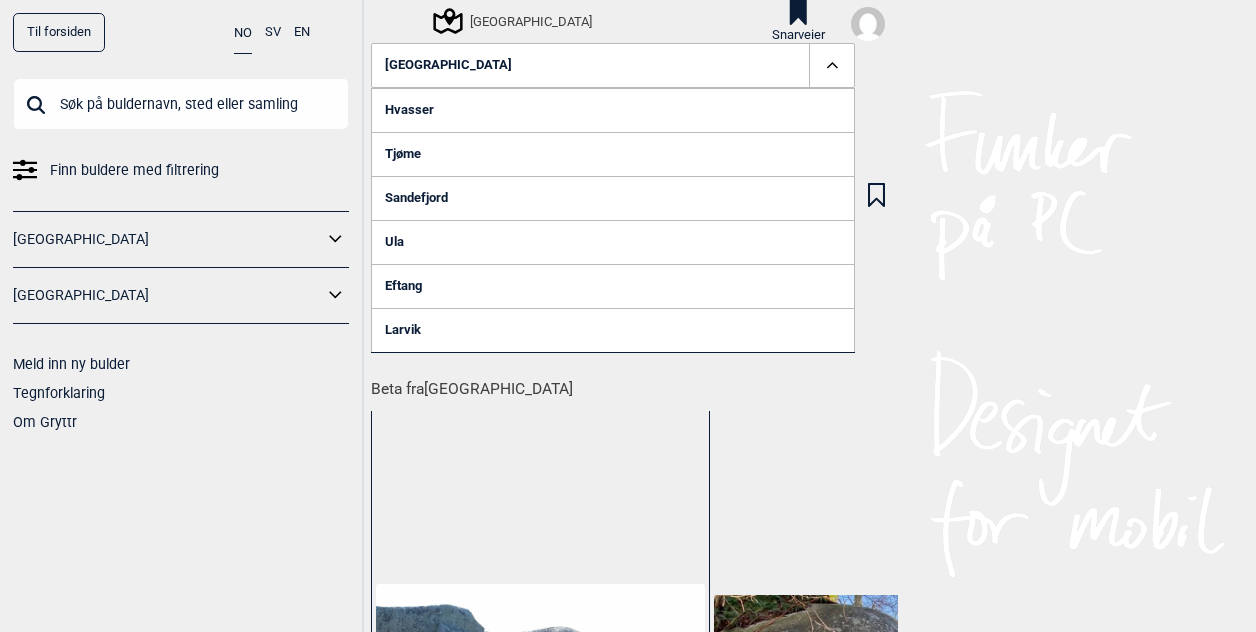 click on "Ula" at bounding box center (613, 242) 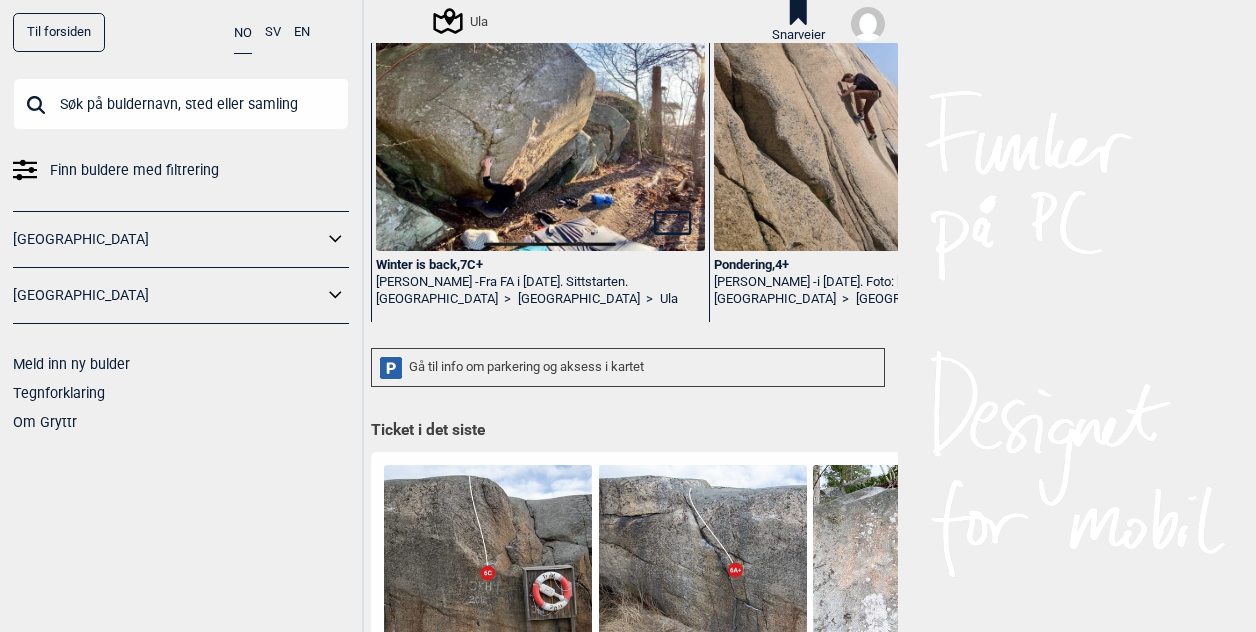 scroll, scrollTop: 319, scrollLeft: 0, axis: vertical 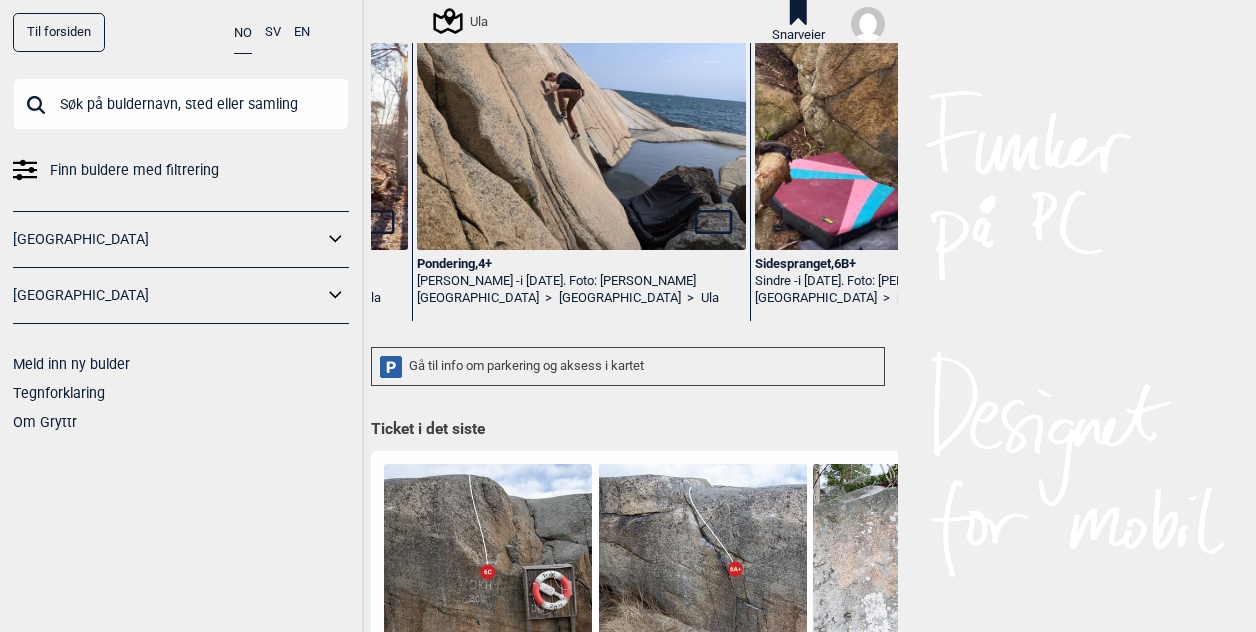 click at bounding box center (581, 30) 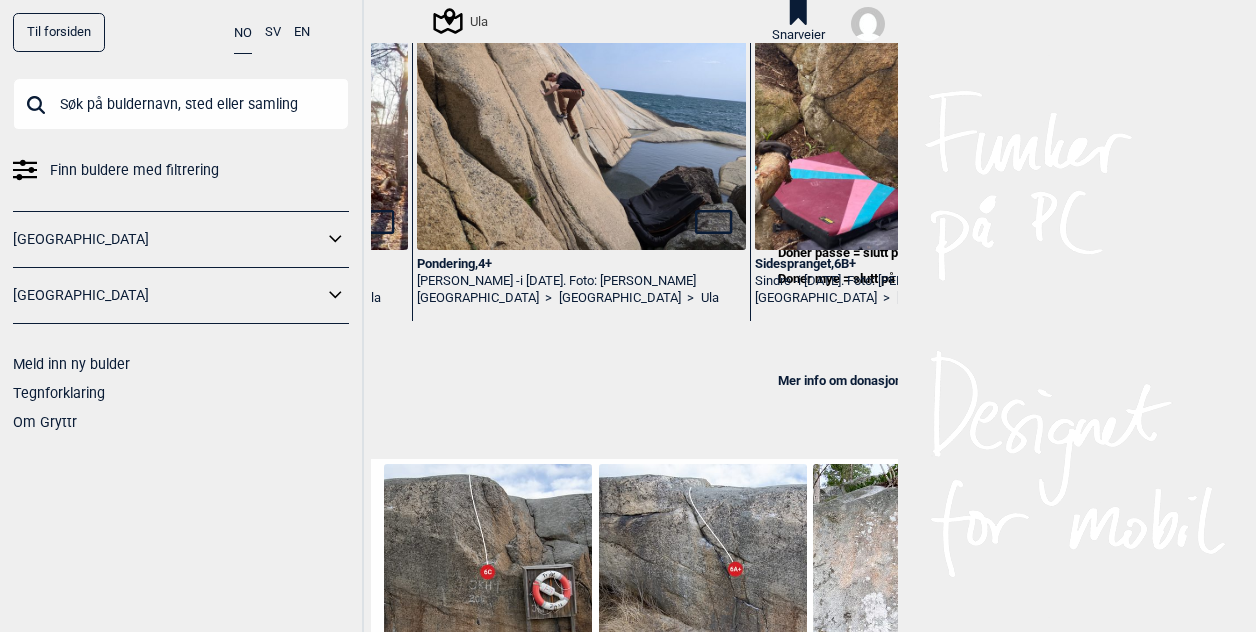 click on "Nei takk" at bounding box center [986, 340] 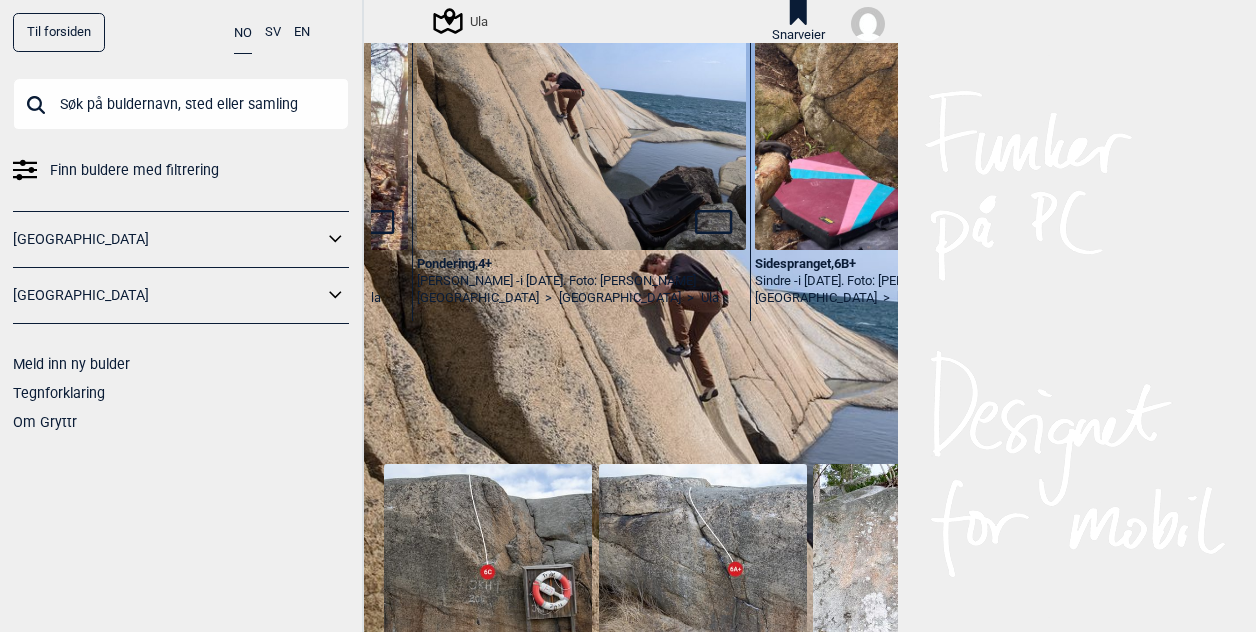 scroll, scrollTop: 0, scrollLeft: 0, axis: both 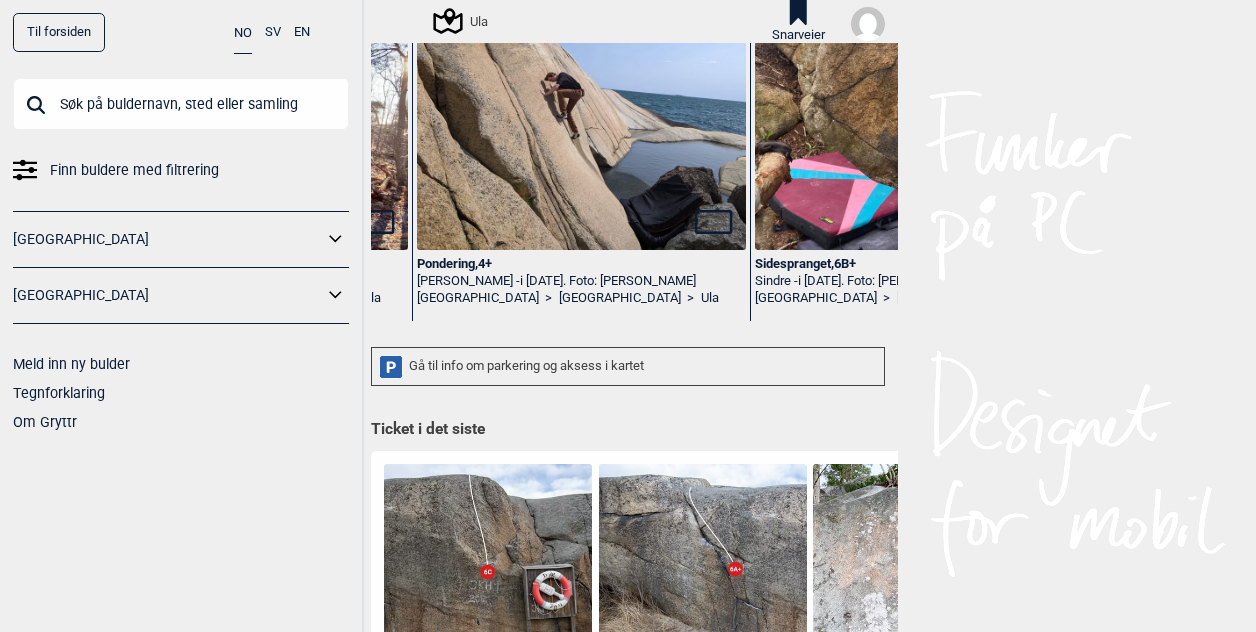 click on "Pondering ,  4+" at bounding box center [581, 264] 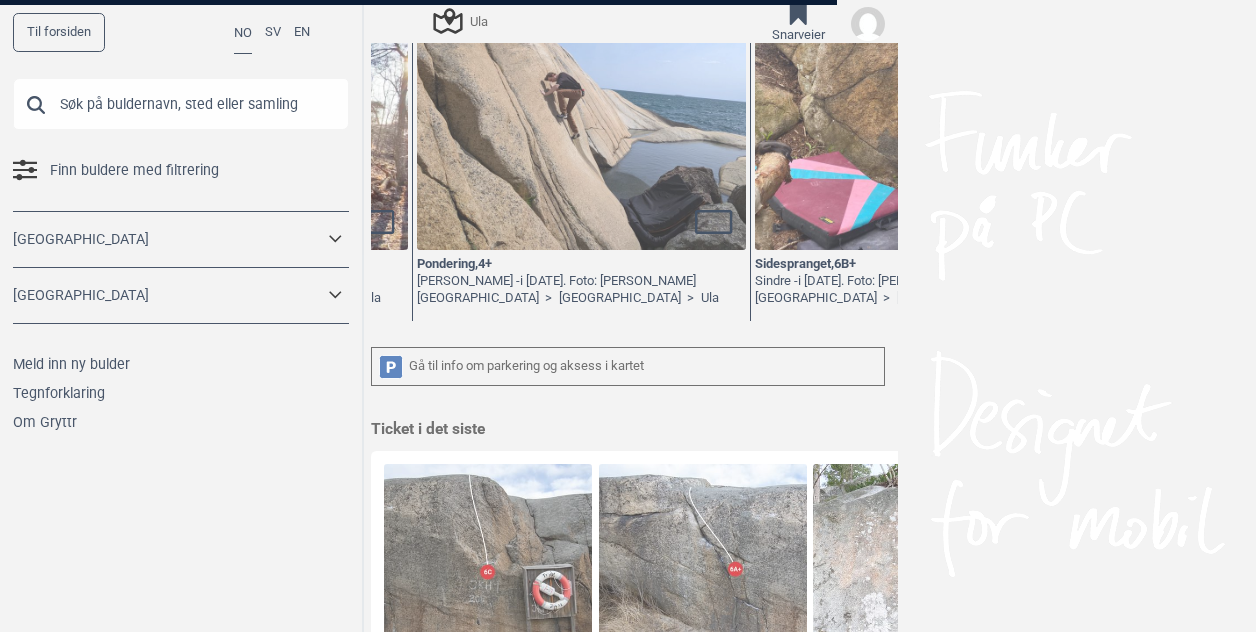 click on "Til forsiden NO SV EN Finn buldere med filtrering [GEOGRAPHIC_DATA] [GEOGRAPHIC_DATA] Meld inn ny bulder Tegnforklaring Om Gryttr   Ula Snarveier Ula   Beta fra  Ula Winter is back ,  7C+ [PERSON_NAME]    -  Fra FA i [DATE]. Sittstarten.  [GEOGRAPHIC_DATA] > [GEOGRAPHIC_DATA] > [GEOGRAPHIC_DATA] ,  4+ Adomas Bekeras    -  i [DATE]. Foto: Adomas Bekeras [GEOGRAPHIC_DATA] > [GEOGRAPHIC_DATA] > Ula Sidespranget ,  6B+ Sindre    -  i [DATE]. Foto: [PERSON_NAME] [GEOGRAPHIC_DATA] > [GEOGRAPHIC_DATA] > Ula Gå til info om parkering og aksess i kartet Ticket i det siste Berserk ,  6C [GEOGRAPHIC_DATA] > Ula 5 dager siden MariH 6C Eggvarmer ,  6A+ [GEOGRAPHIC_DATA] > Ula 5 dager siden MariH 6A+ Tang ,  6A [GEOGRAPHIC_DATA] > Ula 7 dager siden [GEOGRAPHIC_DATA] > Ula 7 dager siden MariH 6A Lang ,  6A+ [GEOGRAPHIC_DATA] > Ula 7 dager siden MariH 6A+ Riss or kill ,  6C [GEOGRAPHIC_DATA] > Ula 7 dager siden MariH 6C Ulas hardeste 6a+ ,  6A+ [GEOGRAPHIC_DATA] > Ula 15 dager siden Miles Winther 6A+ Normalveien ,  4+ [GEOGRAPHIC_DATA] > Ula 15 dager siden Miles Winther 4+ Thereses aretes ,  6A  Ψ  6A+ [GEOGRAPHIC_DATA] > Ula 15 dager siden 6A ,  5 5" at bounding box center [628, 316] 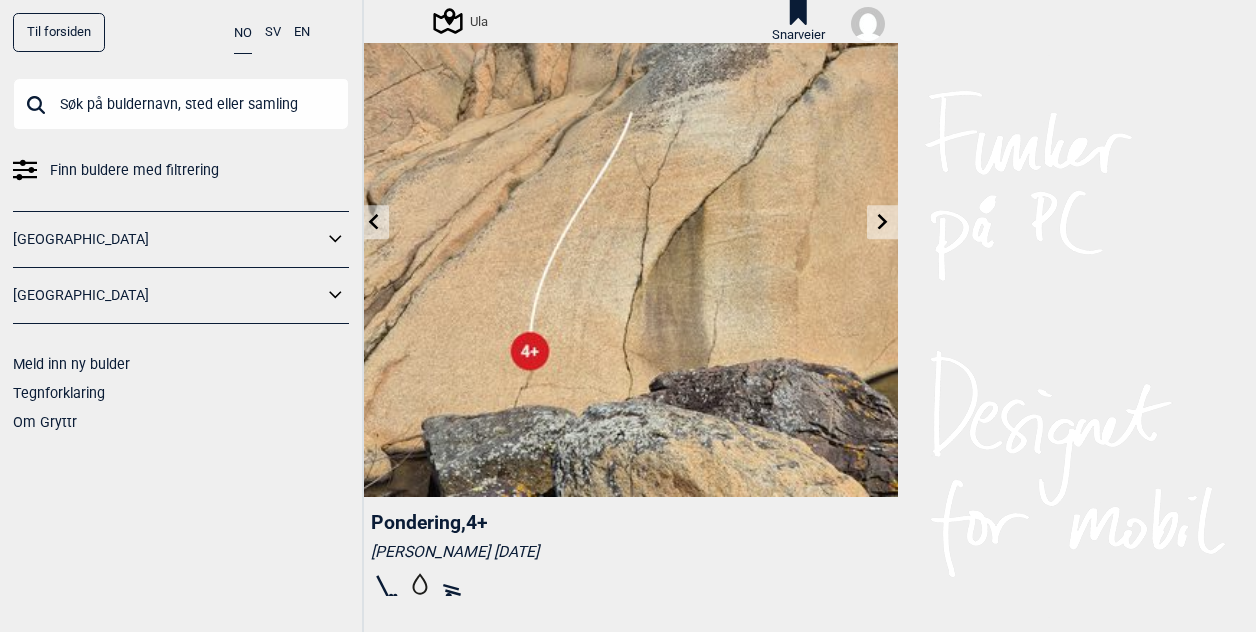 scroll, scrollTop: 0, scrollLeft: 0, axis: both 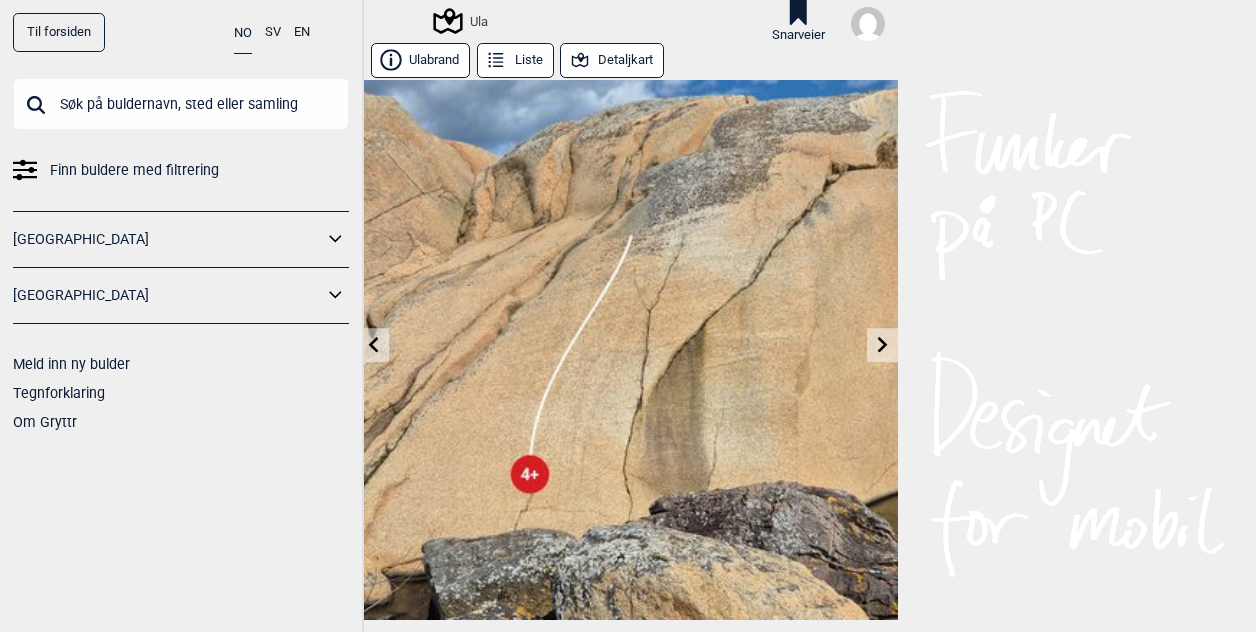 click on "Detaljkart" at bounding box center (612, 60) 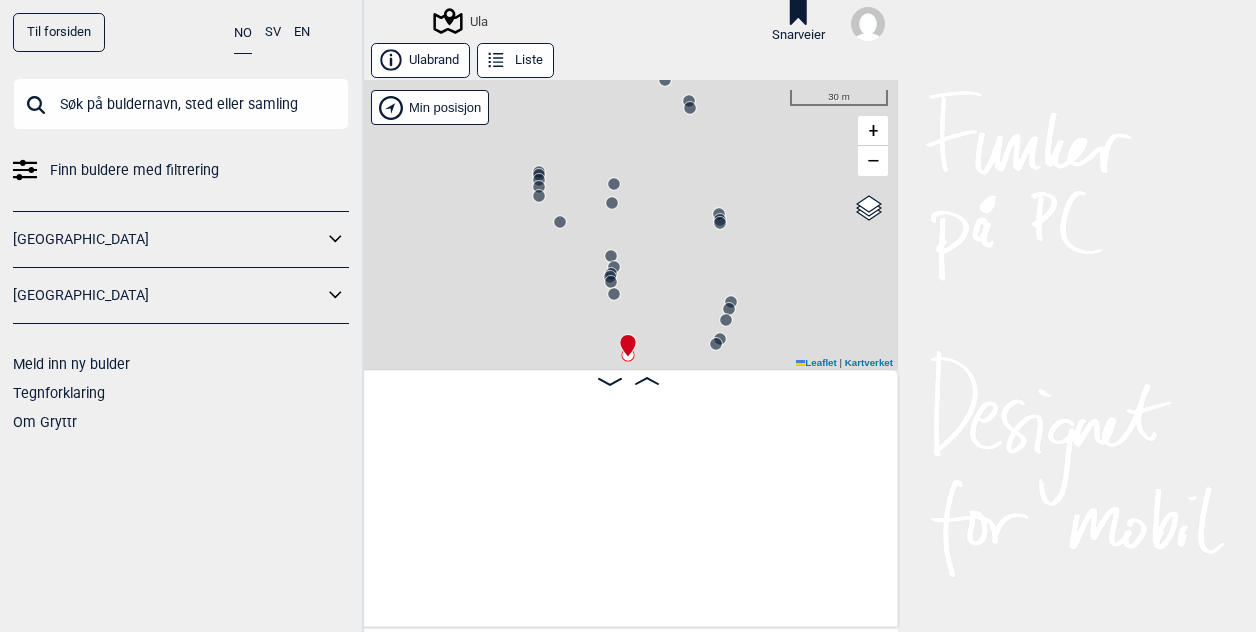 scroll, scrollTop: 0, scrollLeft: 8787, axis: horizontal 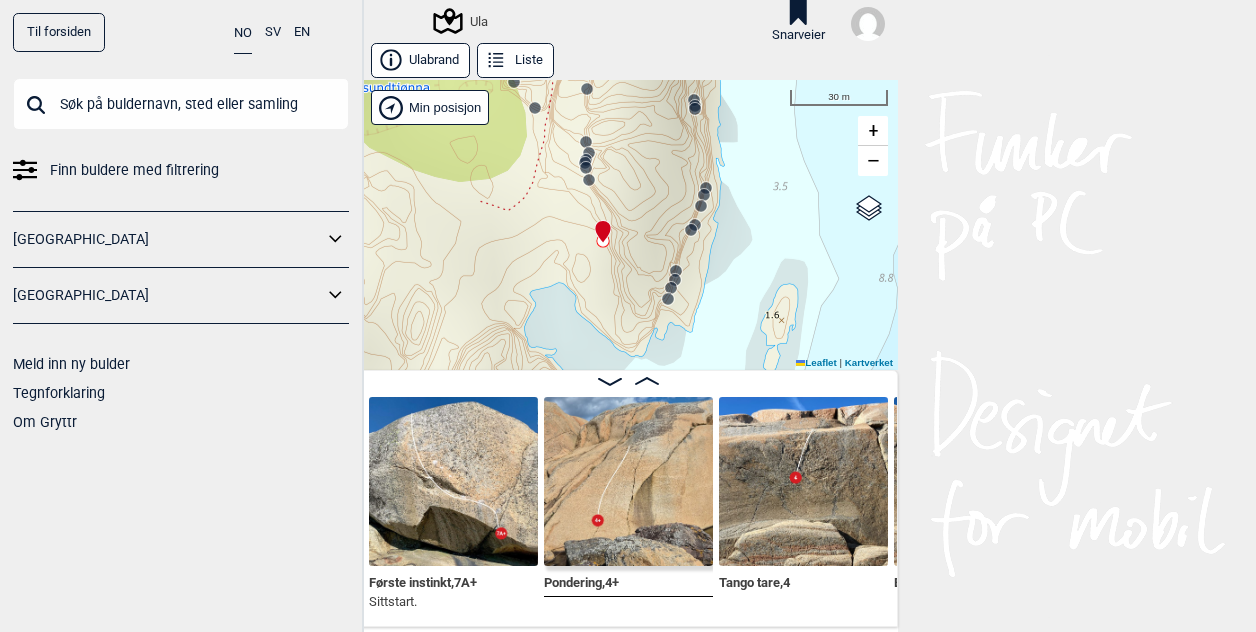 drag, startPoint x: 671, startPoint y: 306, endPoint x: 646, endPoint y: 192, distance: 116.70904 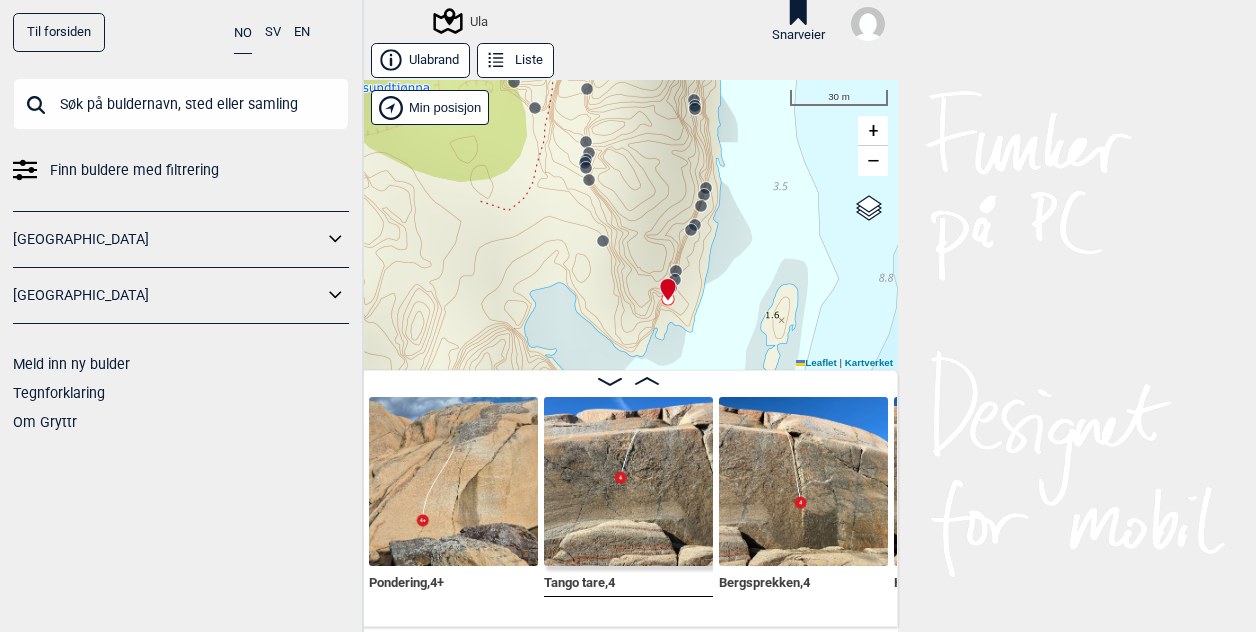 click 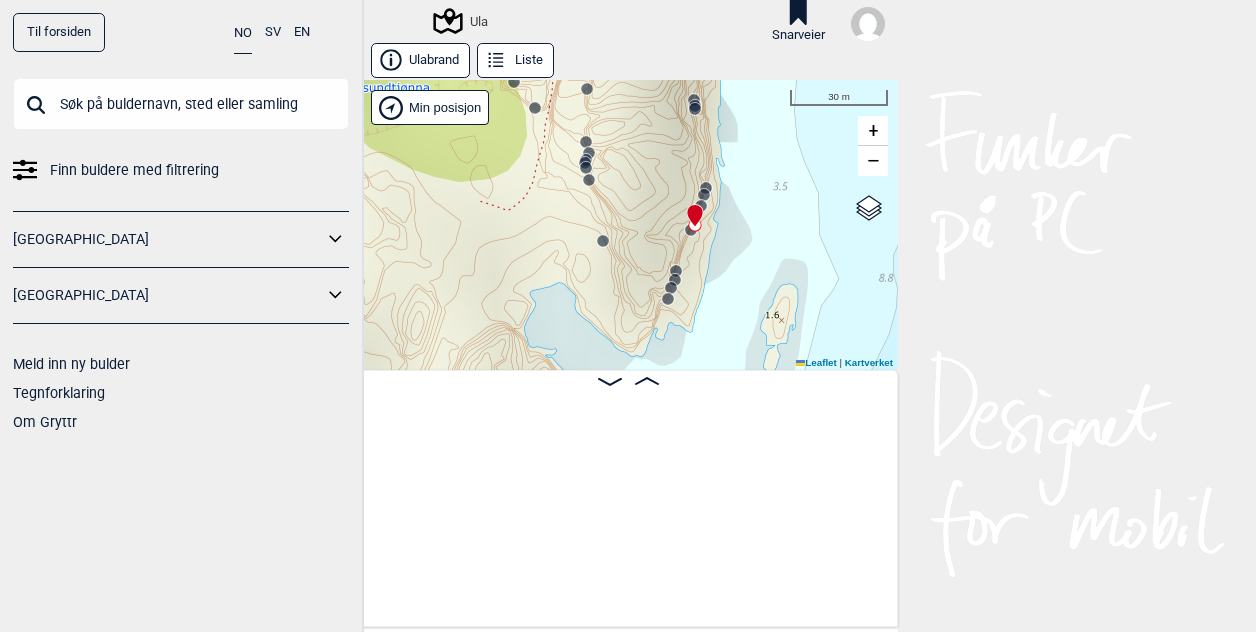 scroll, scrollTop: 0, scrollLeft: 9837, axis: horizontal 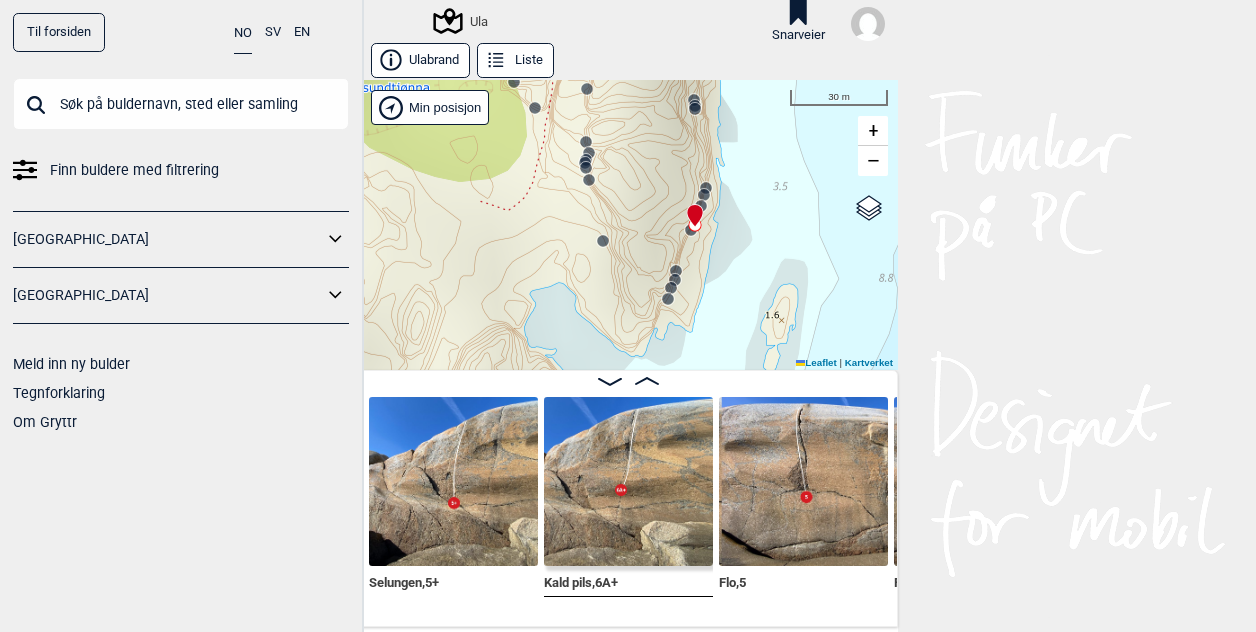 click 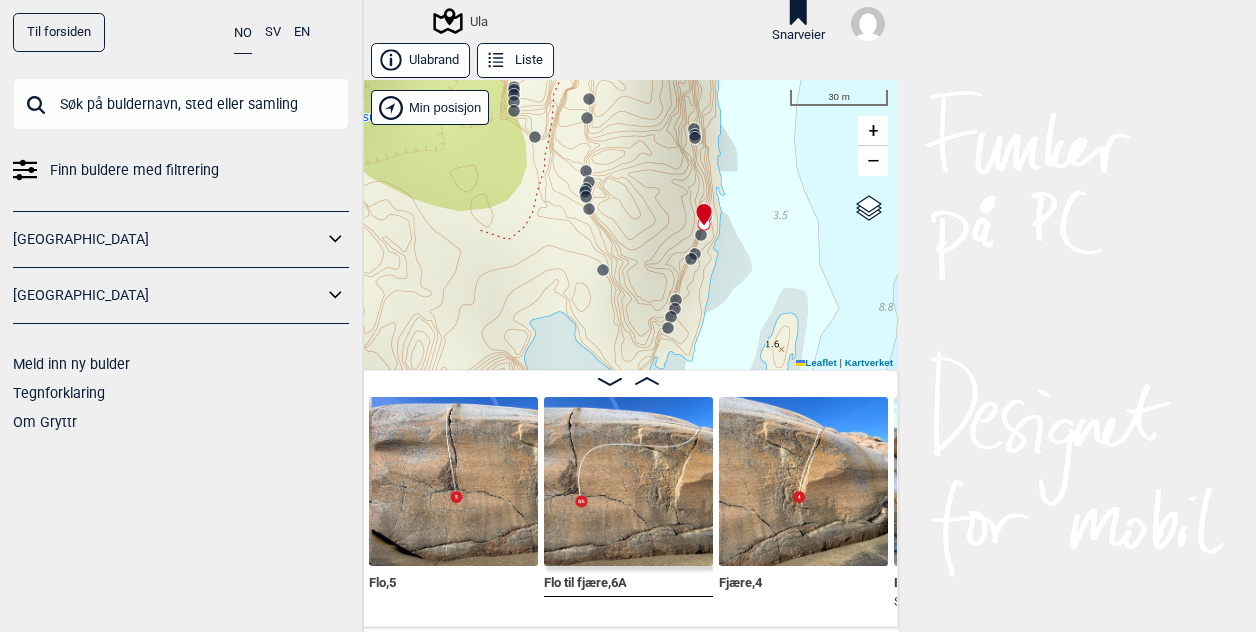 click 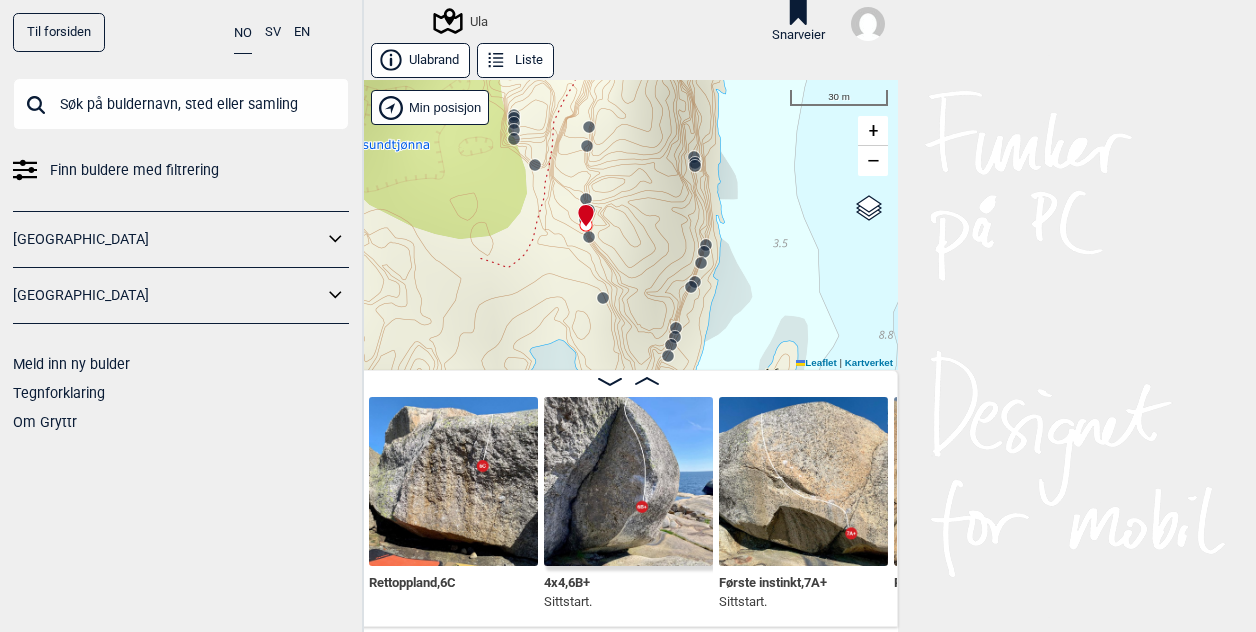 click 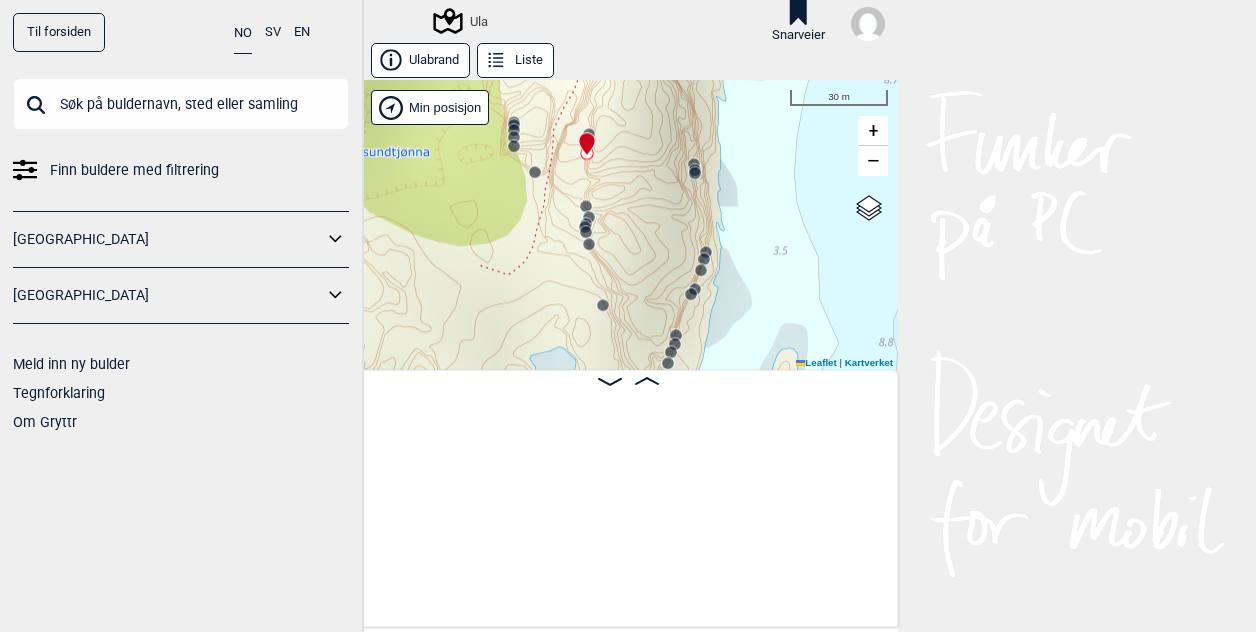 scroll, scrollTop: 0, scrollLeft: 7604, axis: horizontal 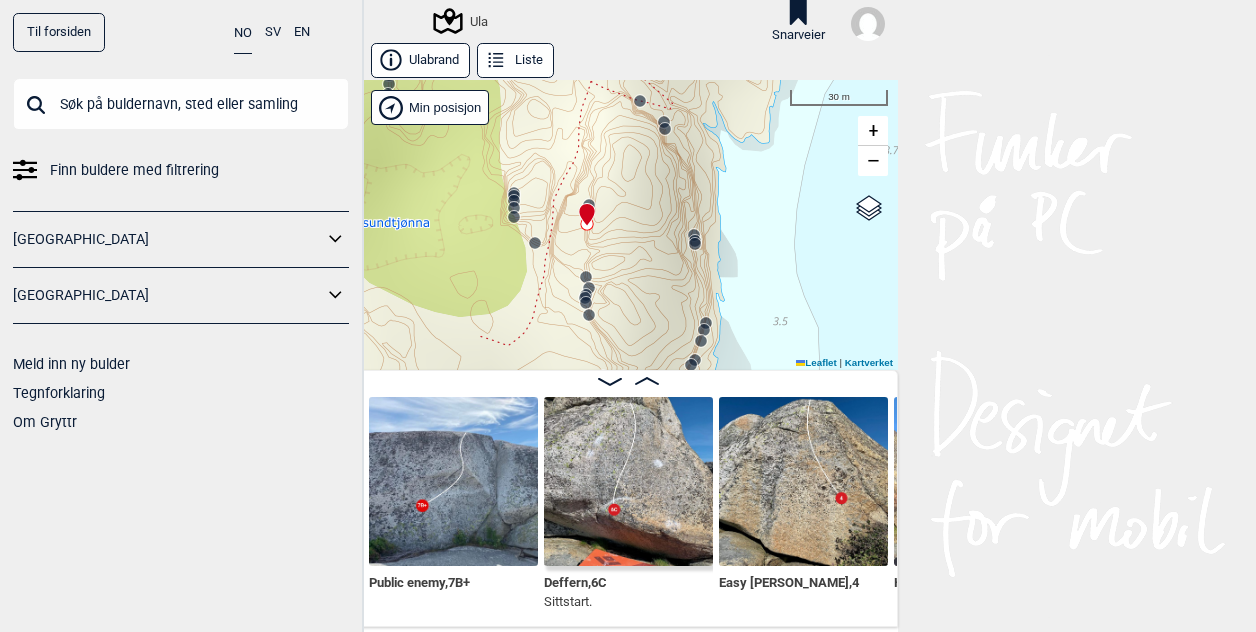 click 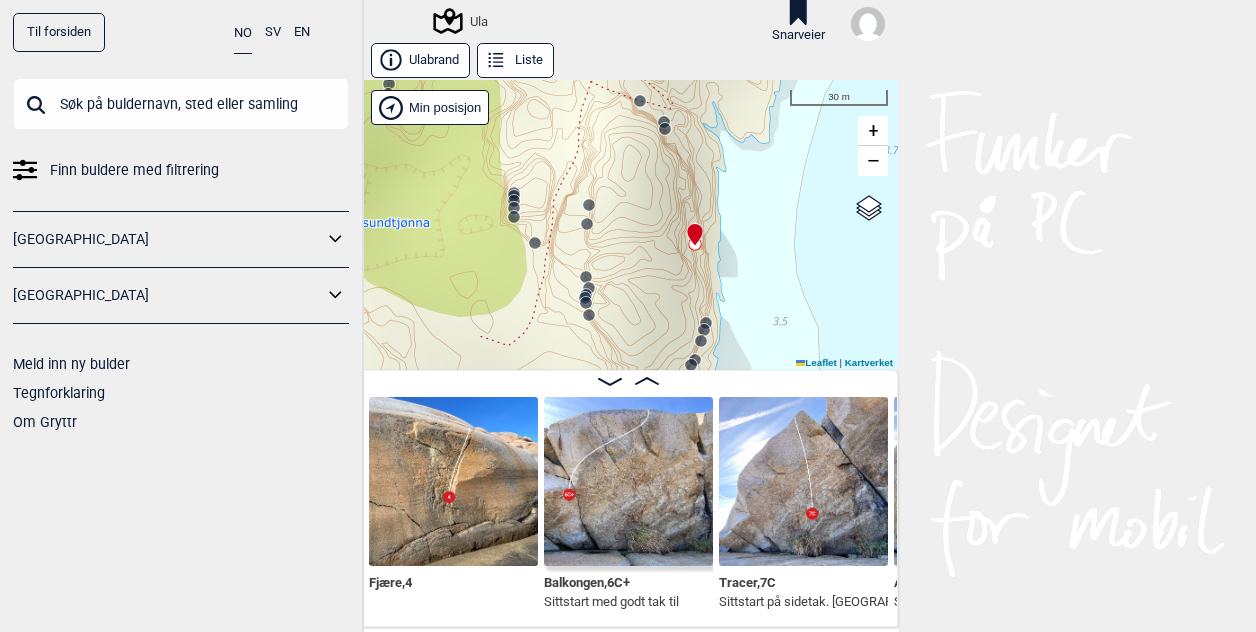 click 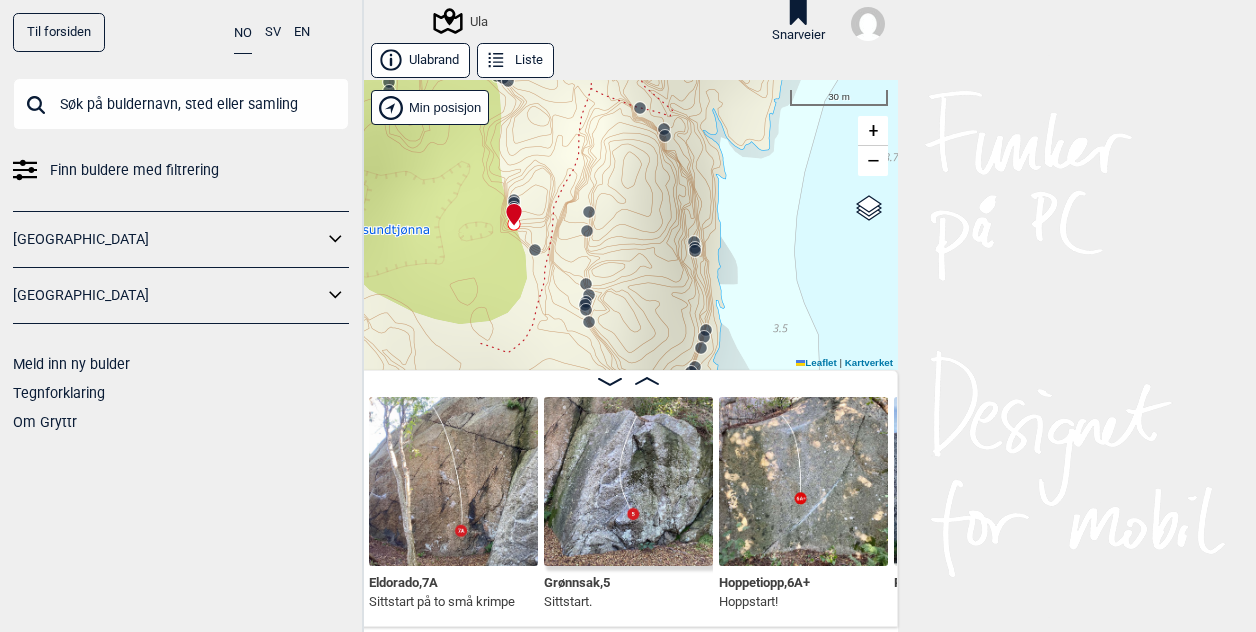 click 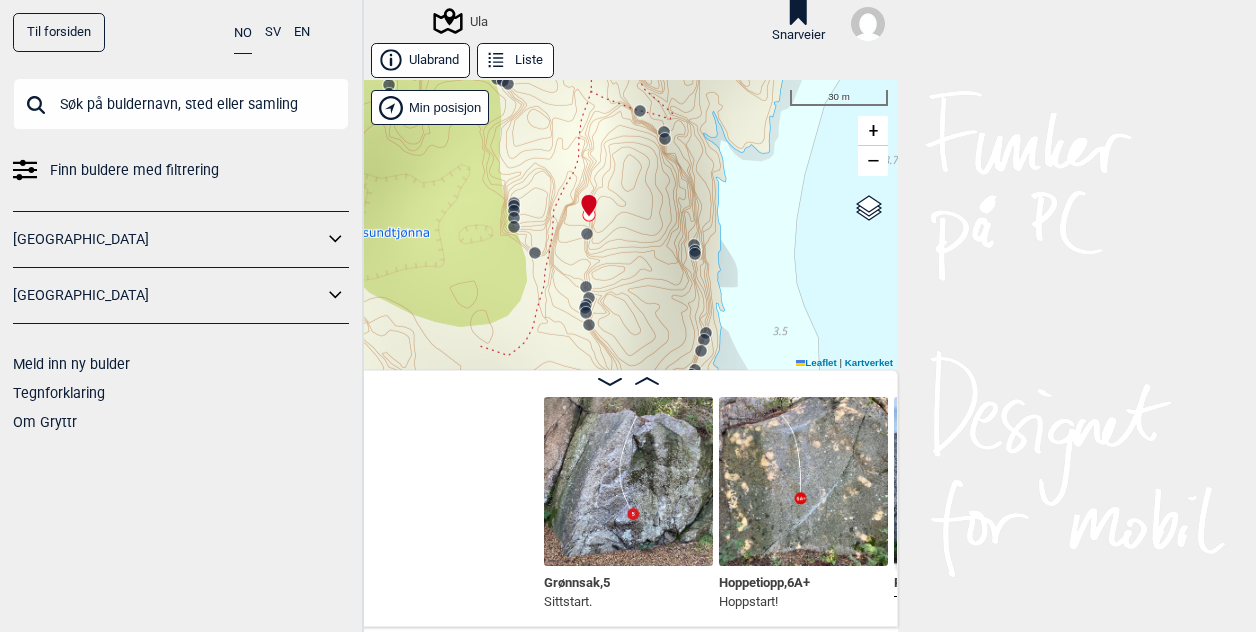 scroll, scrollTop: 0, scrollLeft: 7447, axis: horizontal 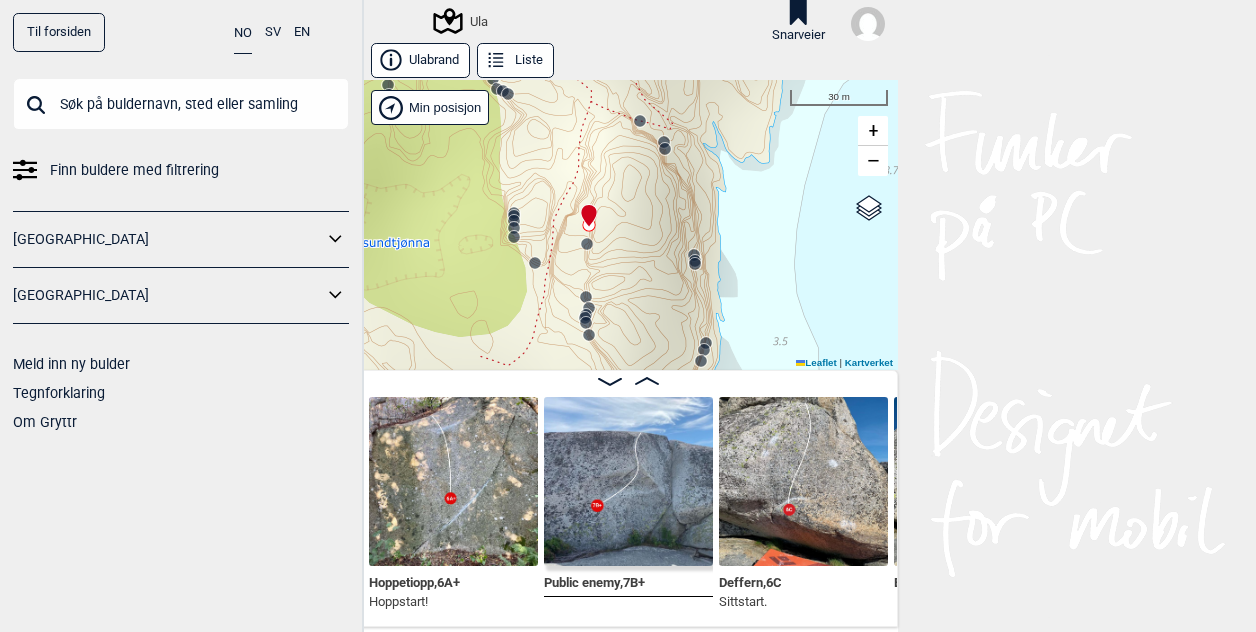 click 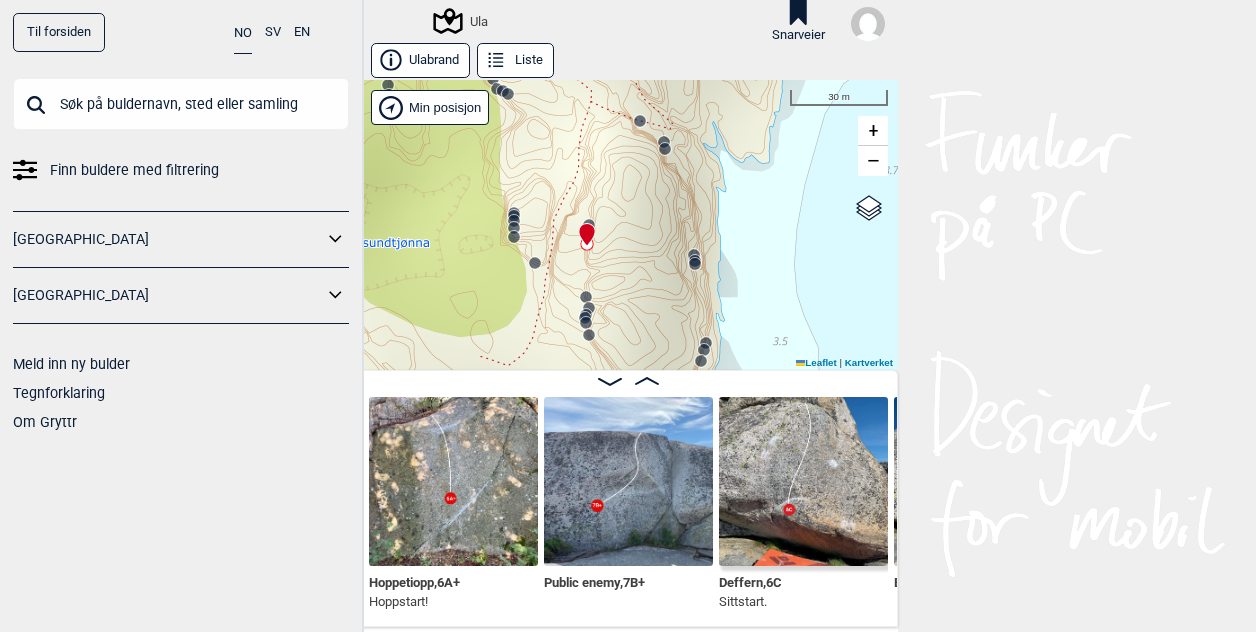 scroll, scrollTop: 0, scrollLeft: 7622, axis: horizontal 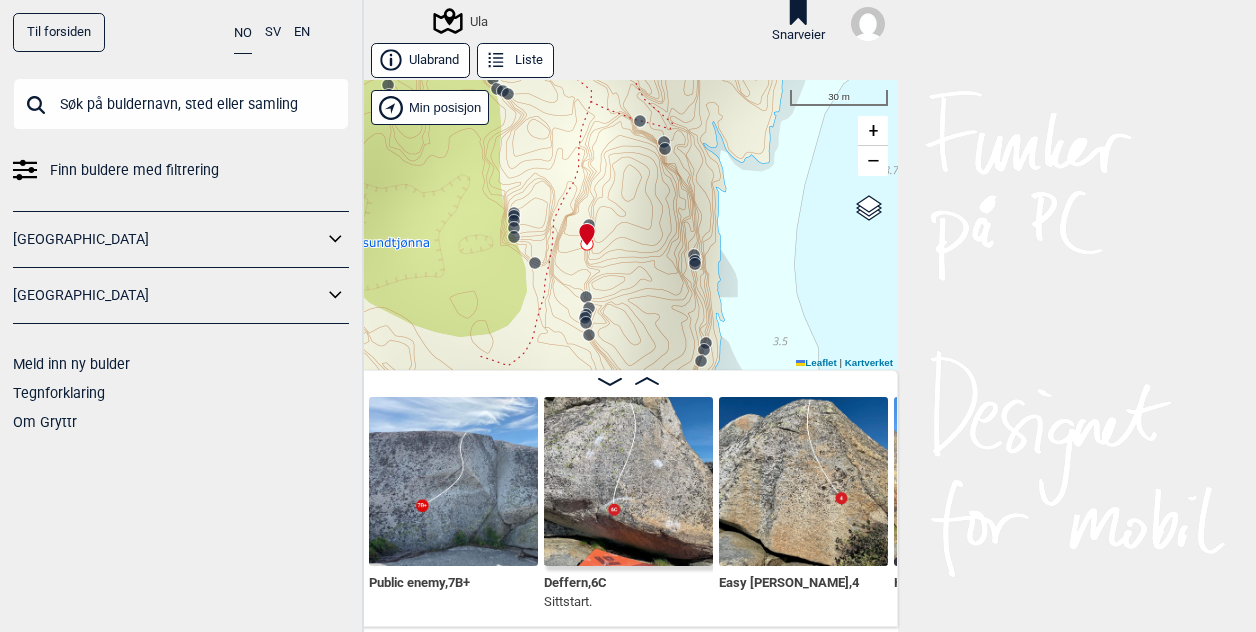 click 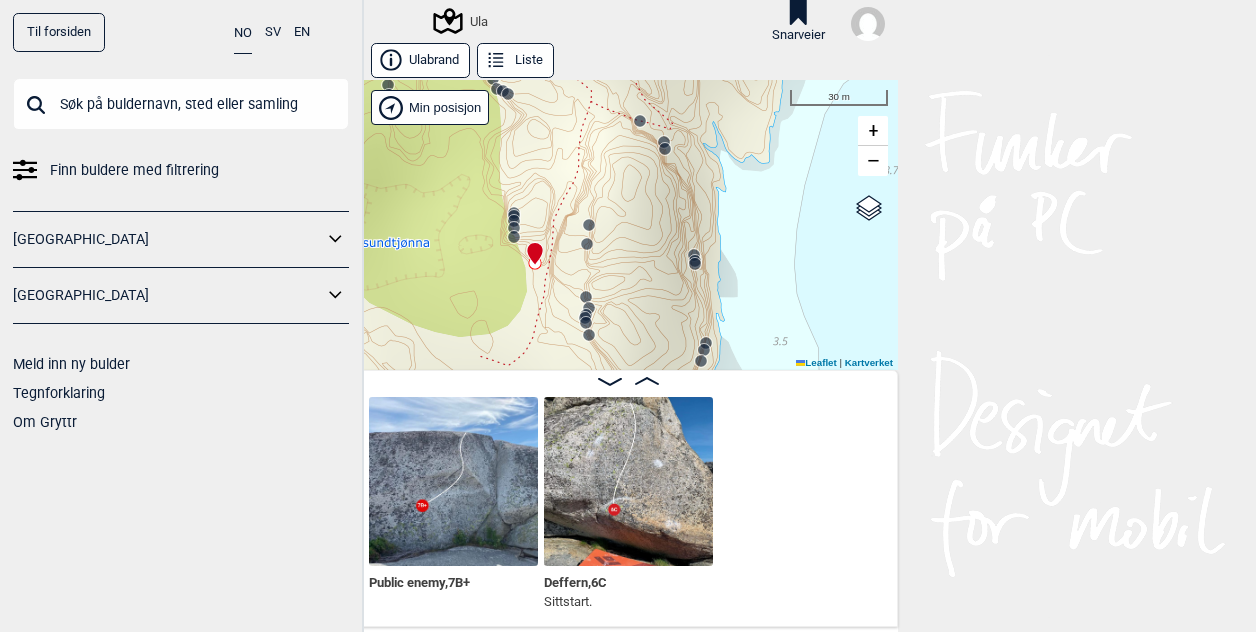 scroll, scrollTop: 0, scrollLeft: 7272, axis: horizontal 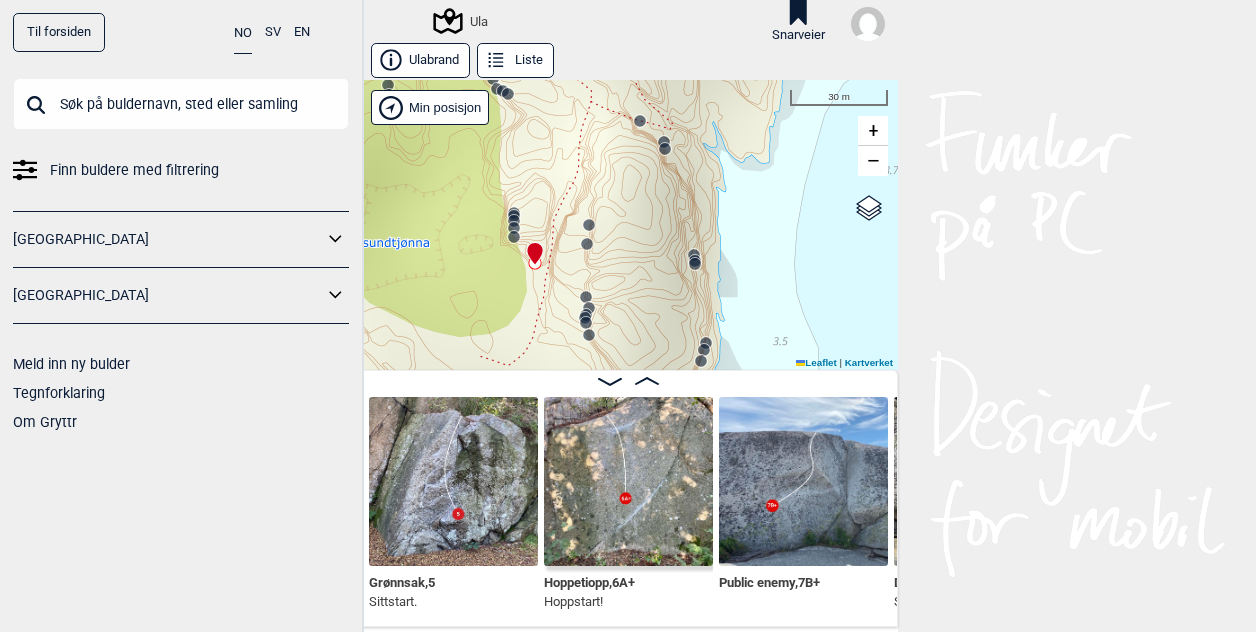 click 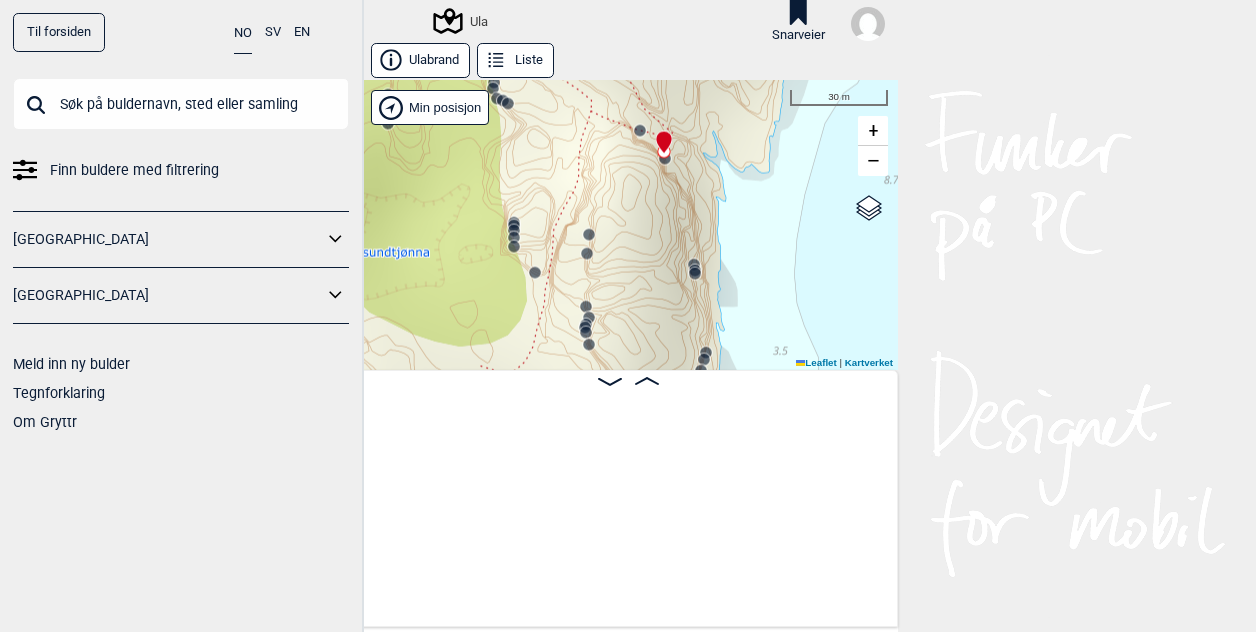 scroll, scrollTop: 0, scrollLeft: 6083, axis: horizontal 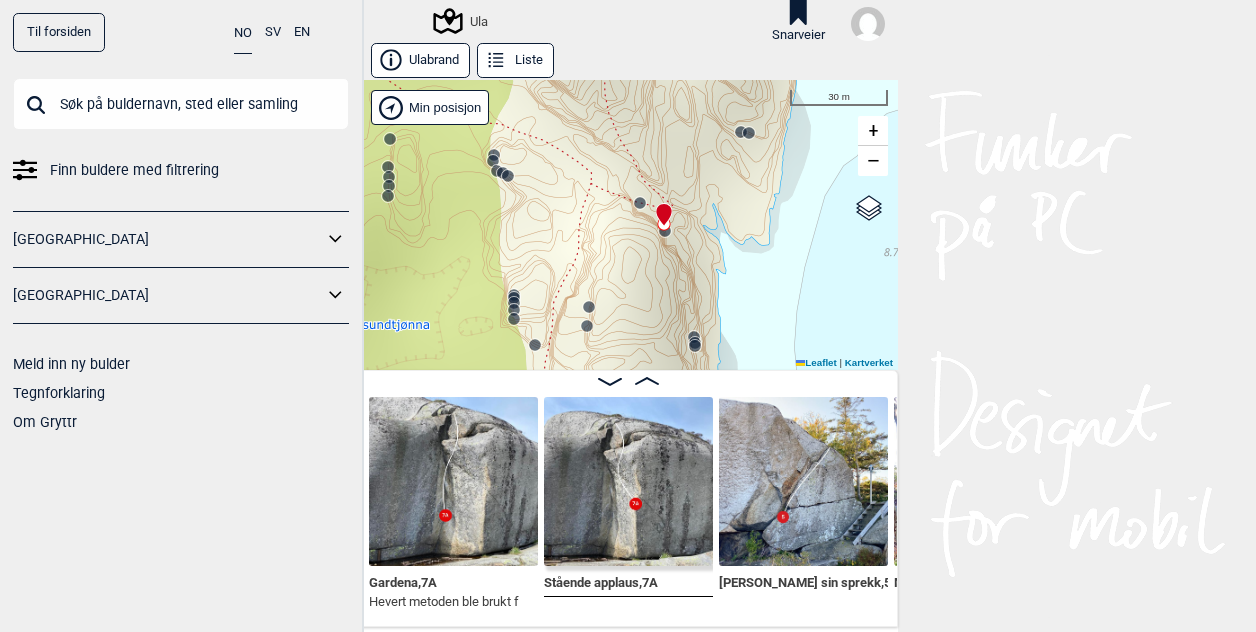 click 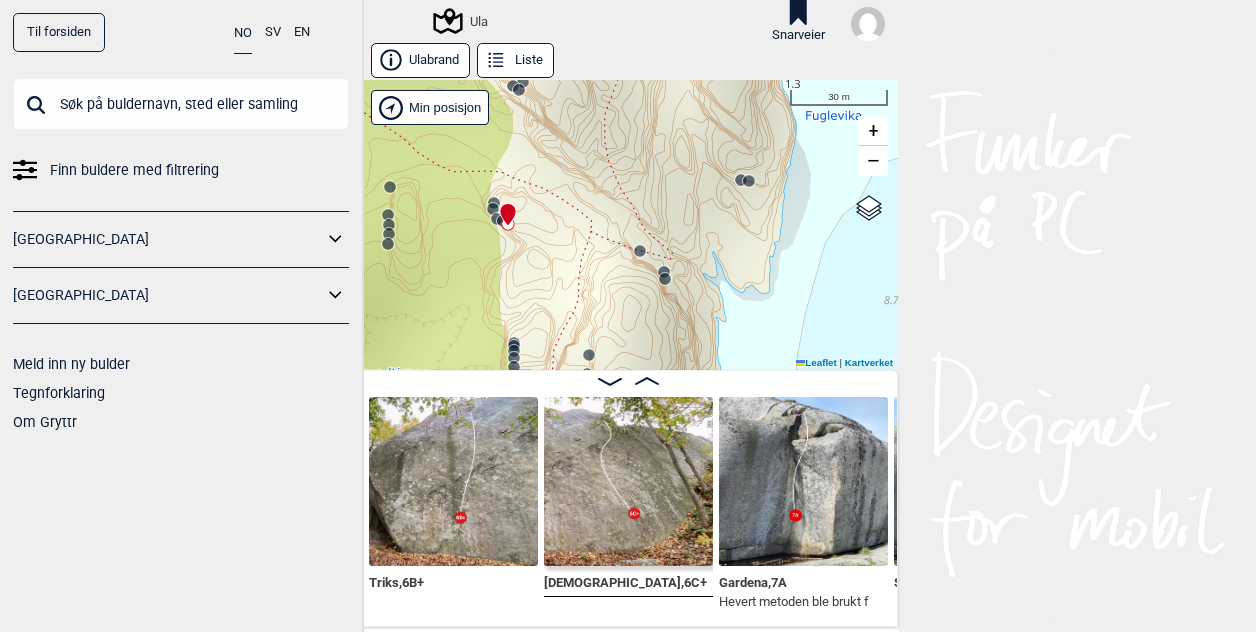 click at bounding box center (803, 481) 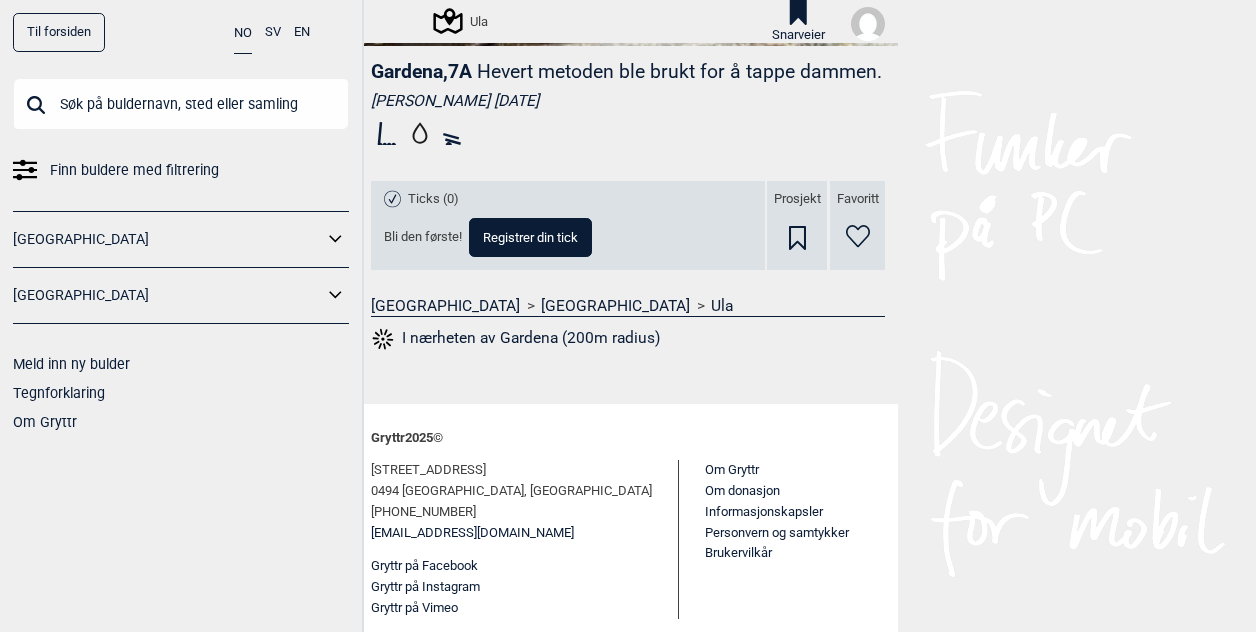 scroll, scrollTop: 0, scrollLeft: 0, axis: both 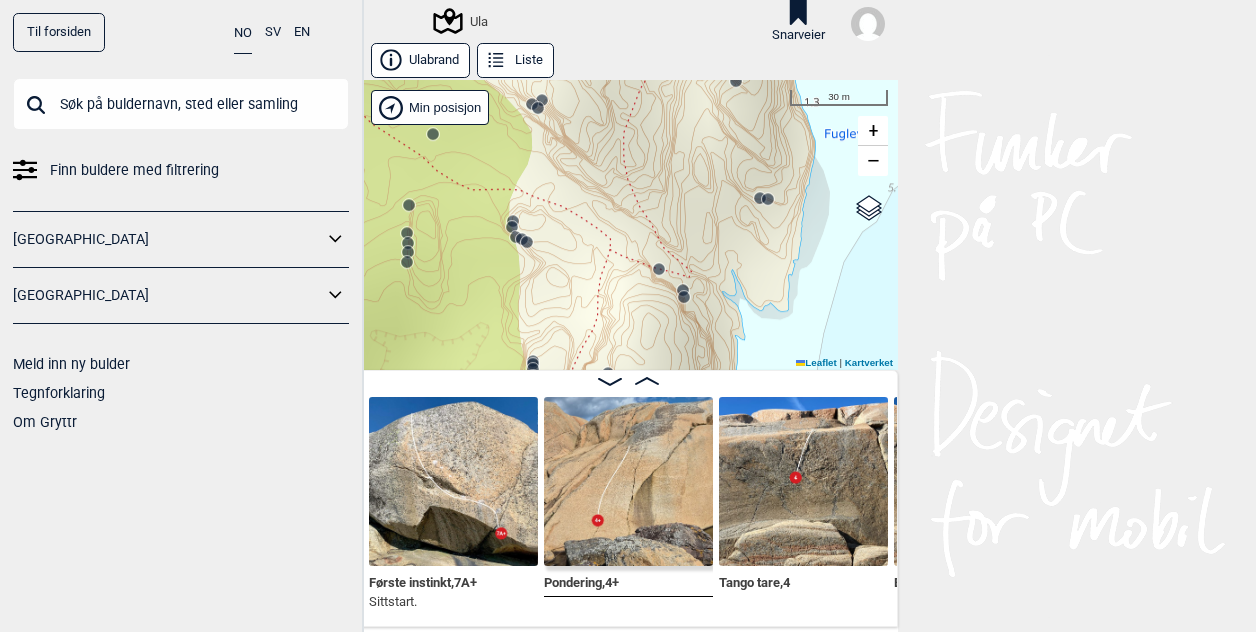 drag, startPoint x: 602, startPoint y: 142, endPoint x: 596, endPoint y: 331, distance: 189.09521 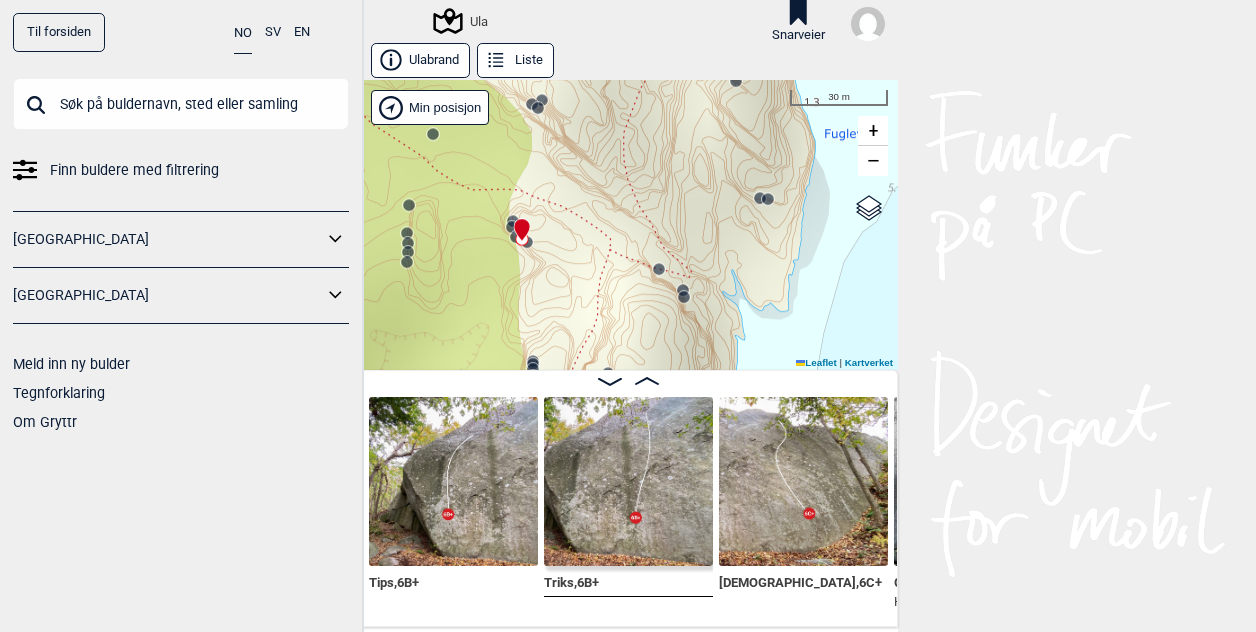 click 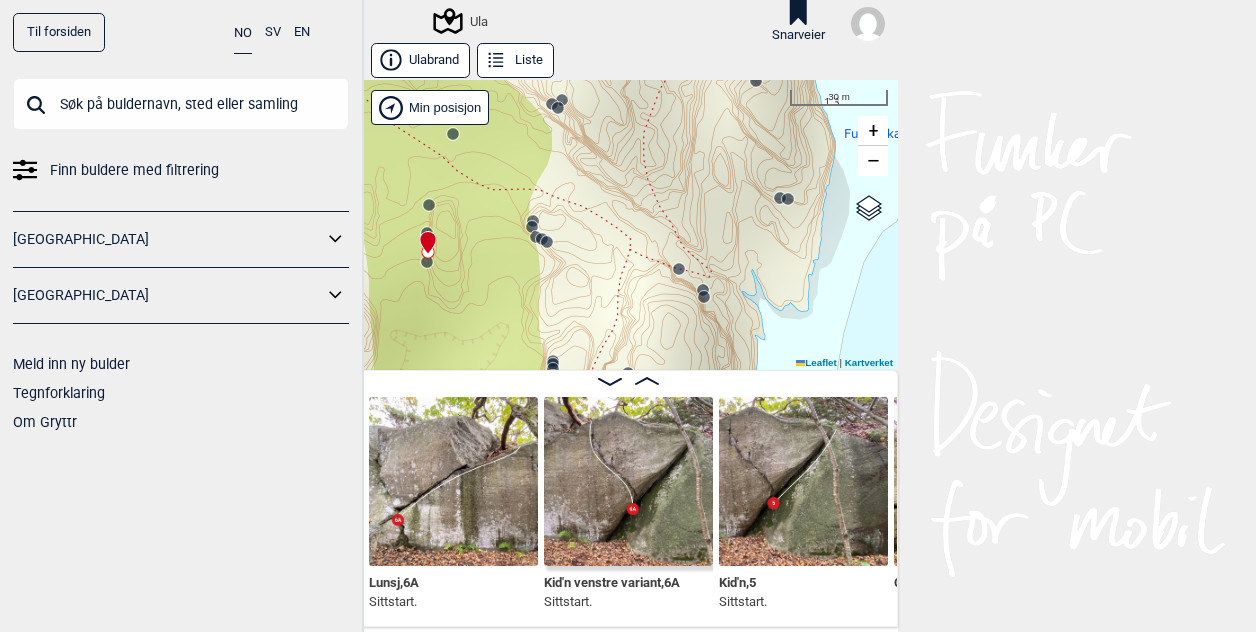 click 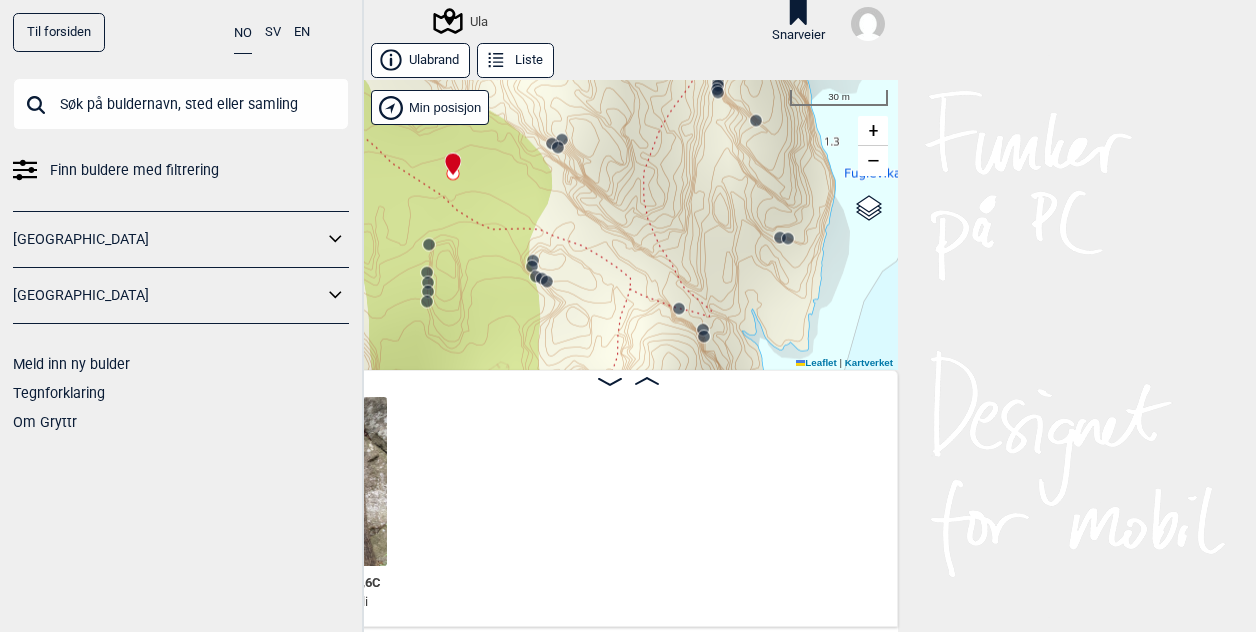 scroll, scrollTop: 0, scrollLeft: 4055, axis: horizontal 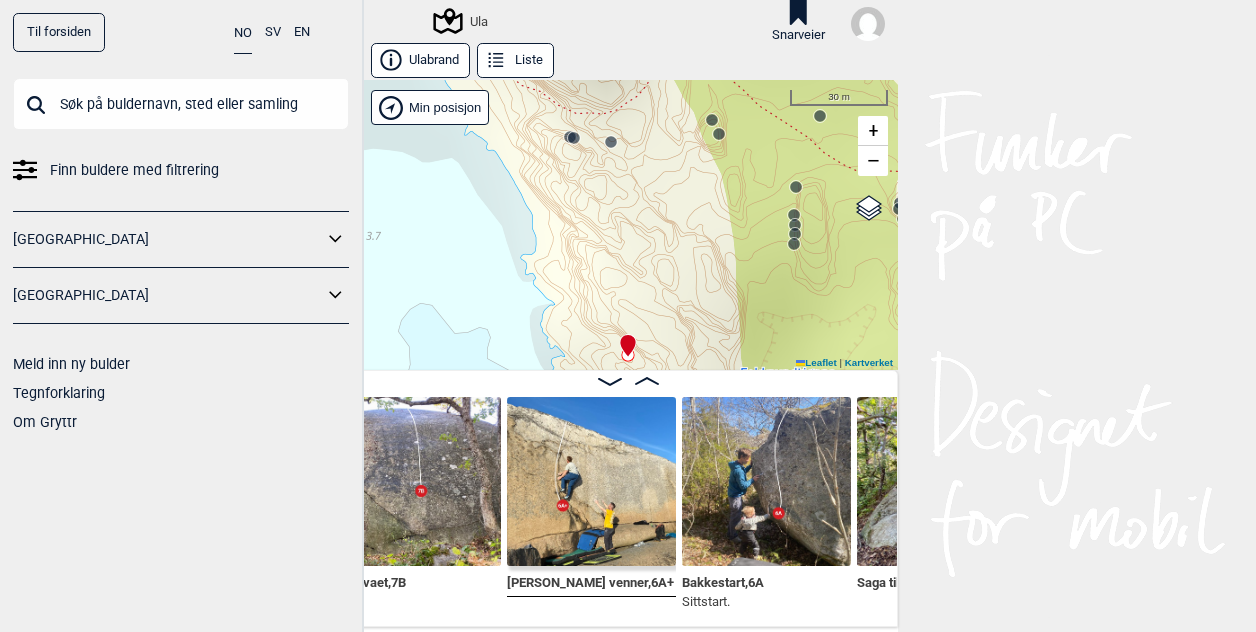 click 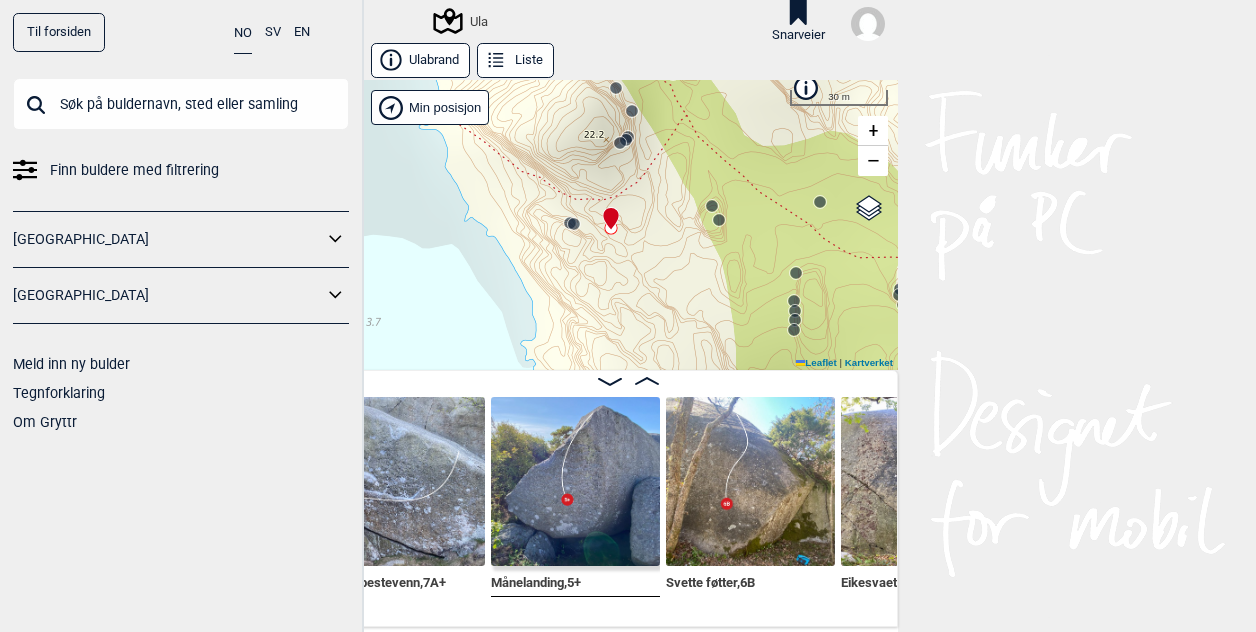 scroll, scrollTop: 0, scrollLeft: 3444, axis: horizontal 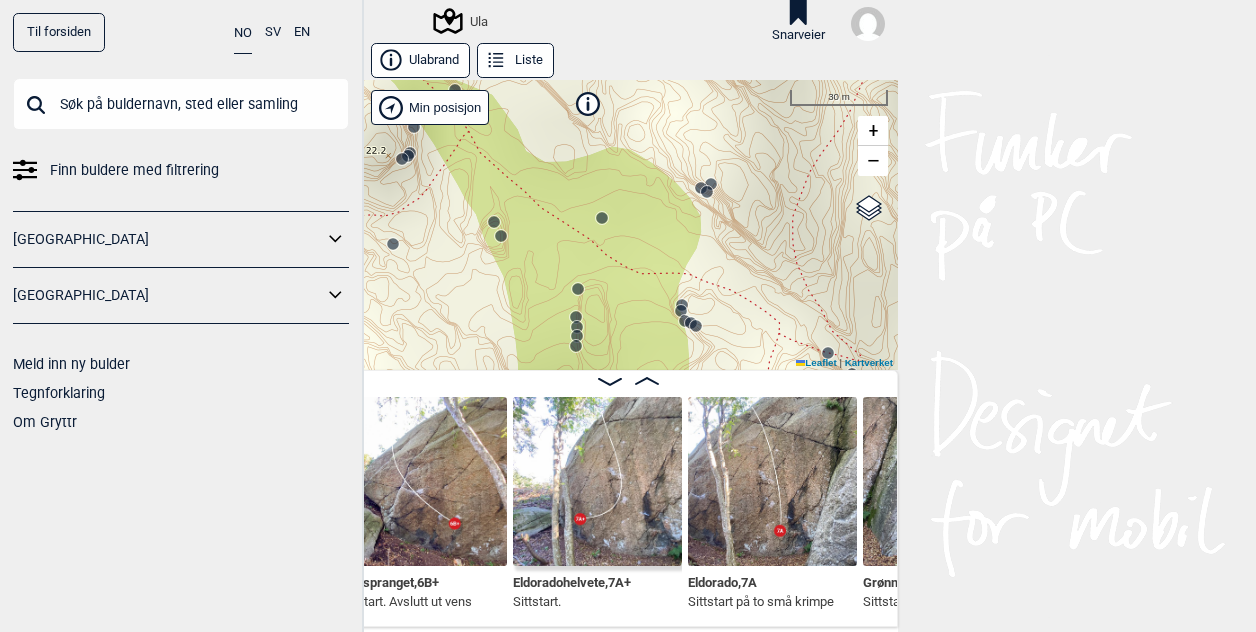 click at bounding box center (772, 481) 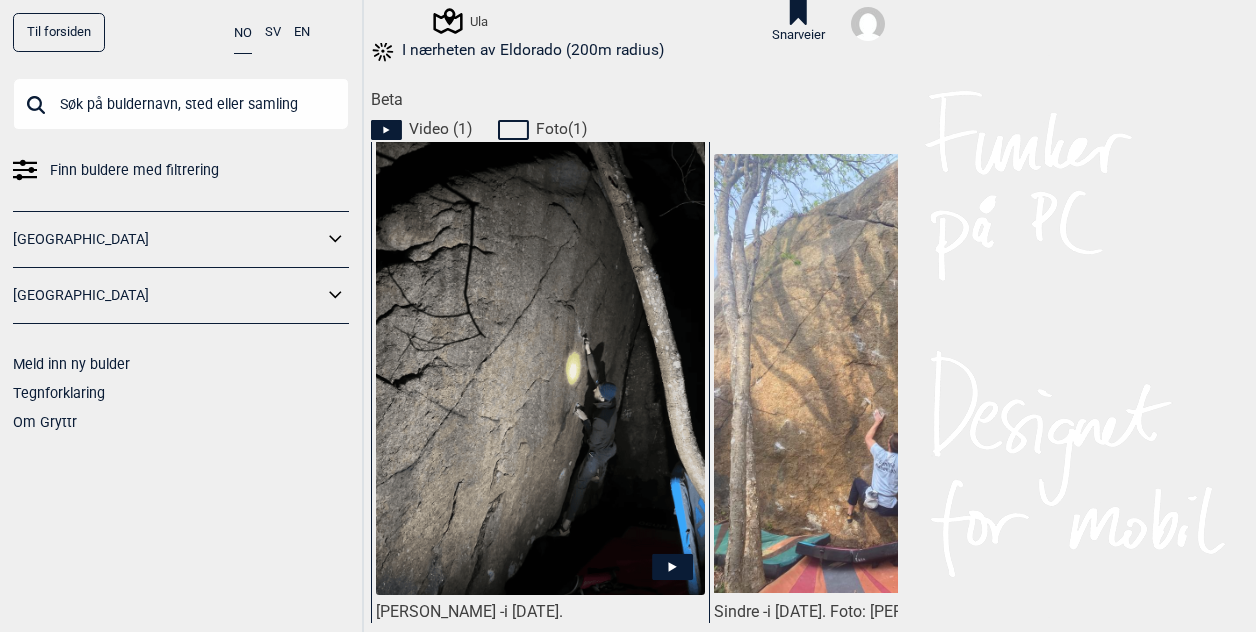 scroll, scrollTop: 863, scrollLeft: 0, axis: vertical 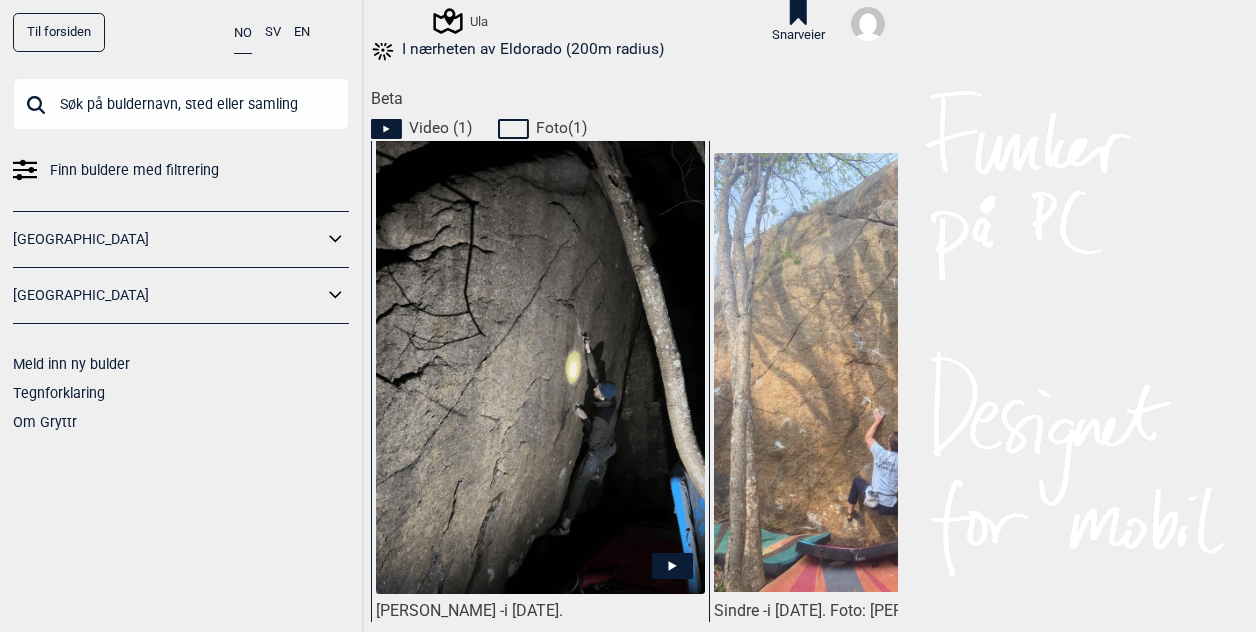 click at bounding box center [540, 377] 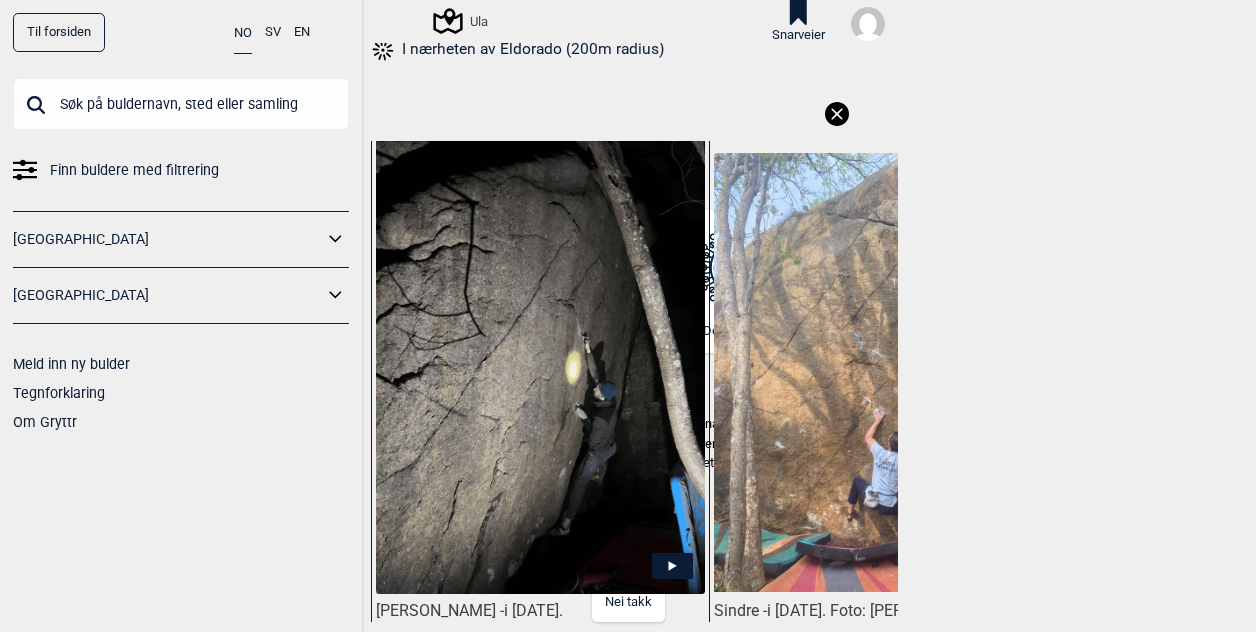 click on "Nei takk" at bounding box center [628, 602] 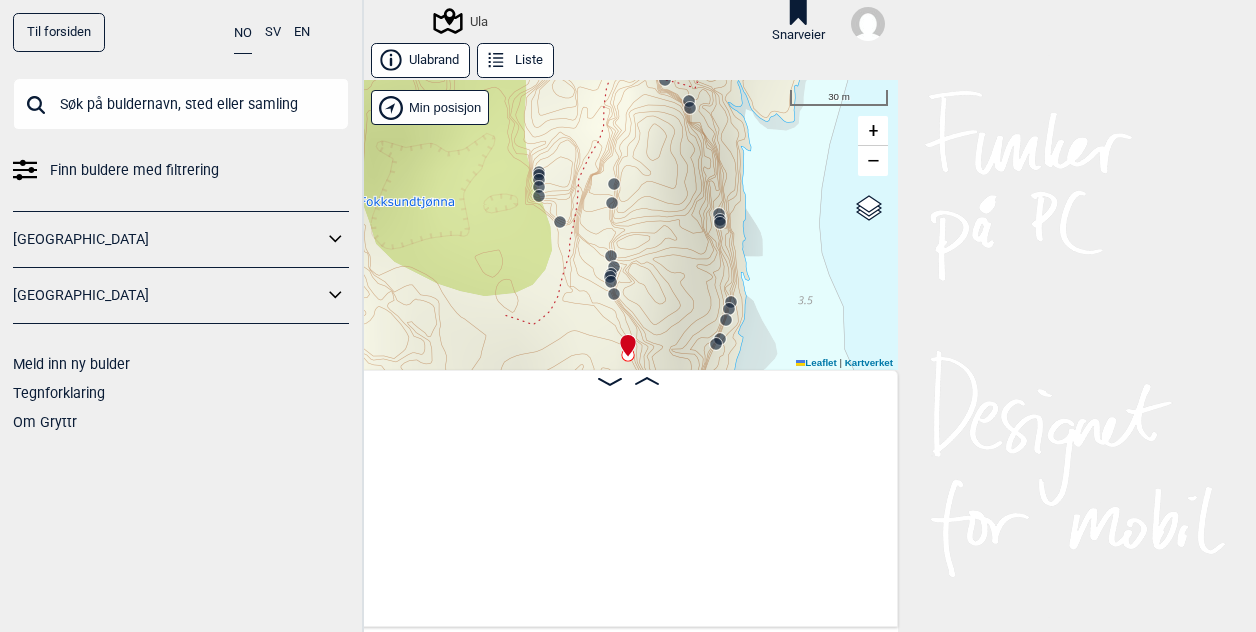 scroll, scrollTop: 0, scrollLeft: 8787, axis: horizontal 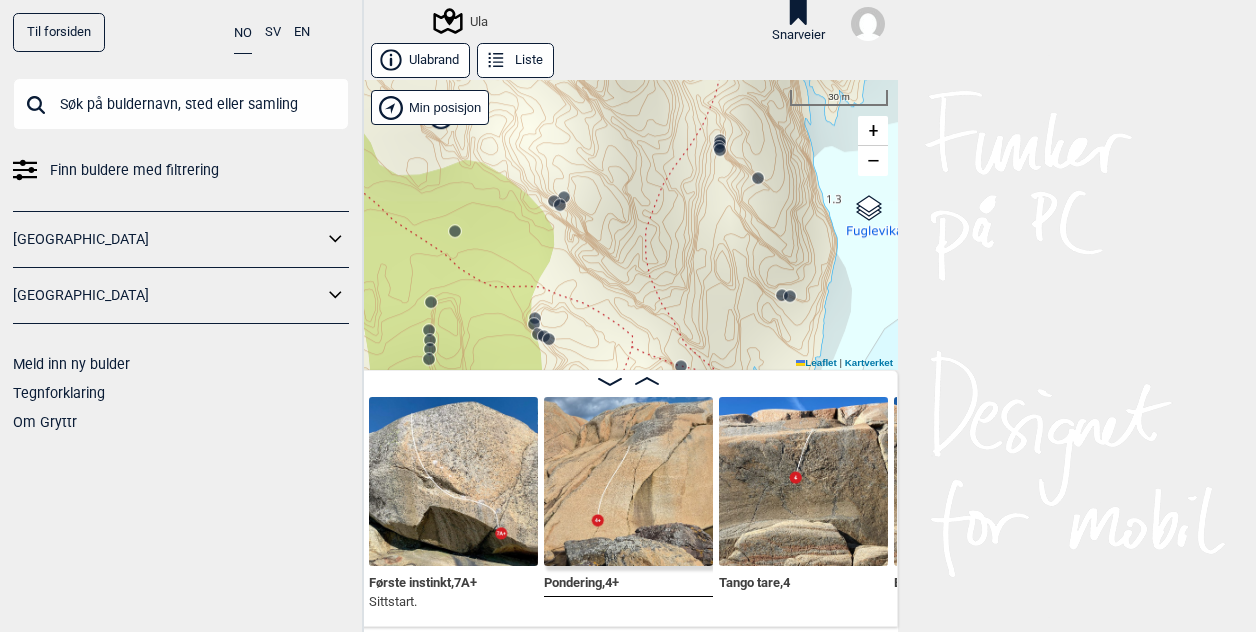 drag, startPoint x: 621, startPoint y: 186, endPoint x: 637, endPoint y: 472, distance: 286.4472 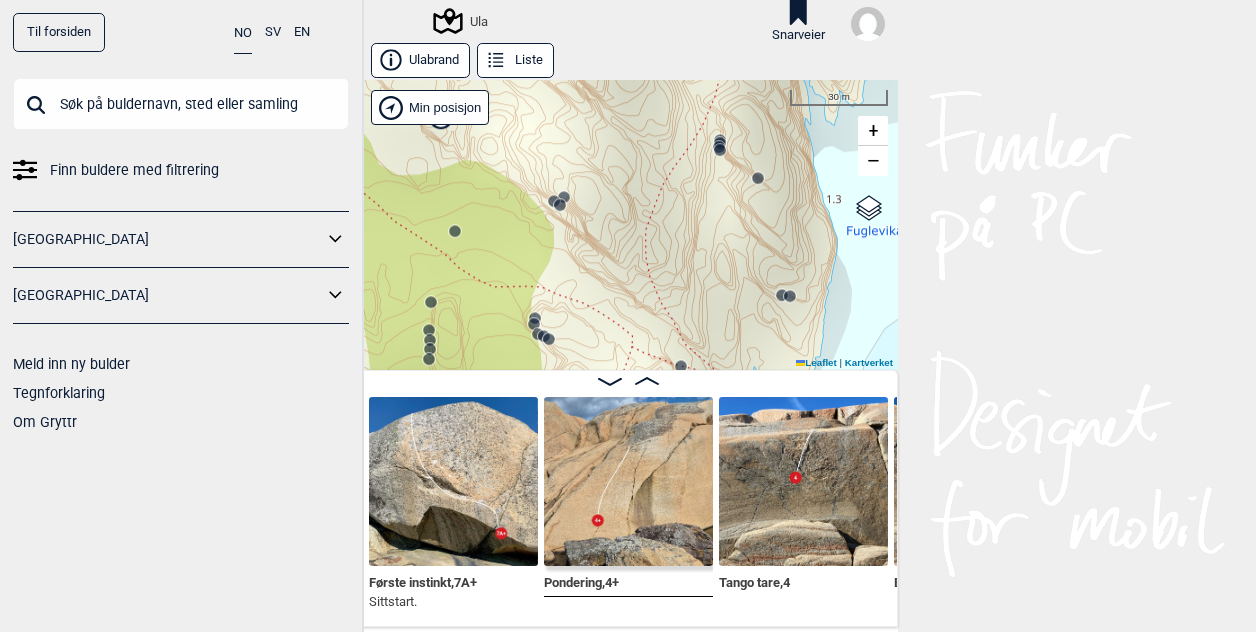click 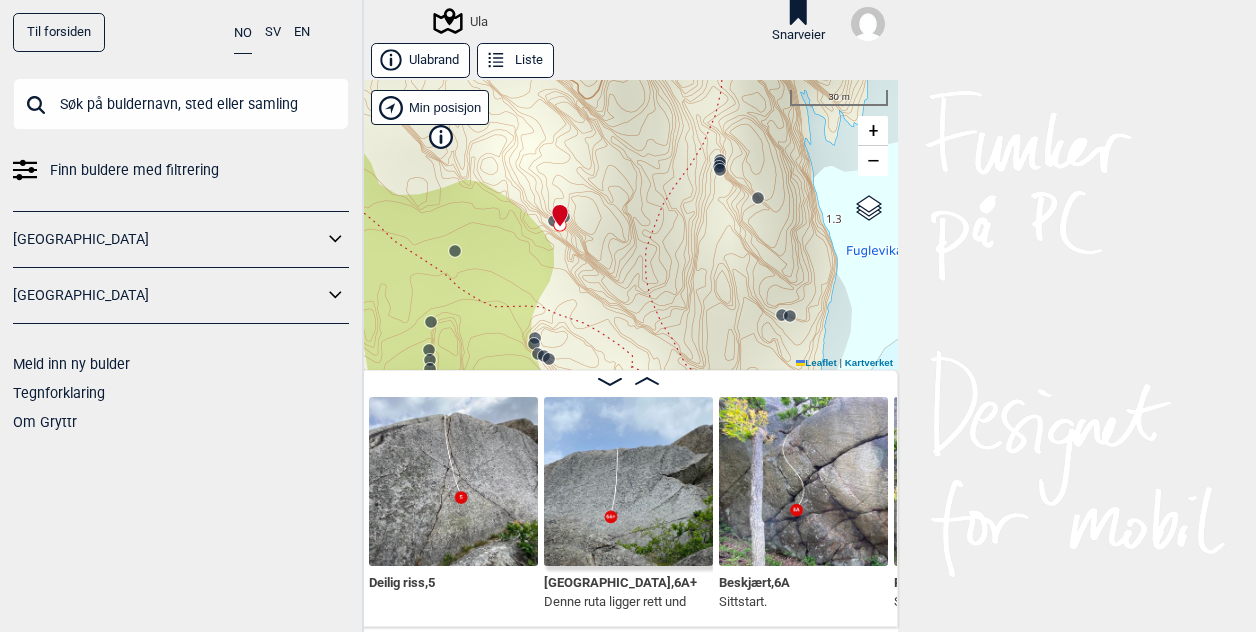 click 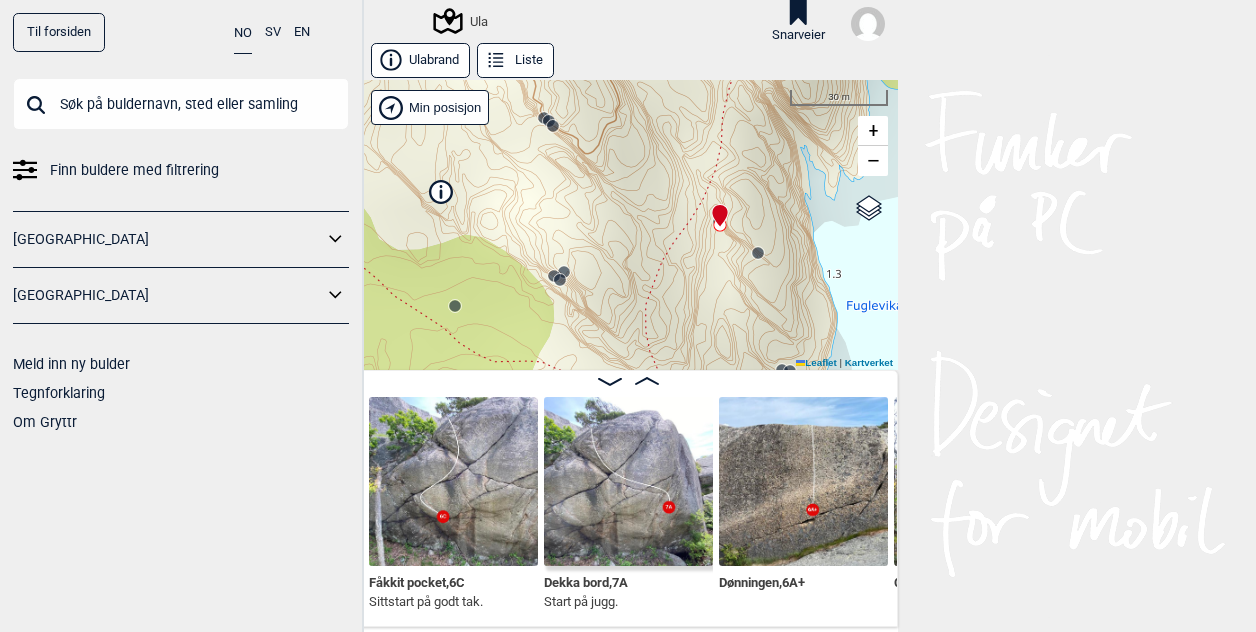 click 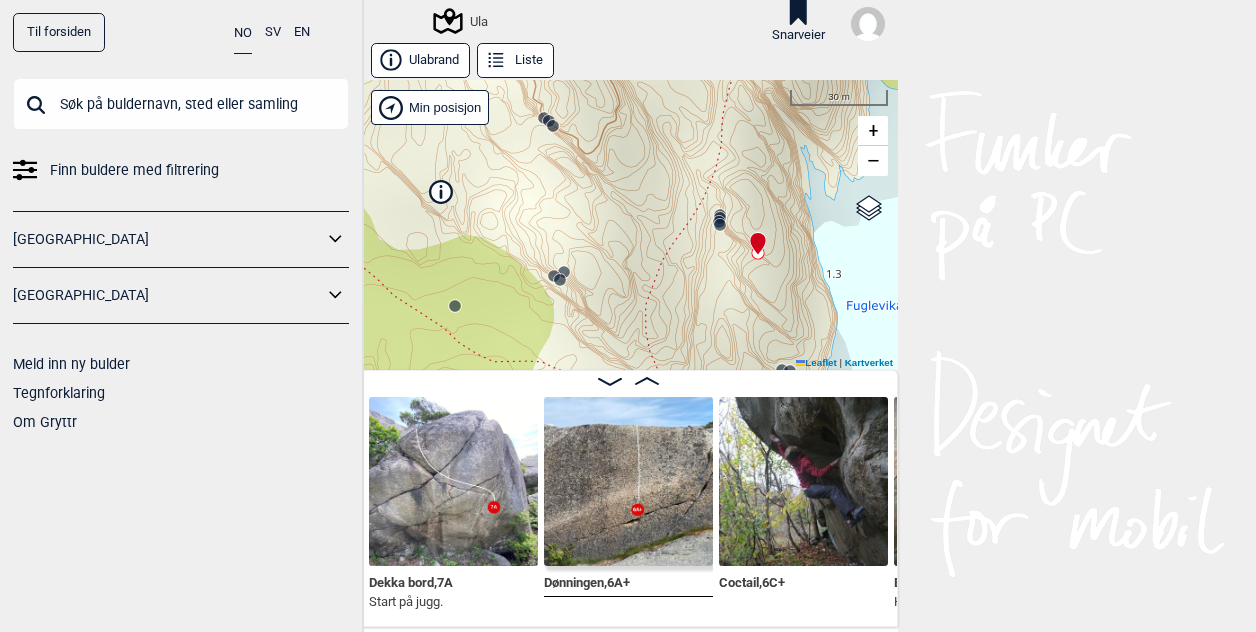 click 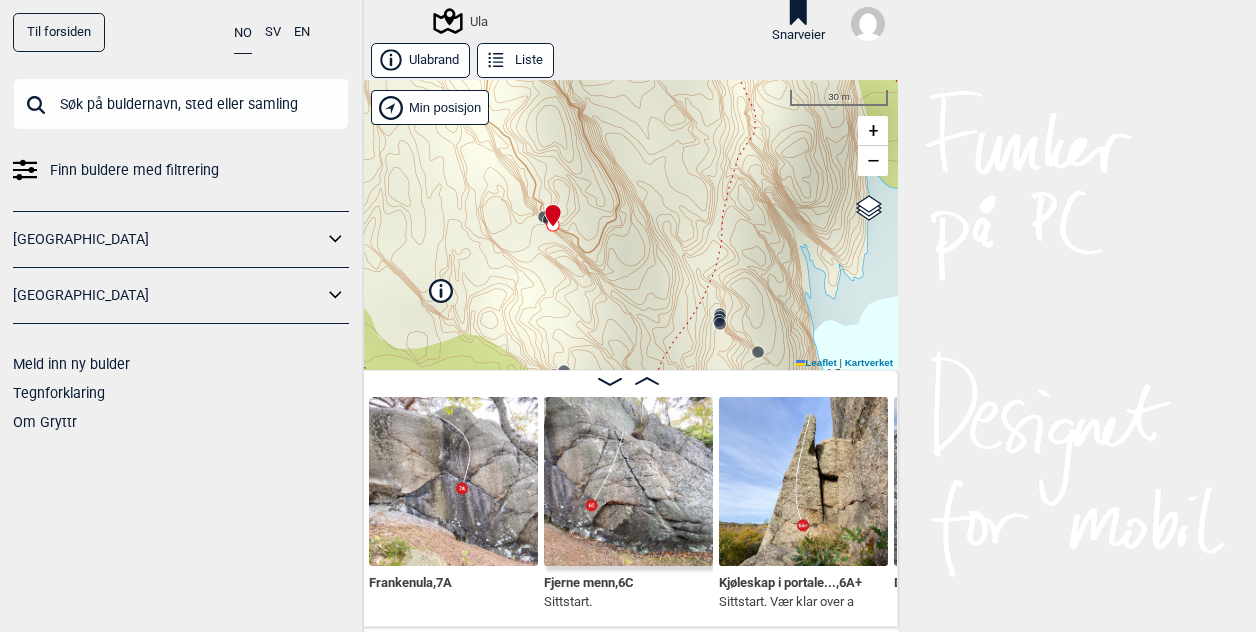 click at bounding box center [803, 481] 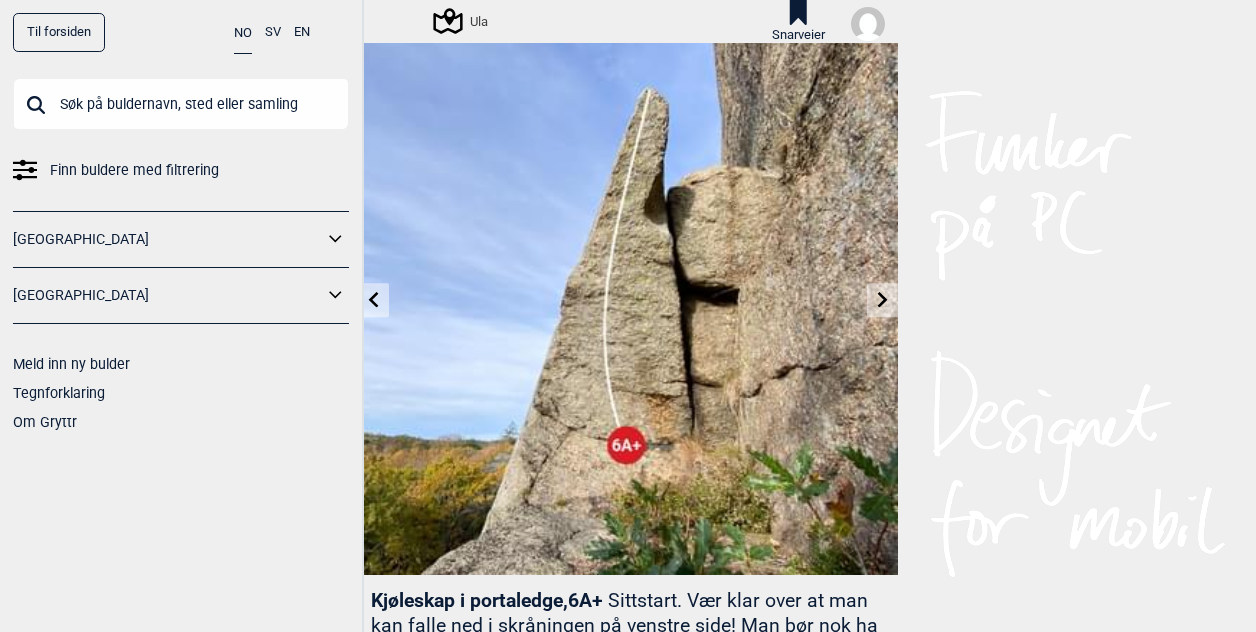scroll, scrollTop: 0, scrollLeft: 0, axis: both 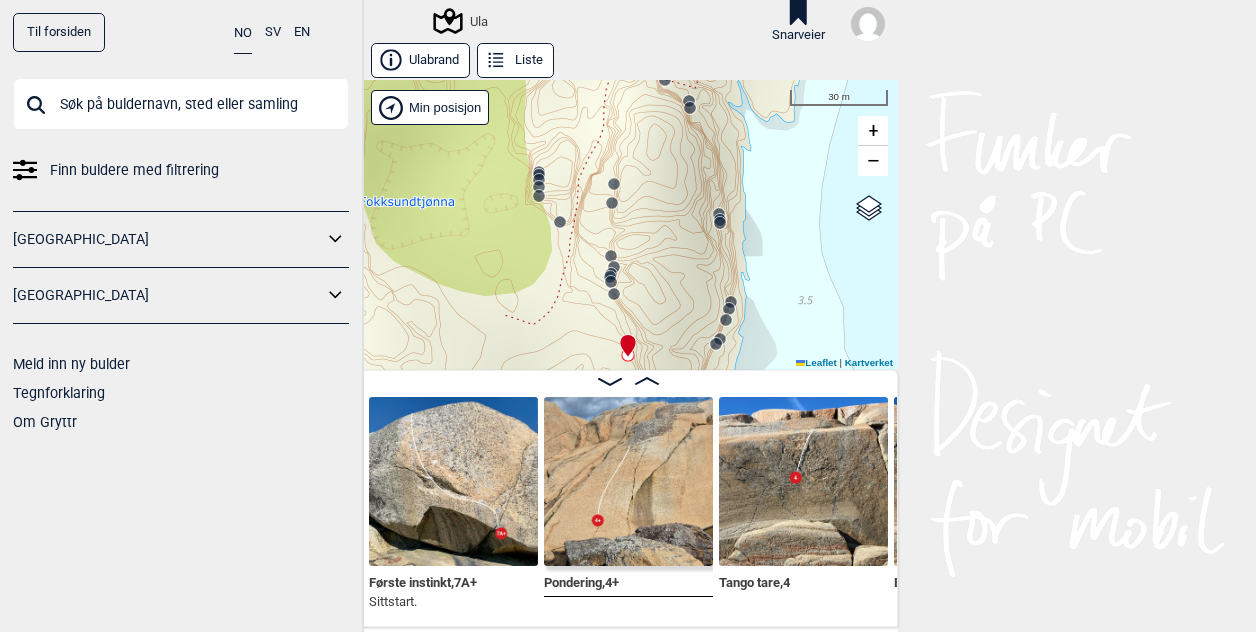 click 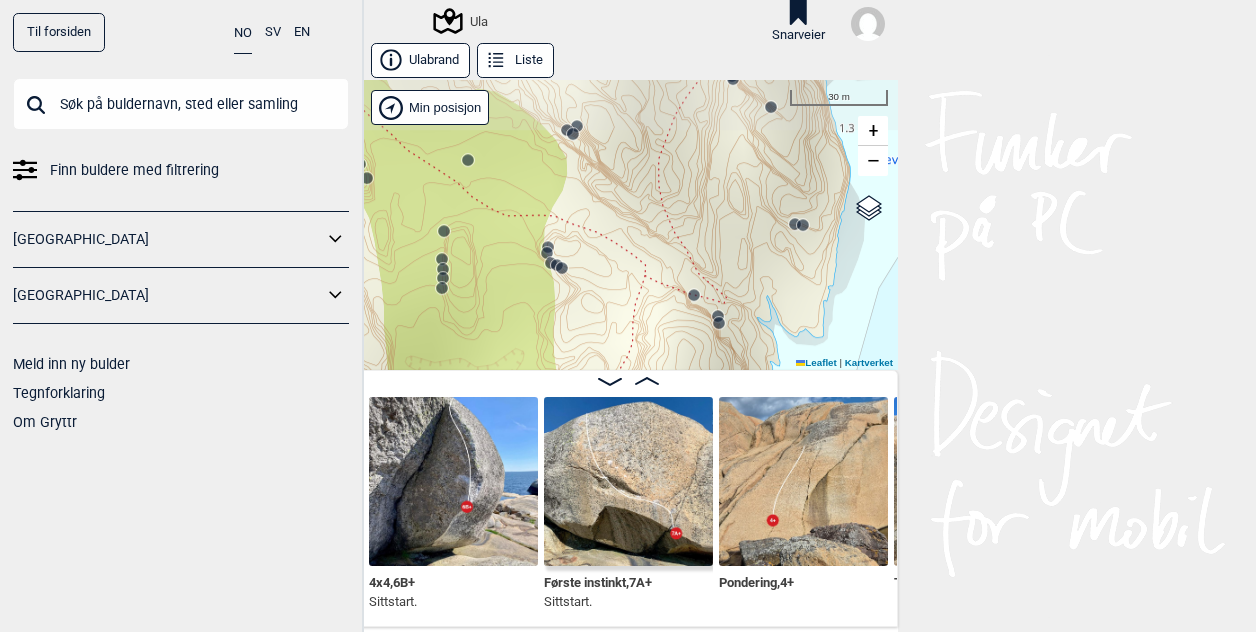 drag, startPoint x: 581, startPoint y: 151, endPoint x: 611, endPoint y: 367, distance: 218.07338 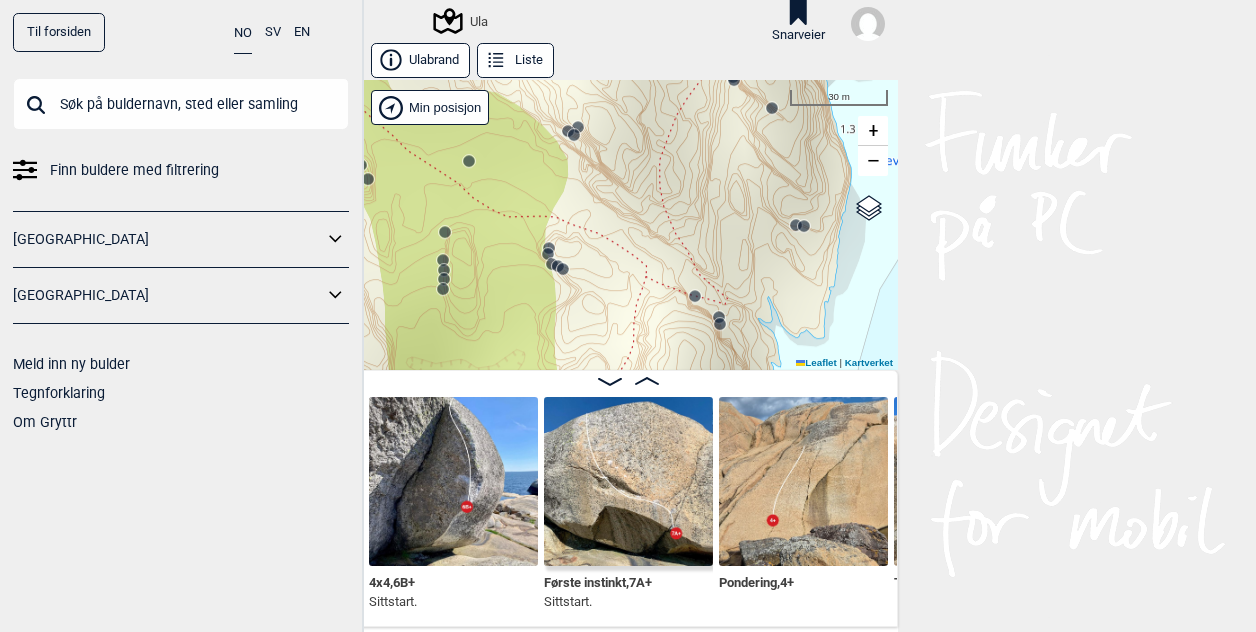 click 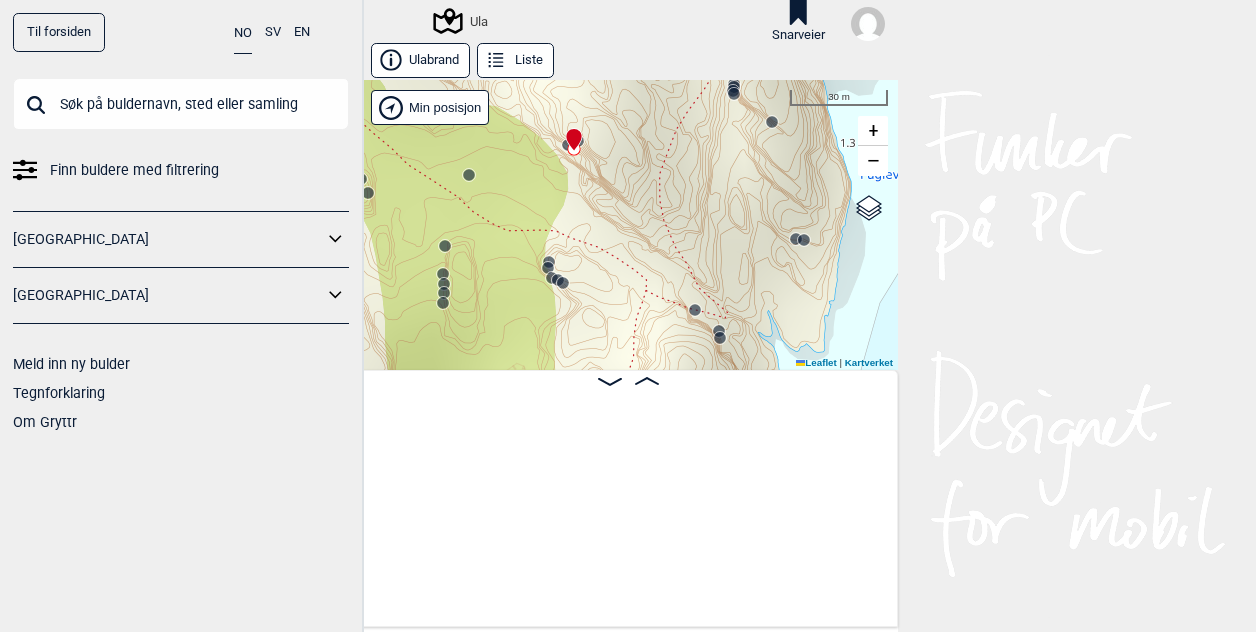 scroll, scrollTop: 0, scrollLeft: 12203, axis: horizontal 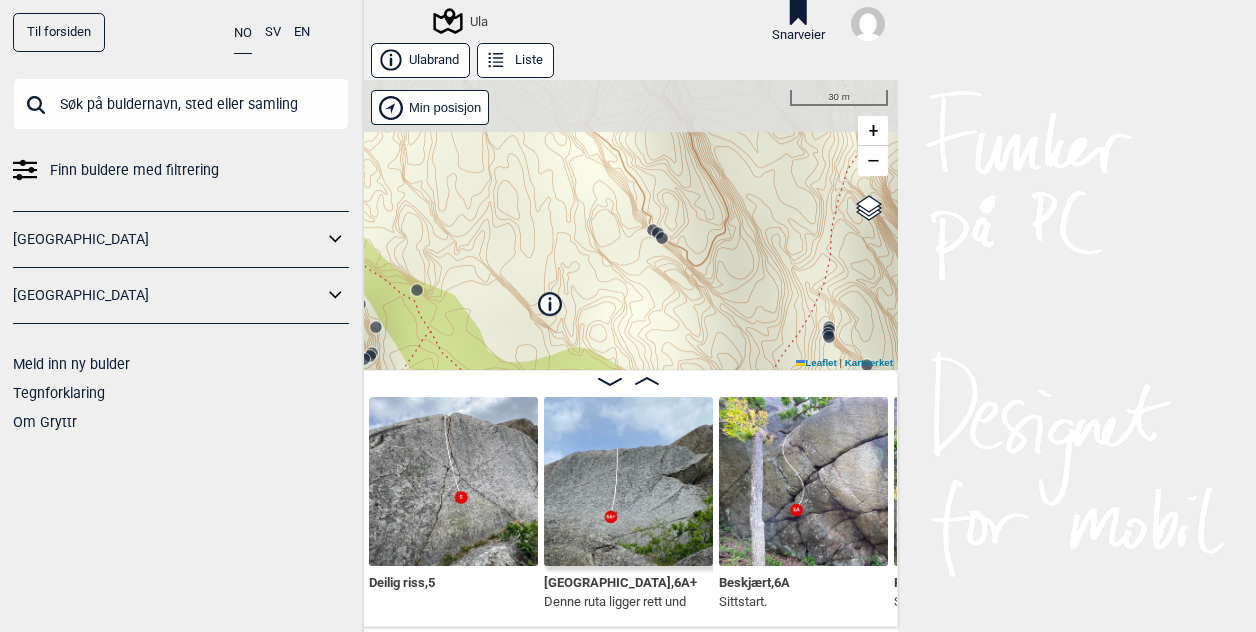drag, startPoint x: 646, startPoint y: 234, endPoint x: 743, endPoint y: 405, distance: 196.59604 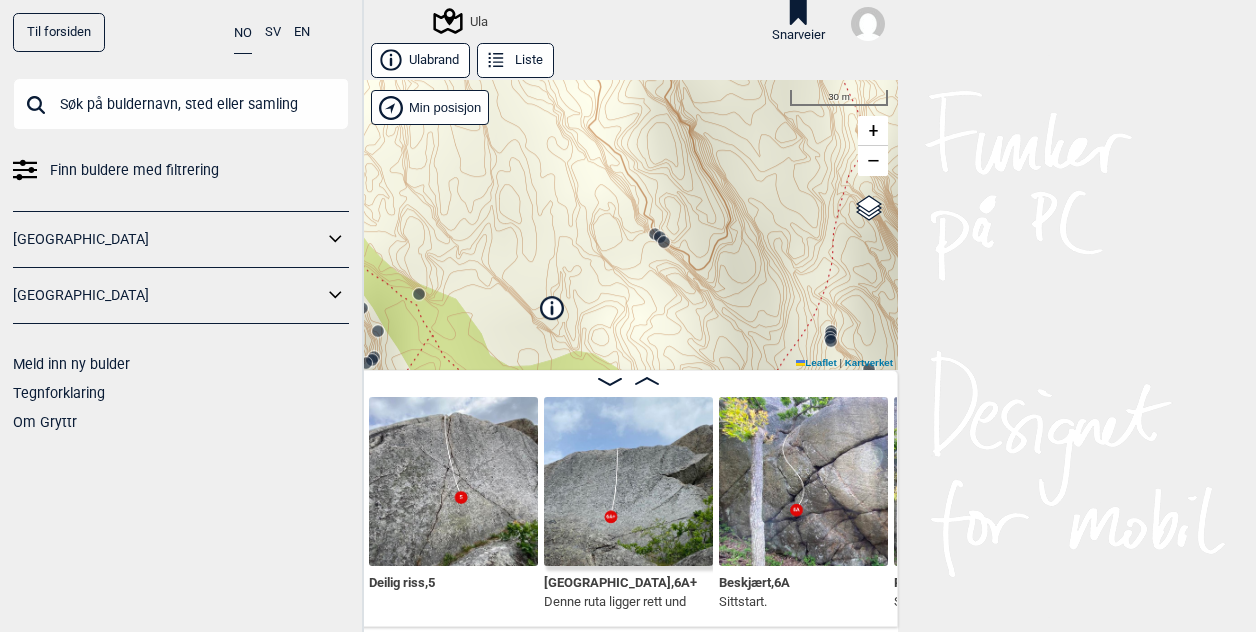 click 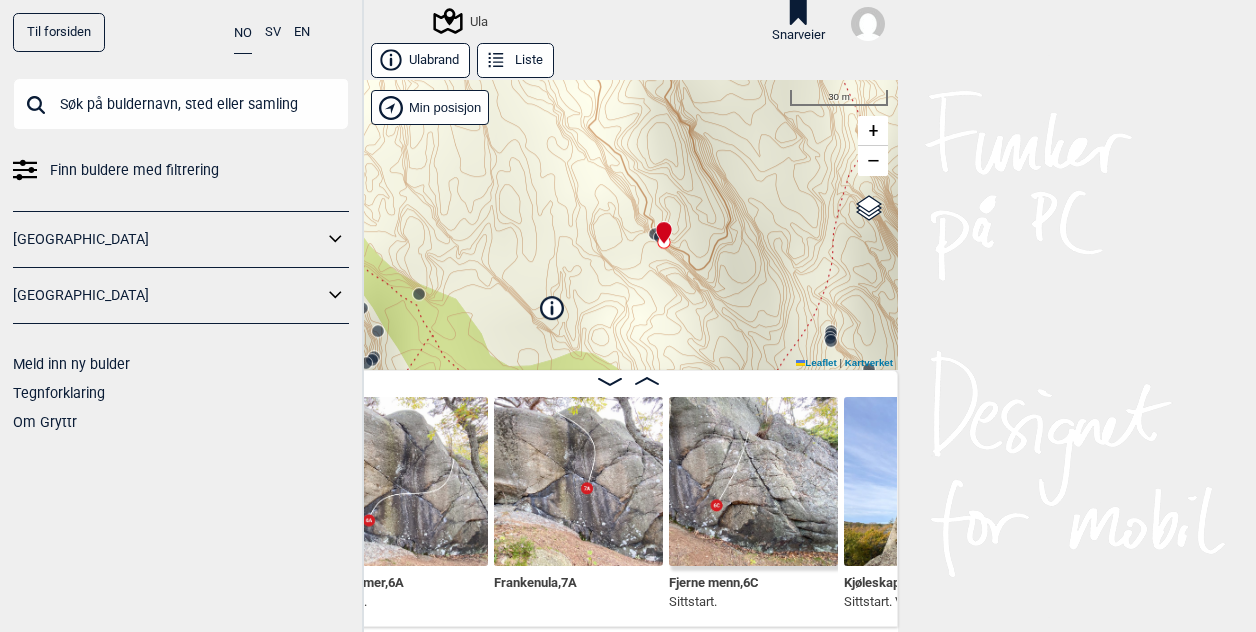 scroll, scrollTop: 0, scrollLeft: 11572, axis: horizontal 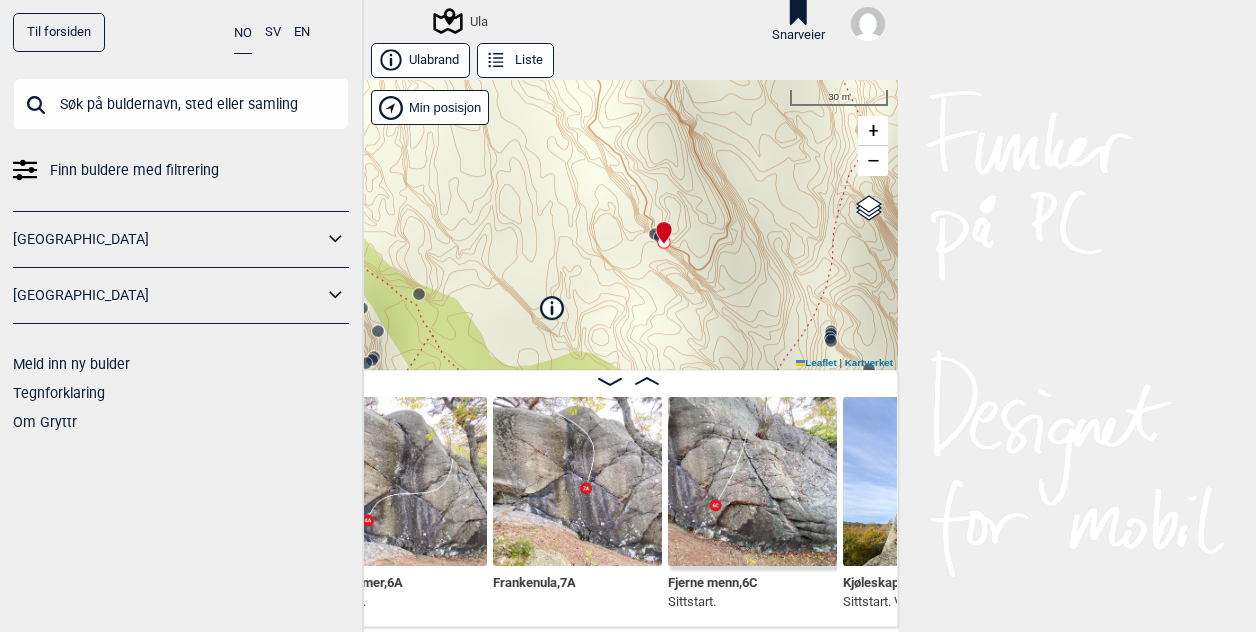 click at bounding box center [577, 481] 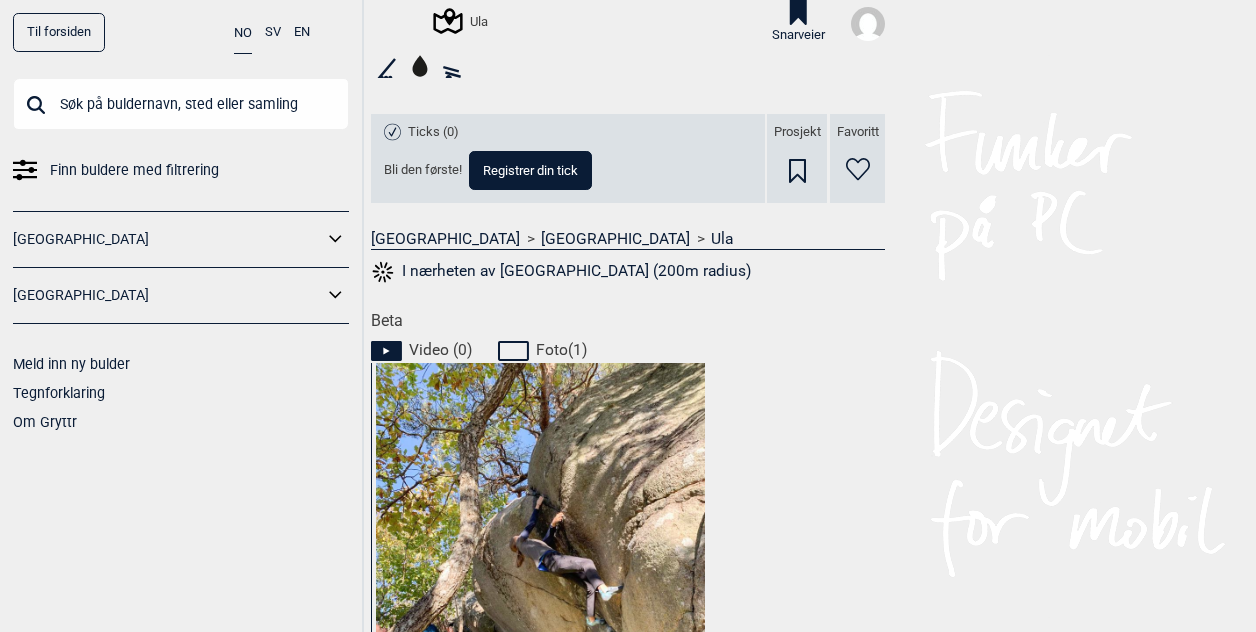 scroll, scrollTop: 939, scrollLeft: 0, axis: vertical 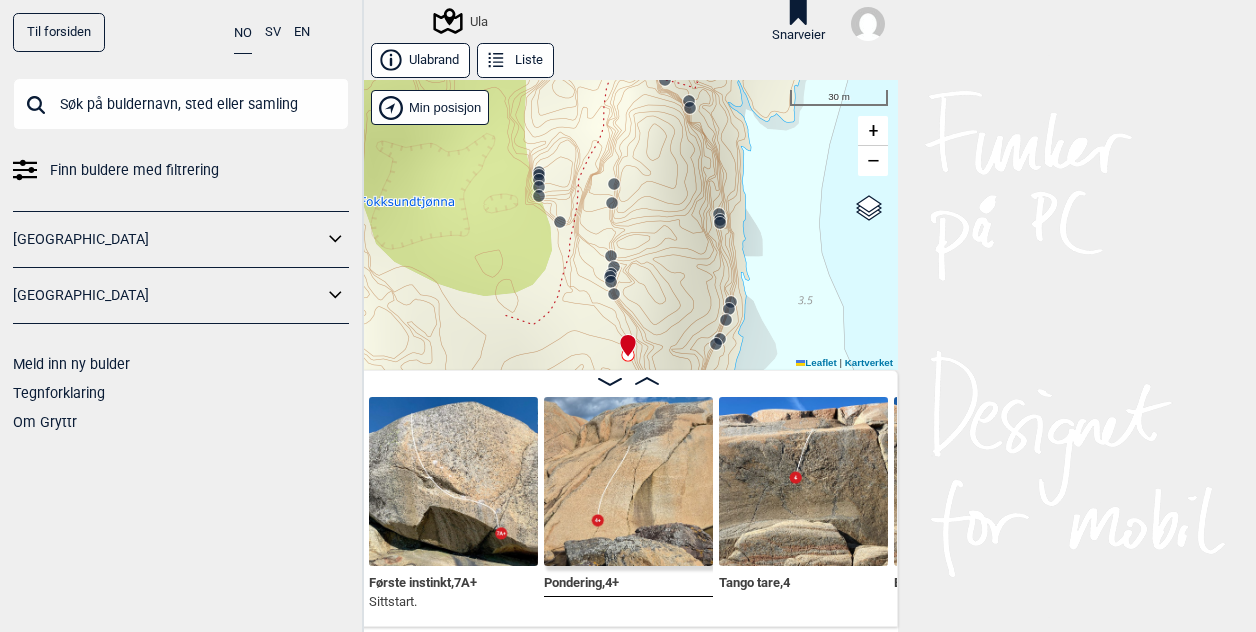 click 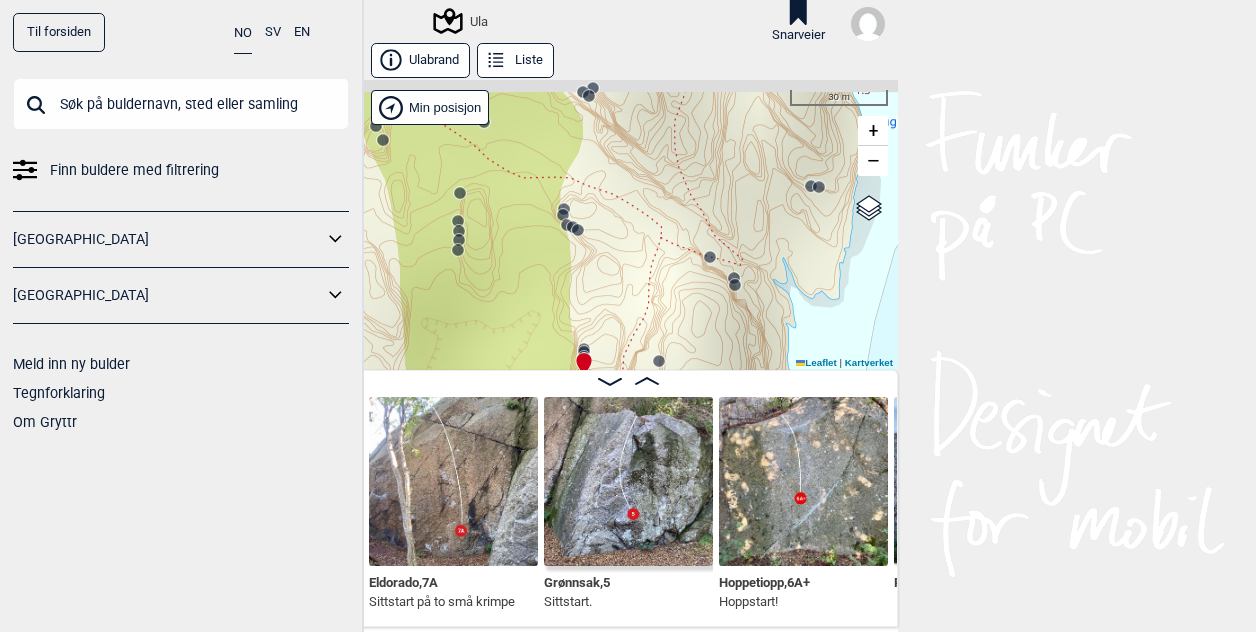 drag, startPoint x: 544, startPoint y: 121, endPoint x: 612, endPoint y: 307, distance: 198.0404 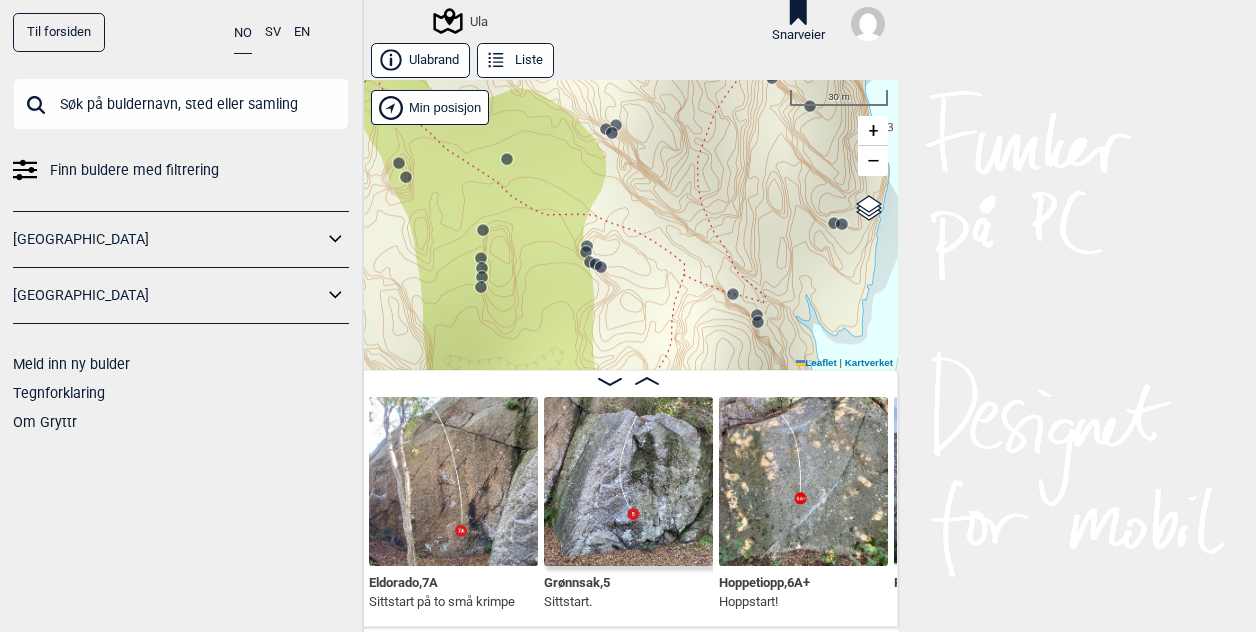 click 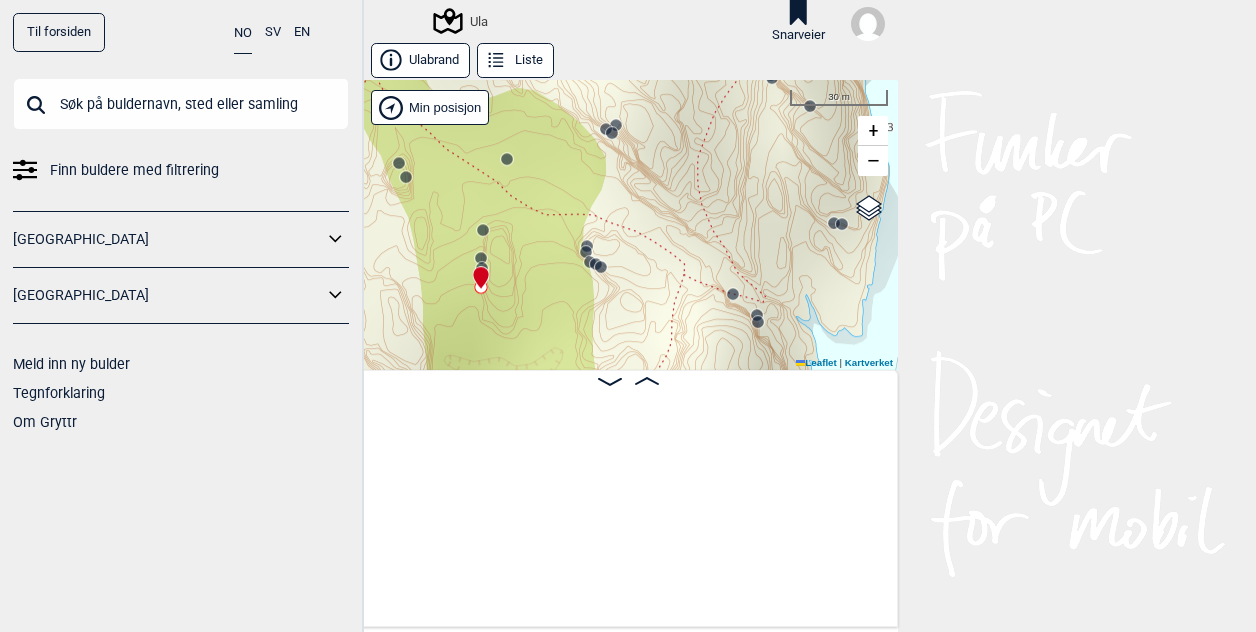 scroll, scrollTop: 0, scrollLeft: 4900, axis: horizontal 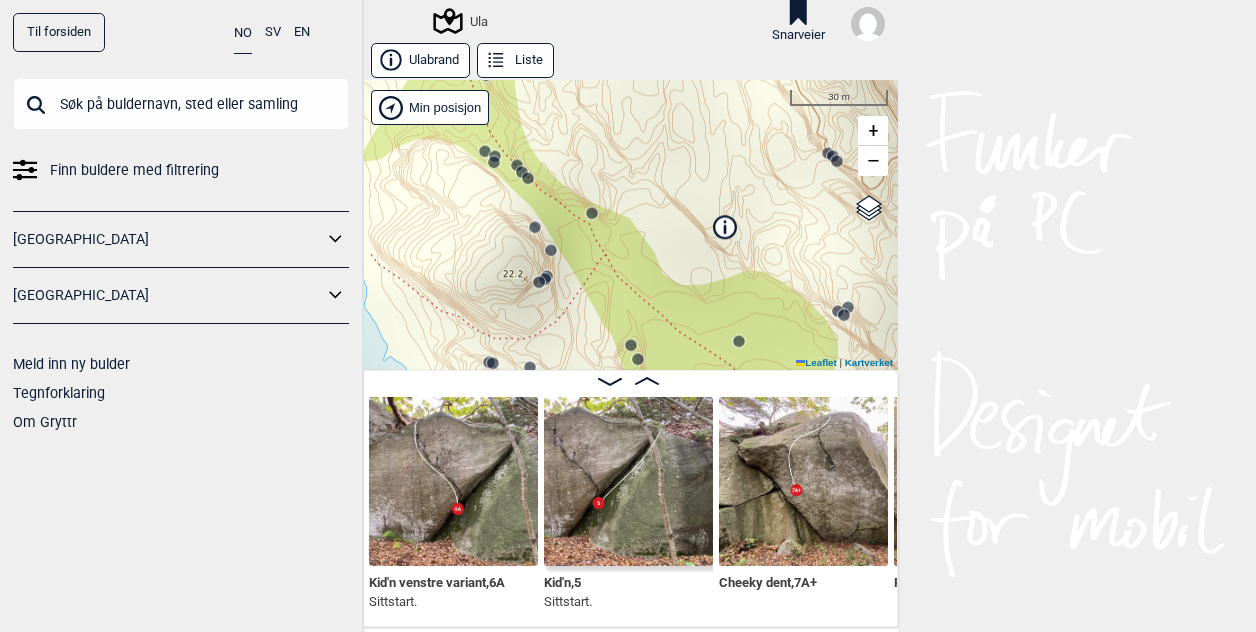 drag, startPoint x: 576, startPoint y: 217, endPoint x: 808, endPoint y: 399, distance: 294.86948 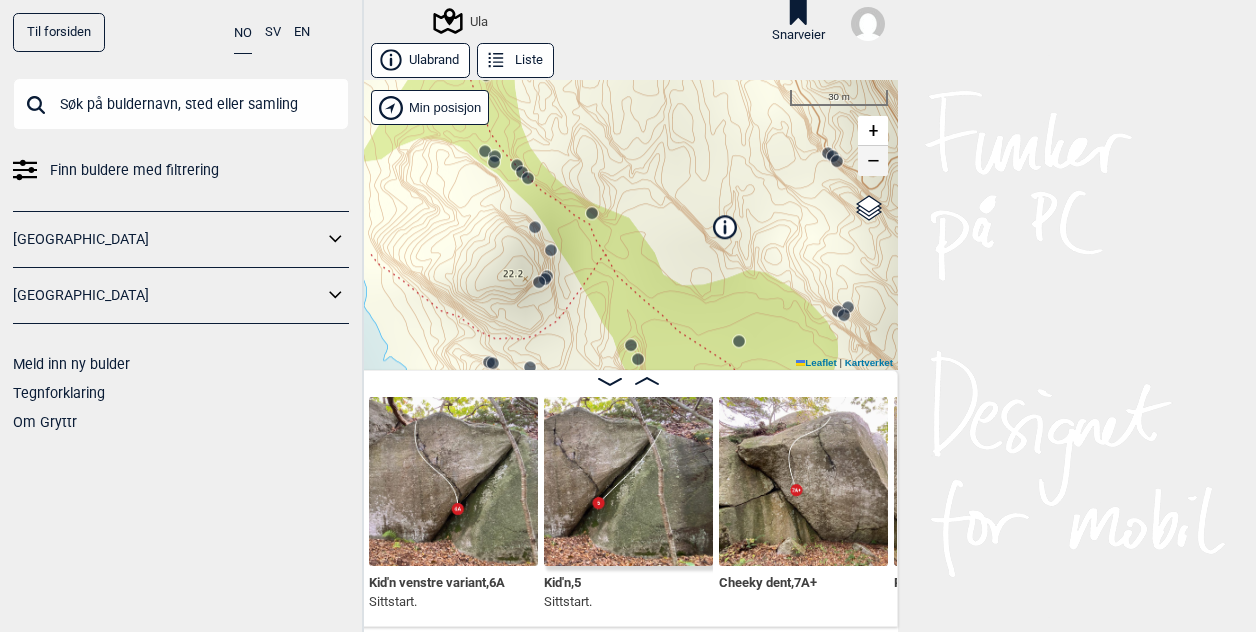 click on "−" at bounding box center [873, 161] 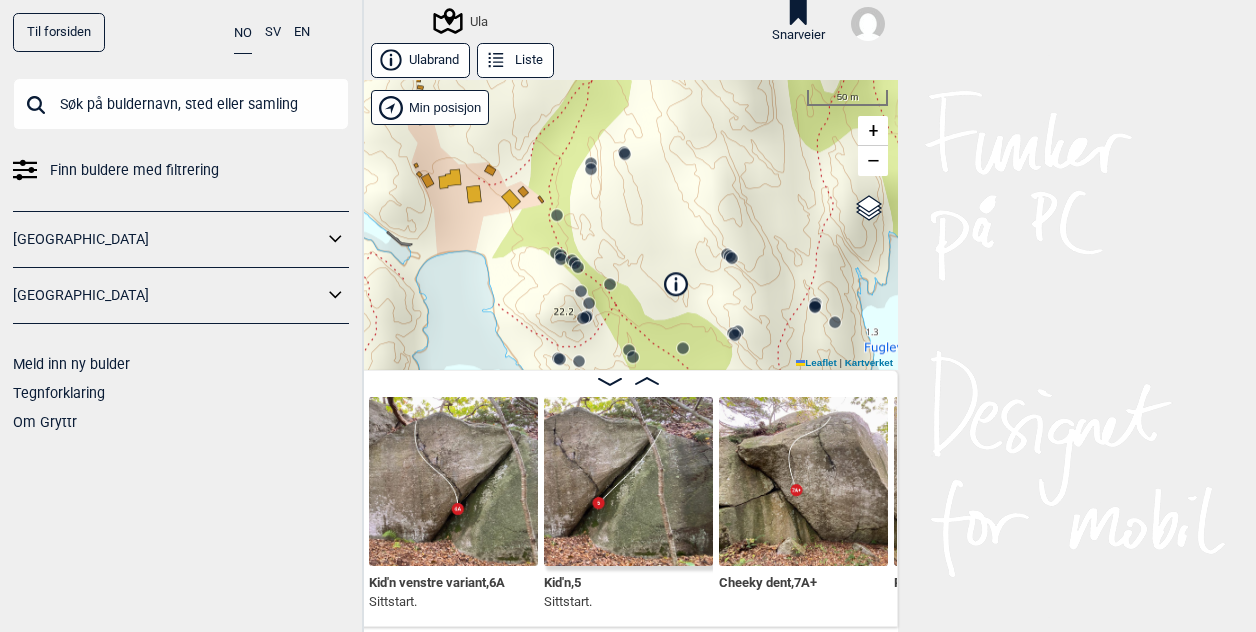 click 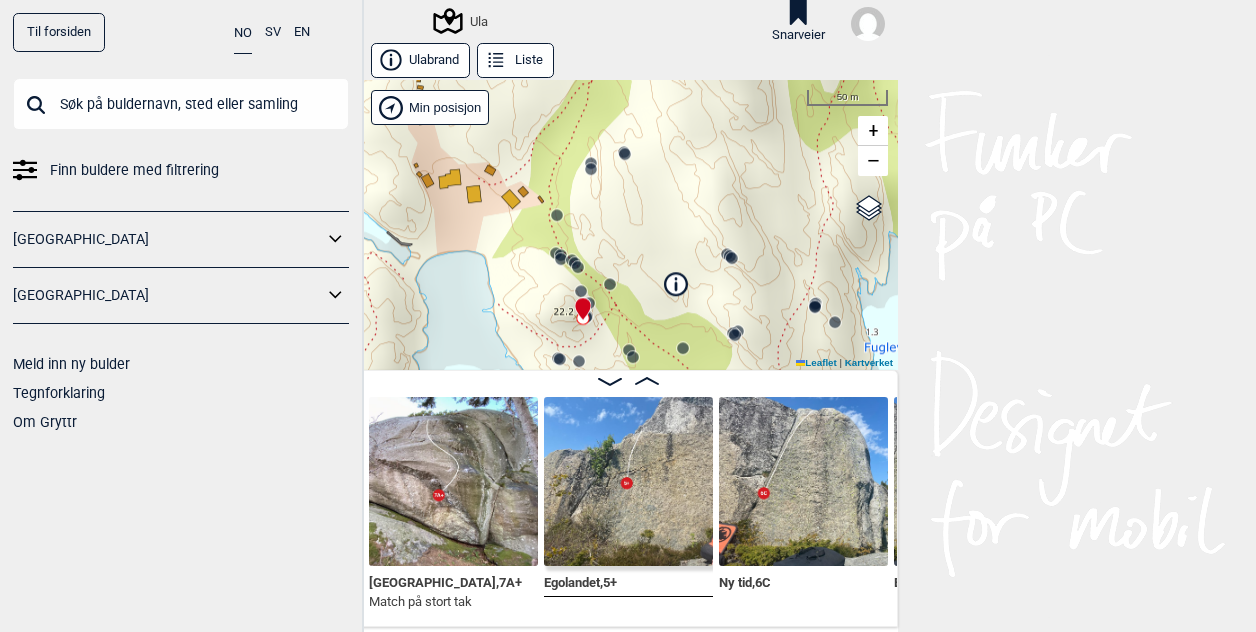 click at bounding box center (803, 481) 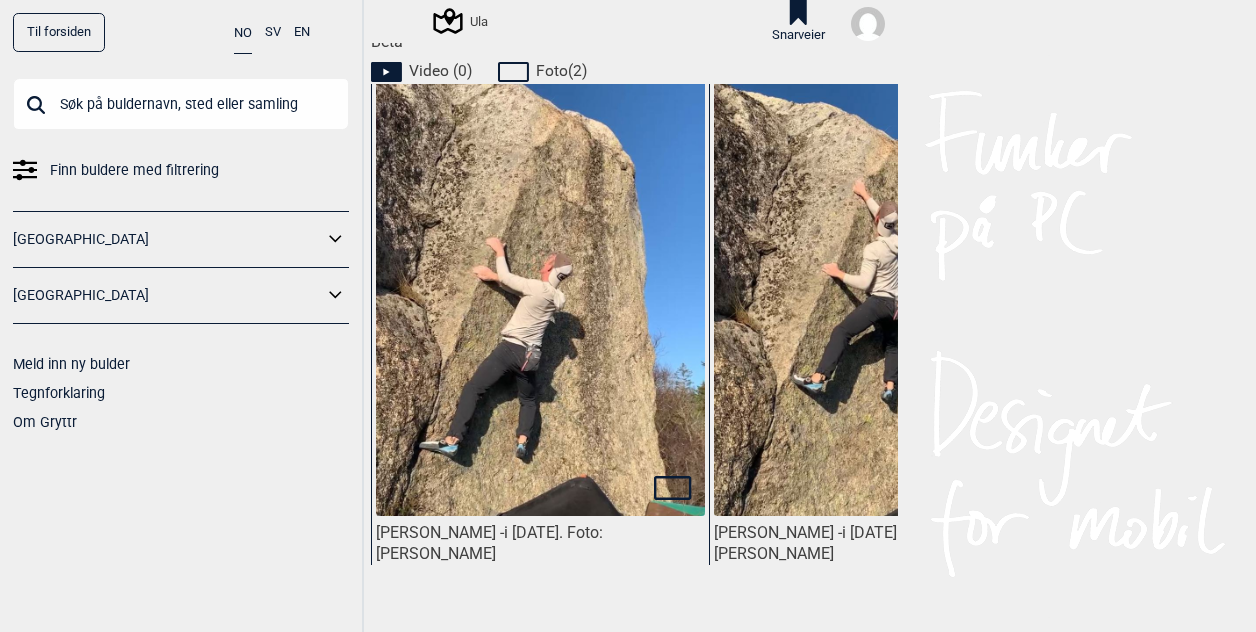 scroll, scrollTop: 921, scrollLeft: 0, axis: vertical 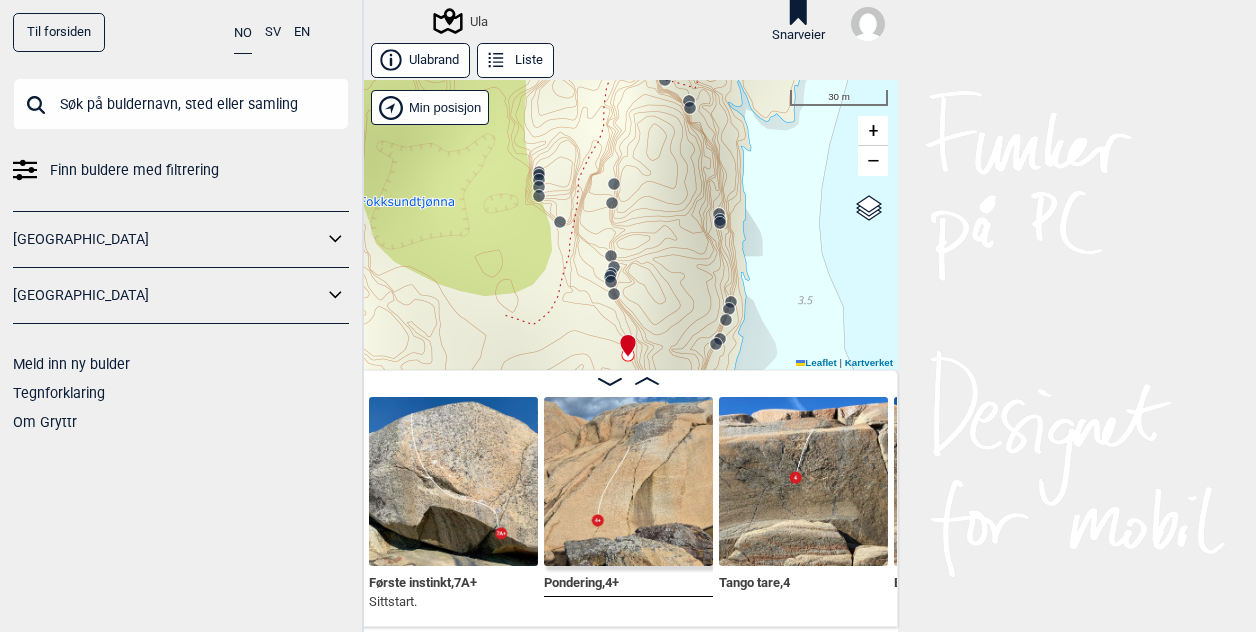 click 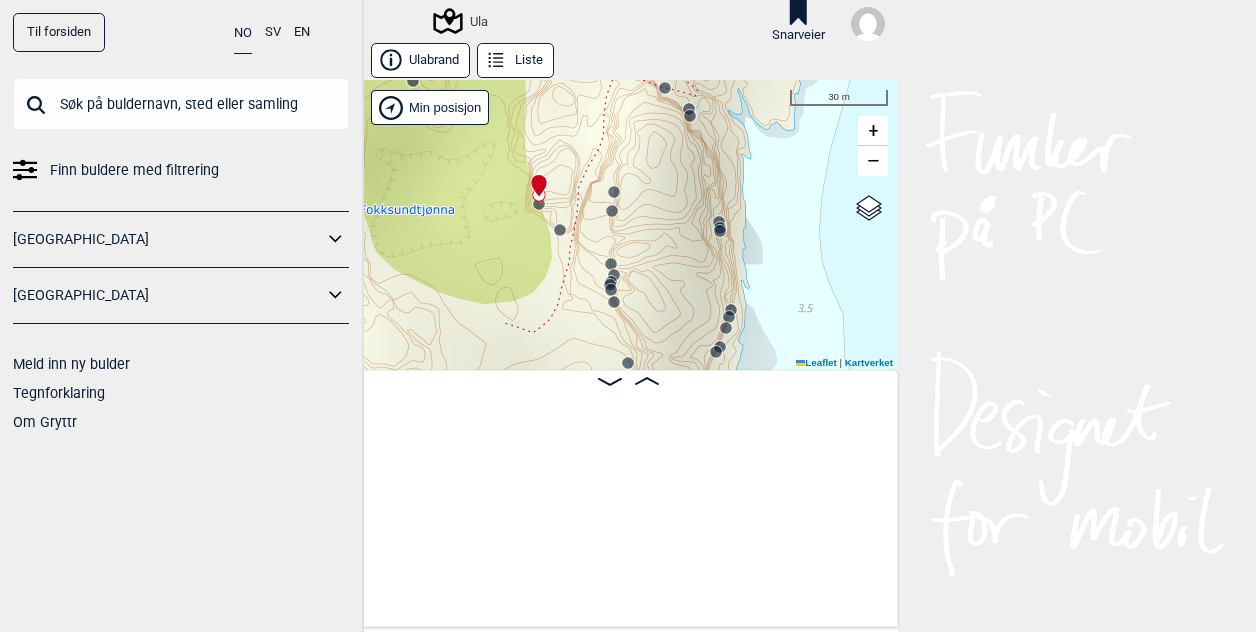 scroll, scrollTop: 0, scrollLeft: 7097, axis: horizontal 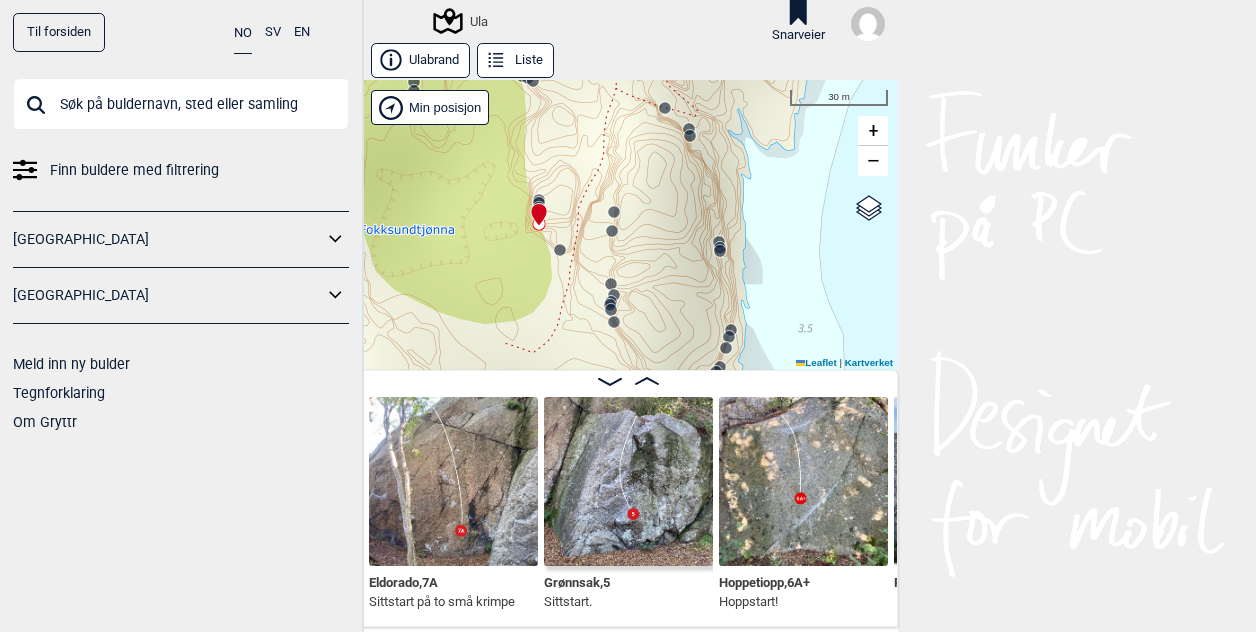 click on "Til forsiden" at bounding box center [59, 32] 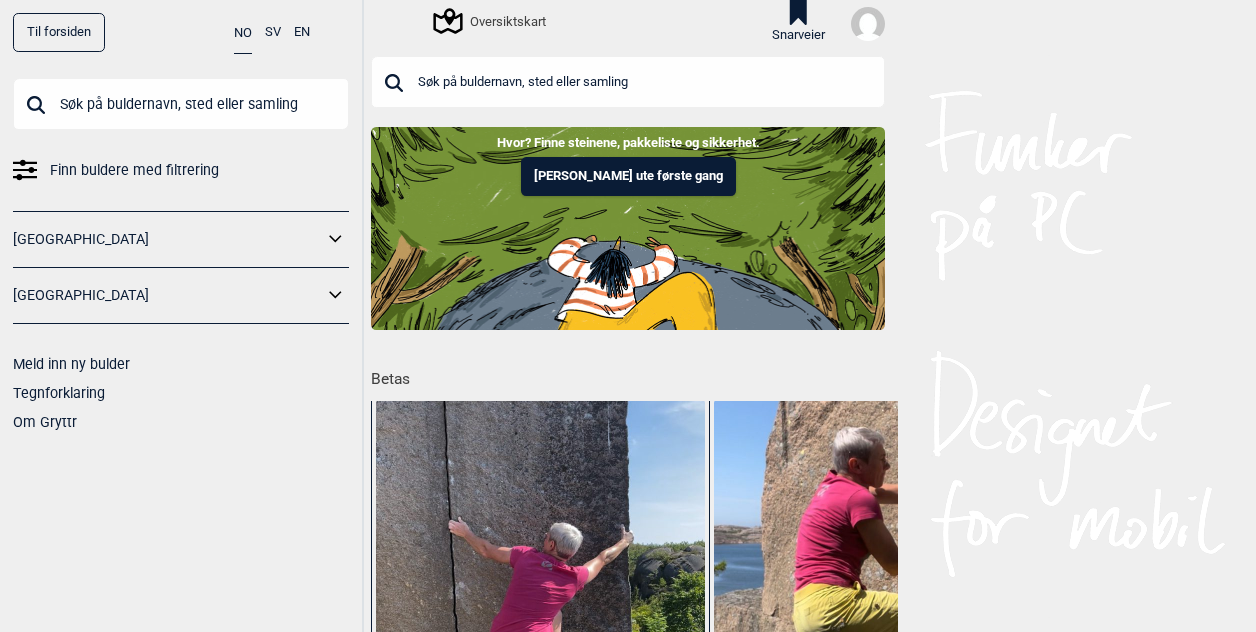click on "Til forsiden" at bounding box center [59, 32] 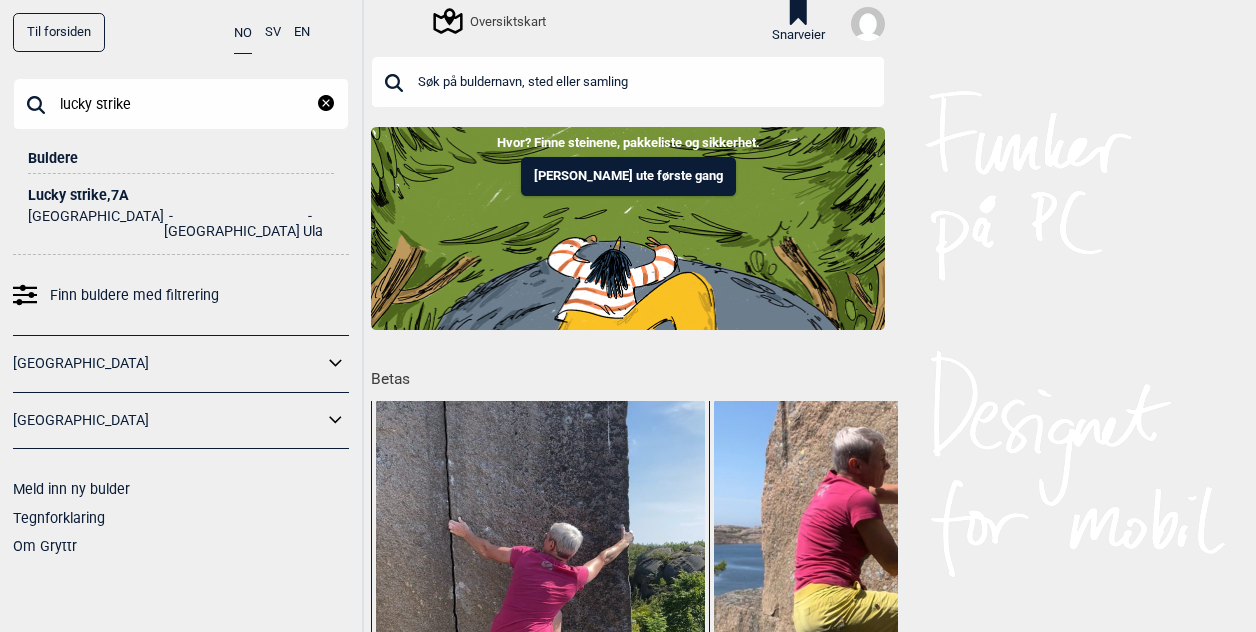 type on "lucky strike" 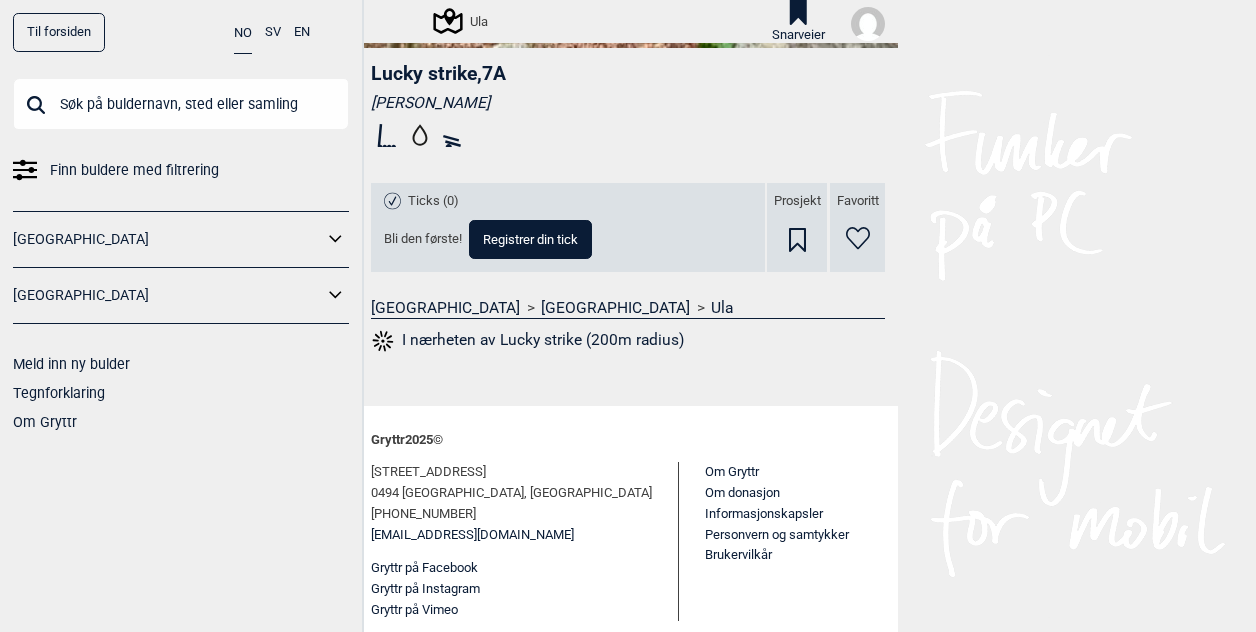 scroll, scrollTop: 570, scrollLeft: 0, axis: vertical 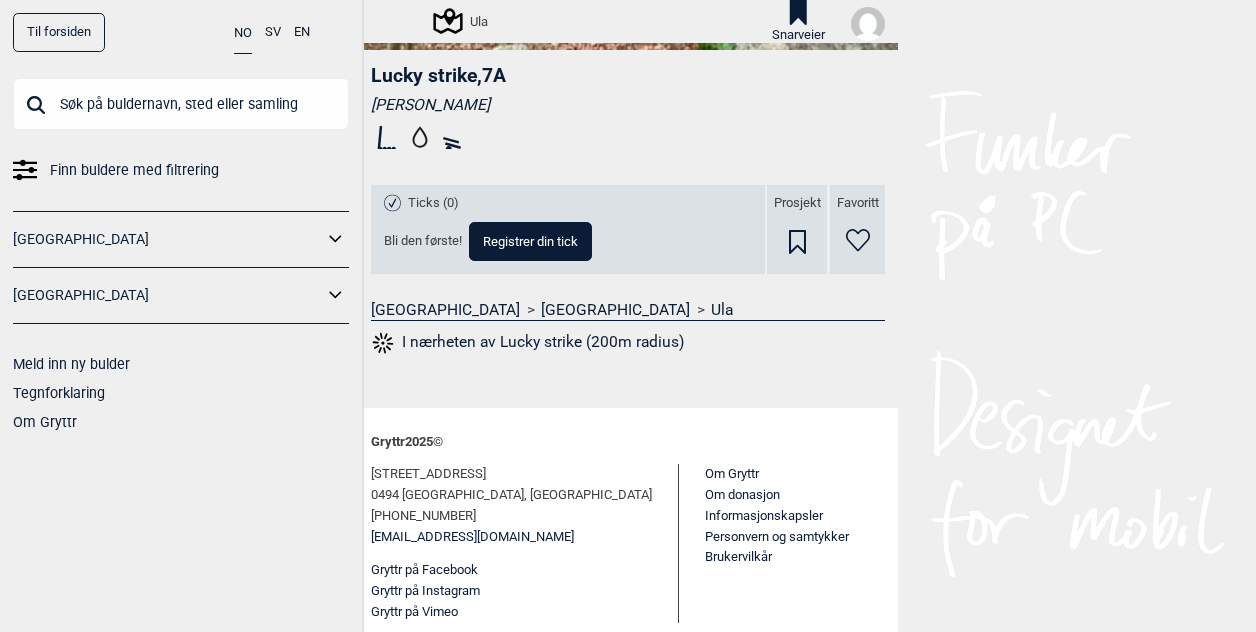 click at bounding box center (181, 104) 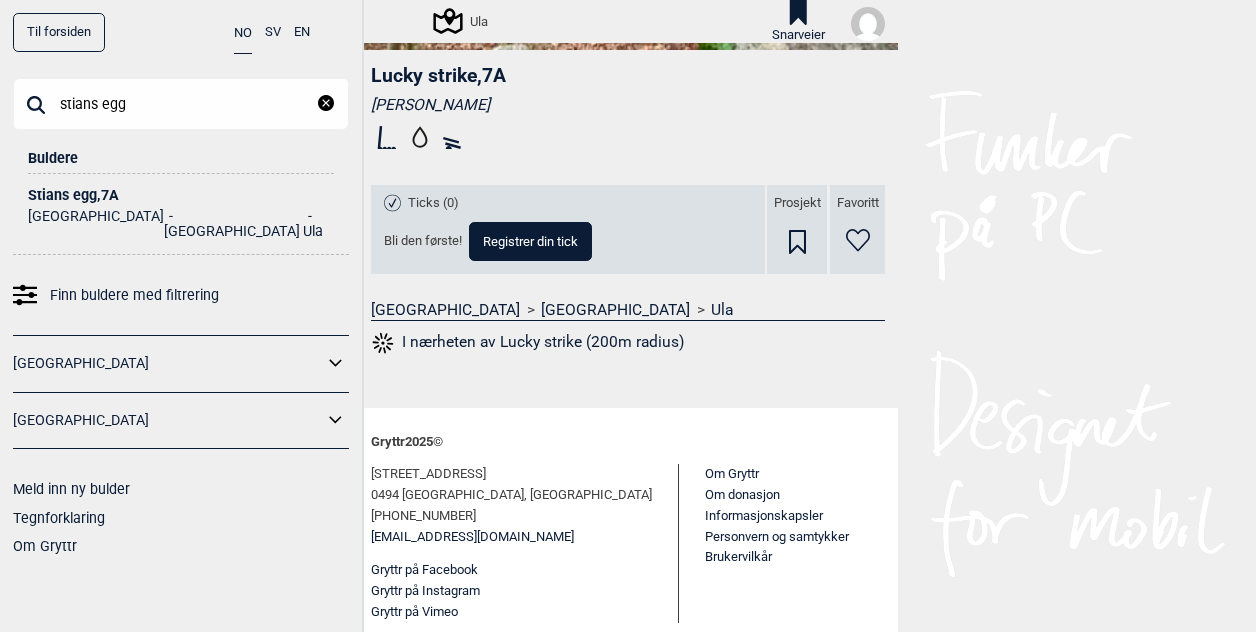 type on "stians egg" 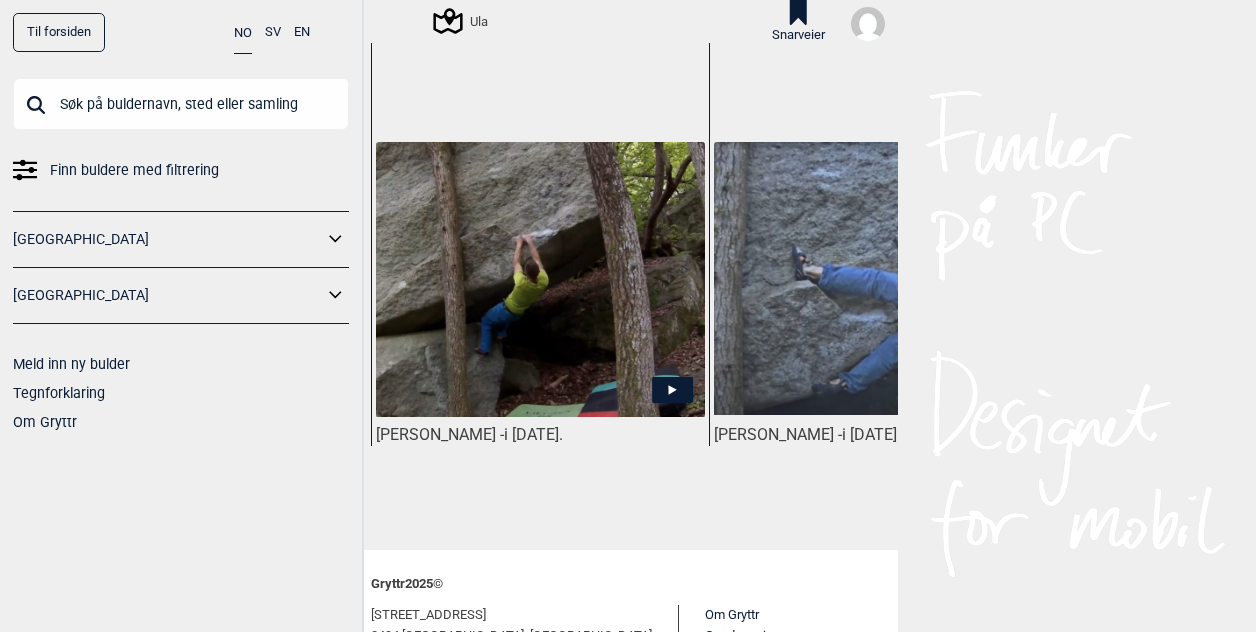 scroll, scrollTop: 1040, scrollLeft: 0, axis: vertical 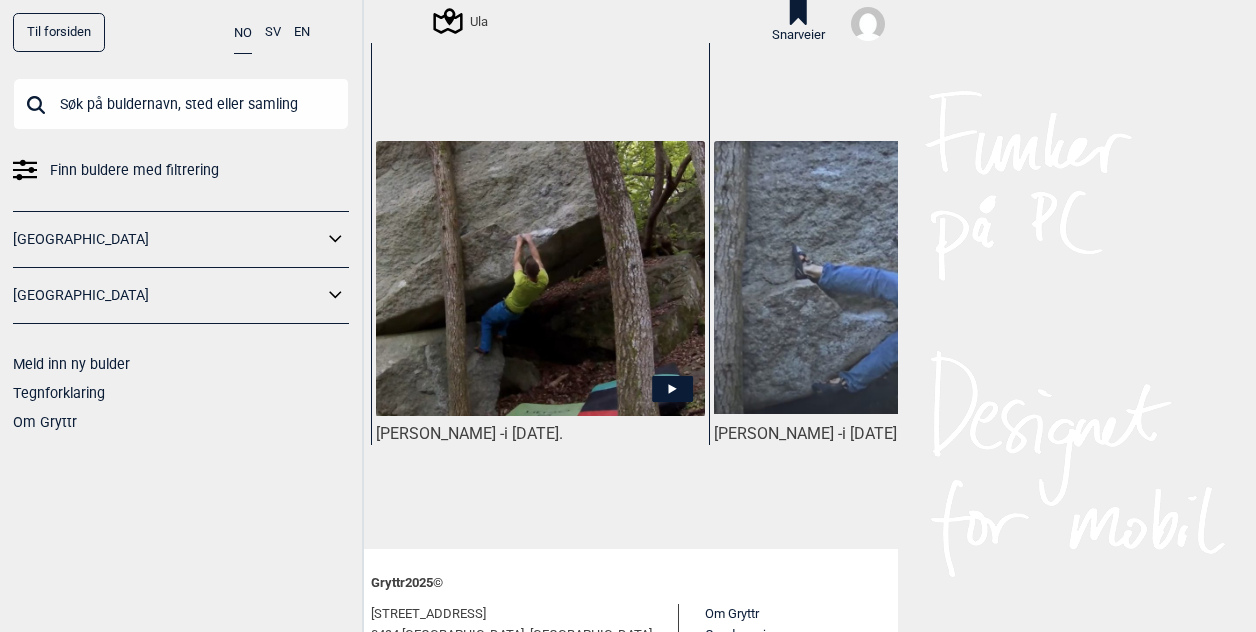 click at bounding box center [540, 279] 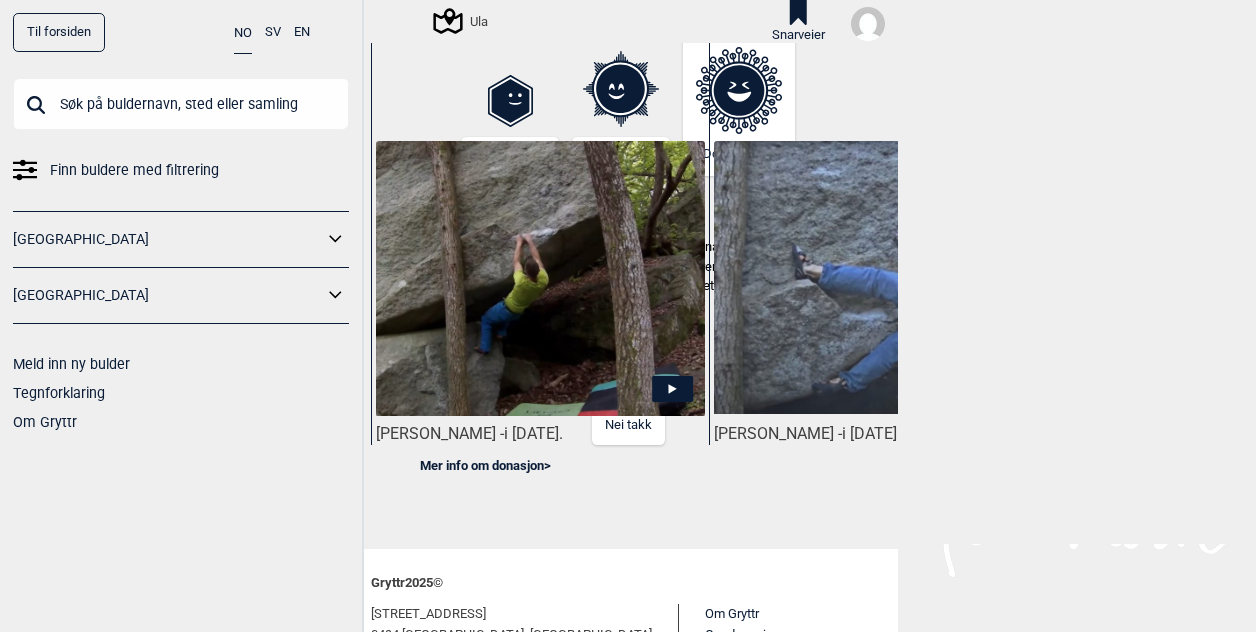 click on "Nei takk" at bounding box center [628, 425] 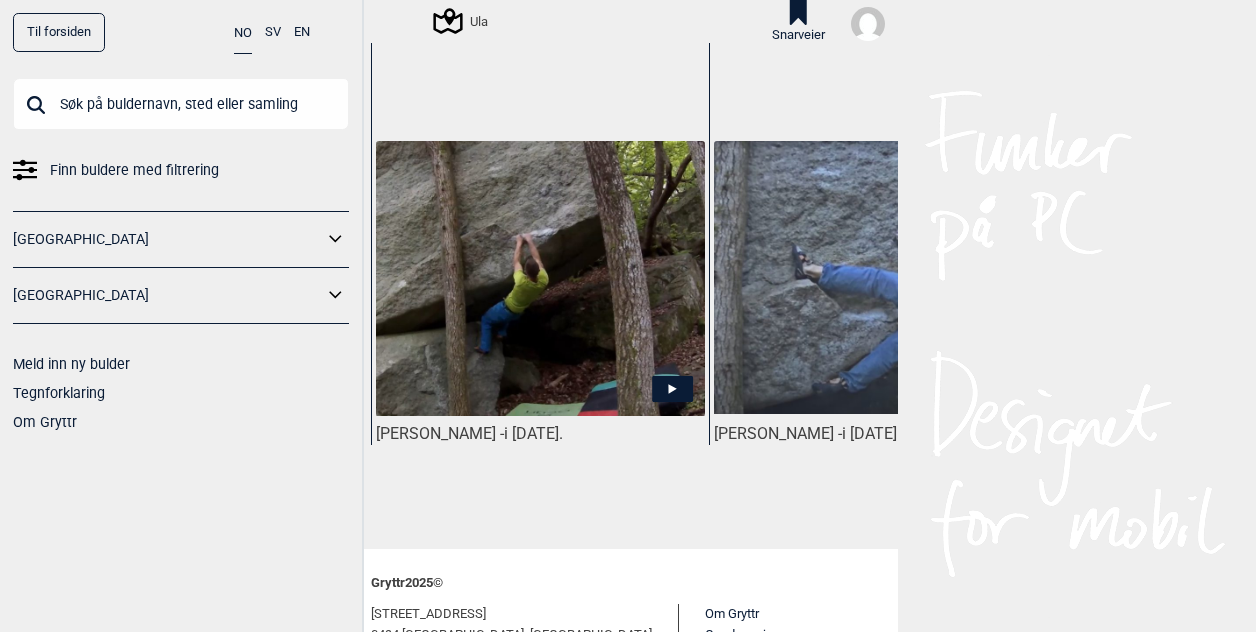 click 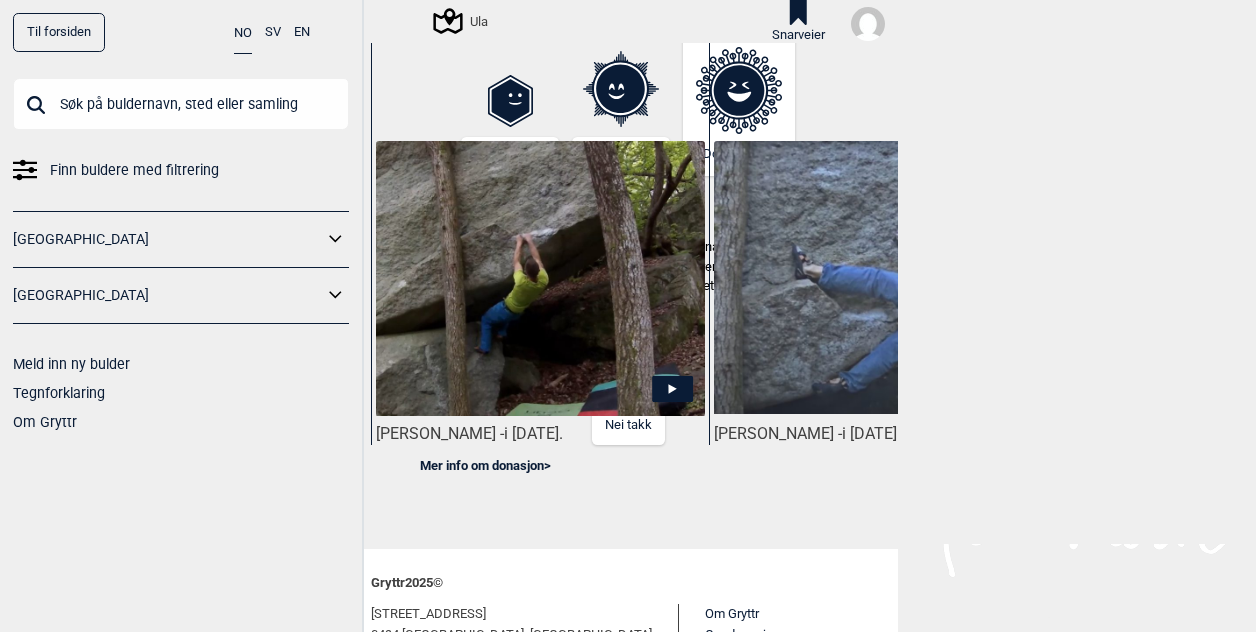 click on "Nei takk" at bounding box center (628, 425) 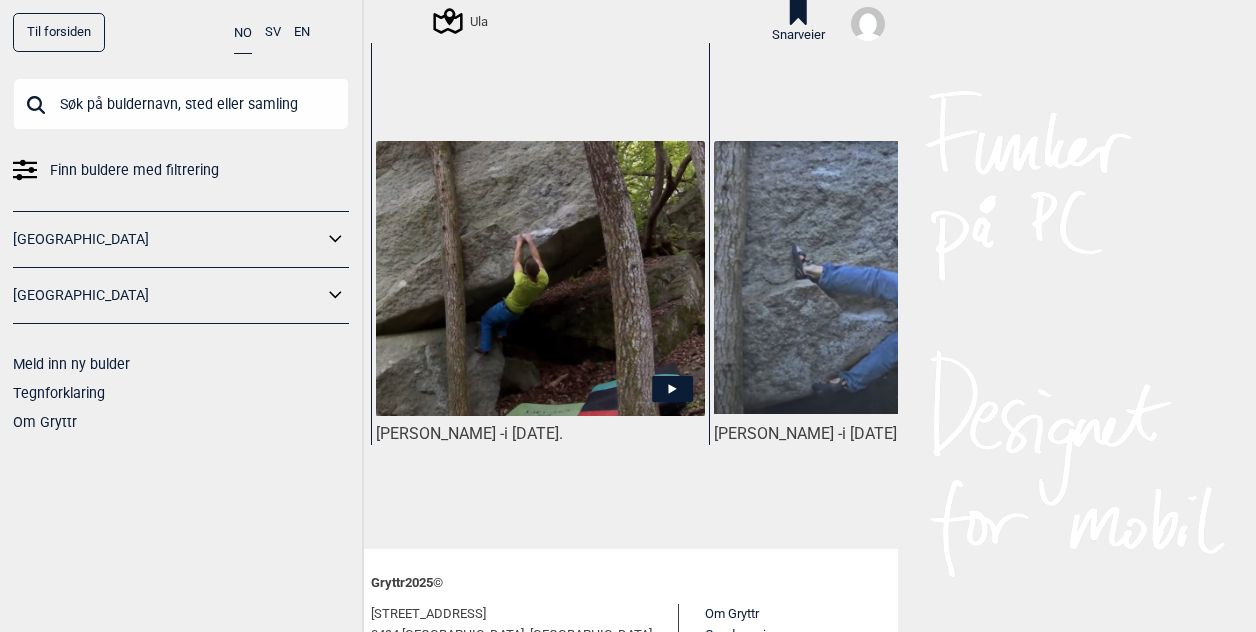 click 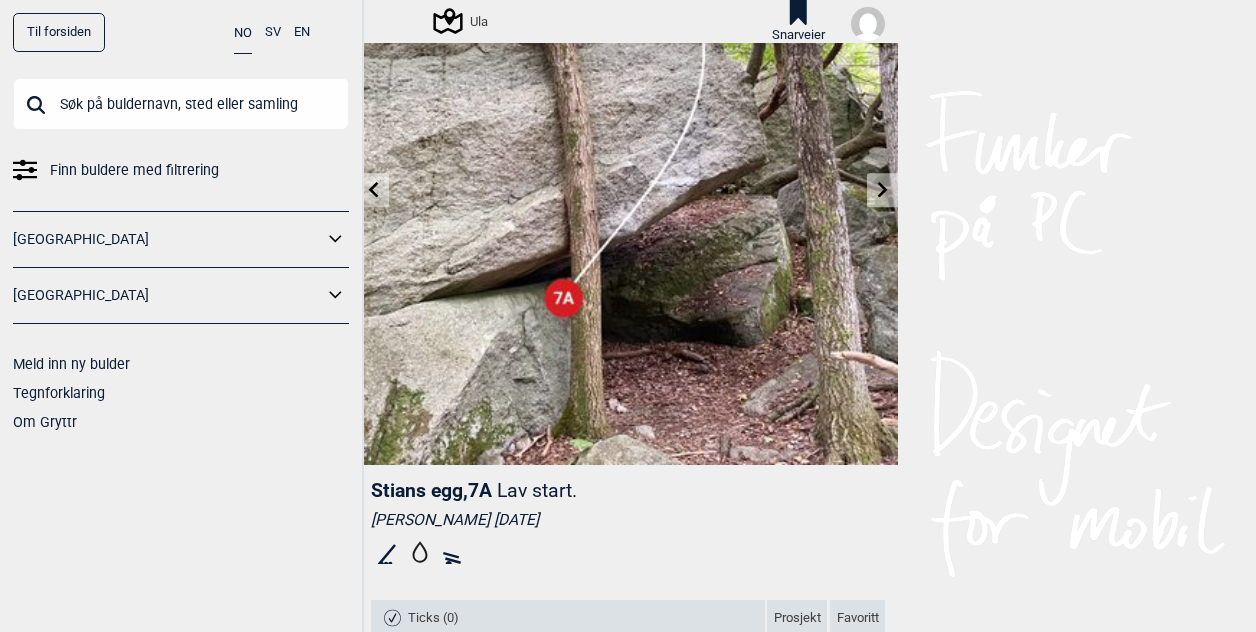 scroll, scrollTop: 0, scrollLeft: 0, axis: both 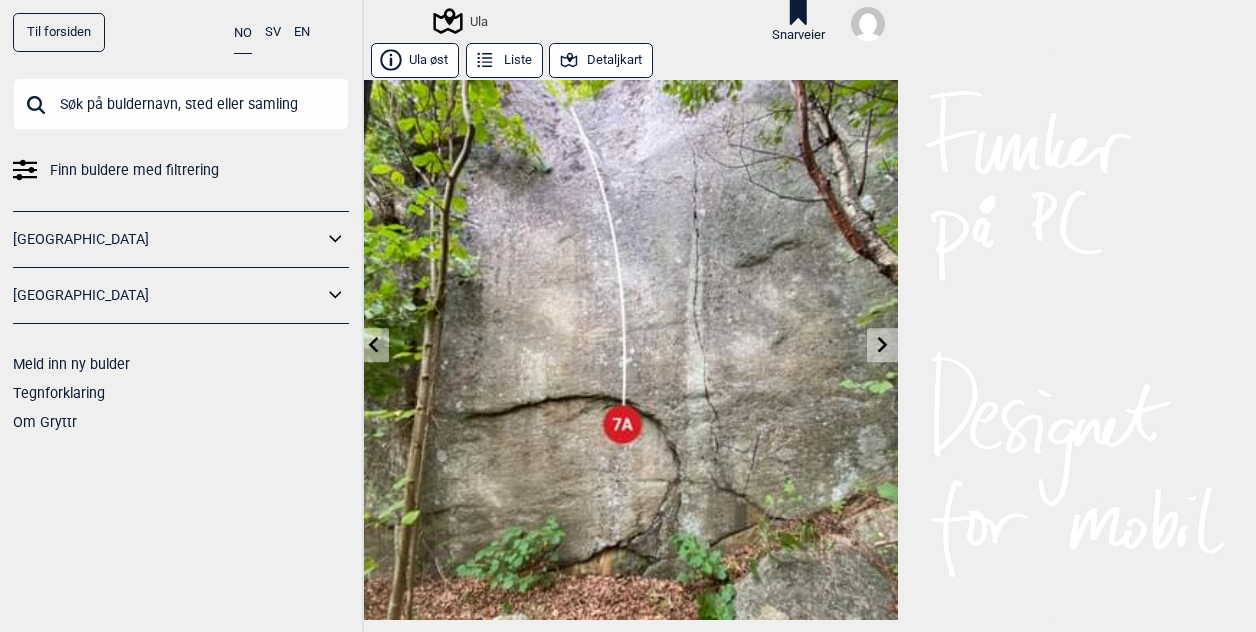 click at bounding box center [181, 104] 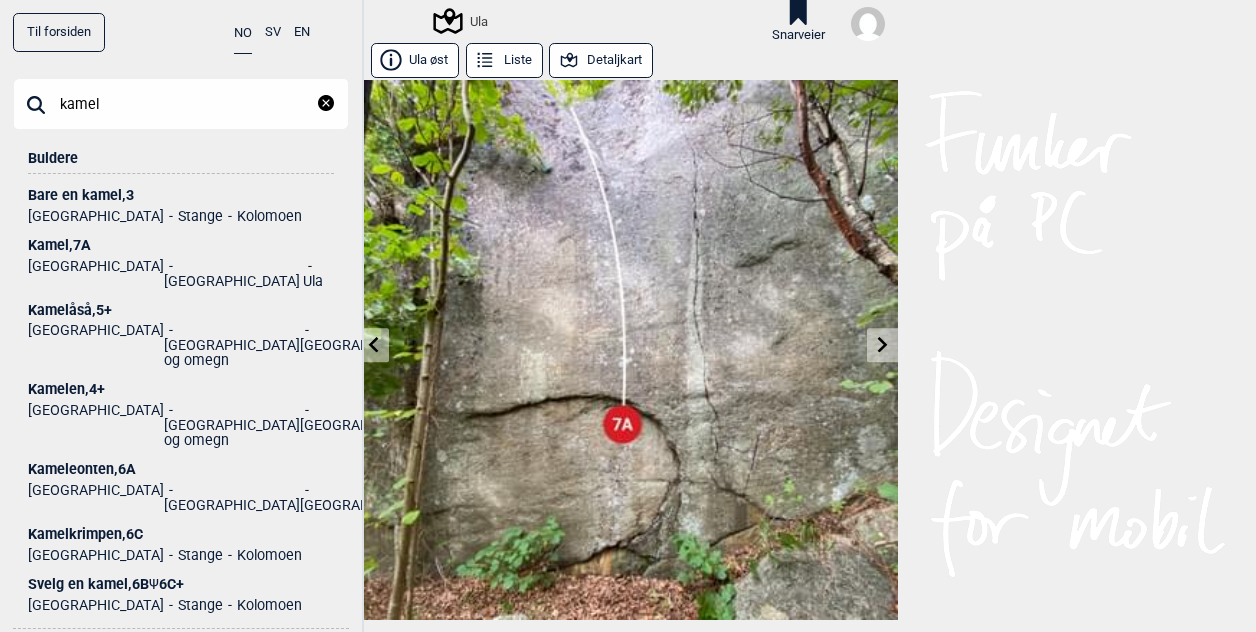 type on "kamel" 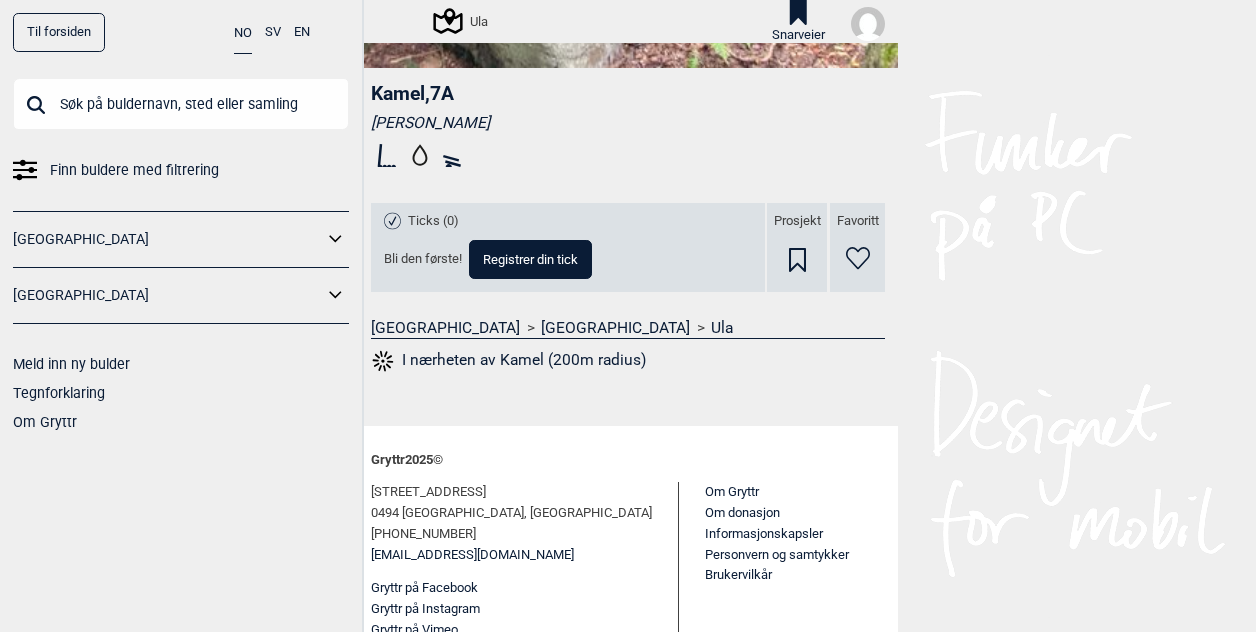 scroll, scrollTop: 554, scrollLeft: 0, axis: vertical 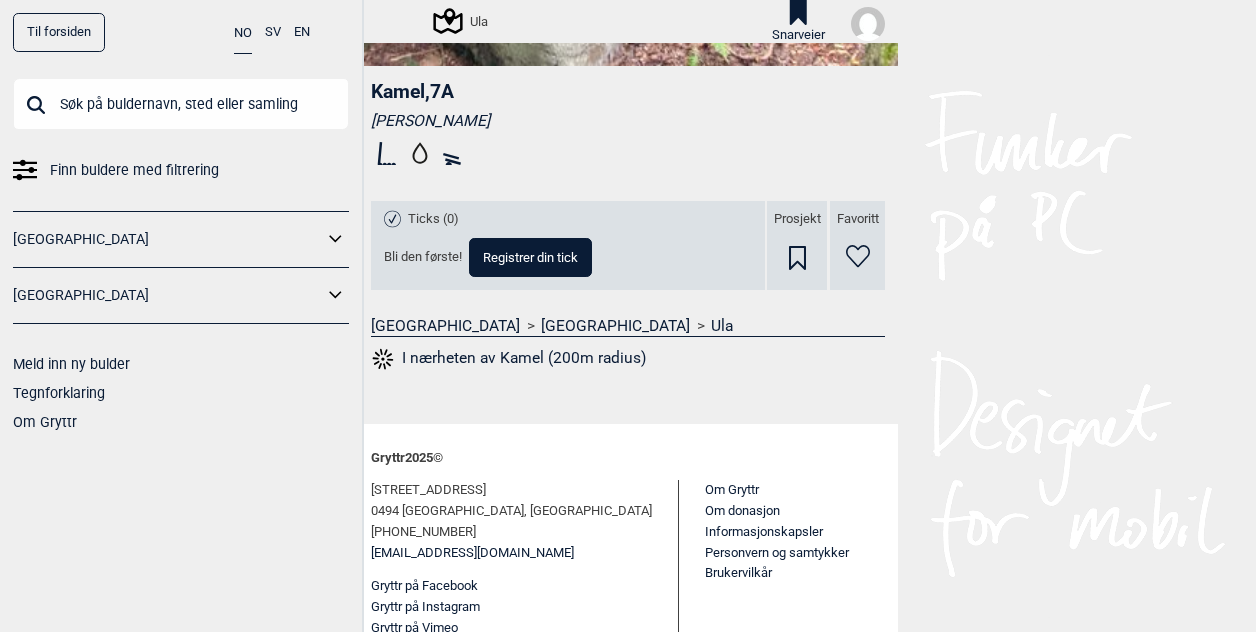 click on "I nærheten av Kamel (200m radius)" at bounding box center [508, 359] 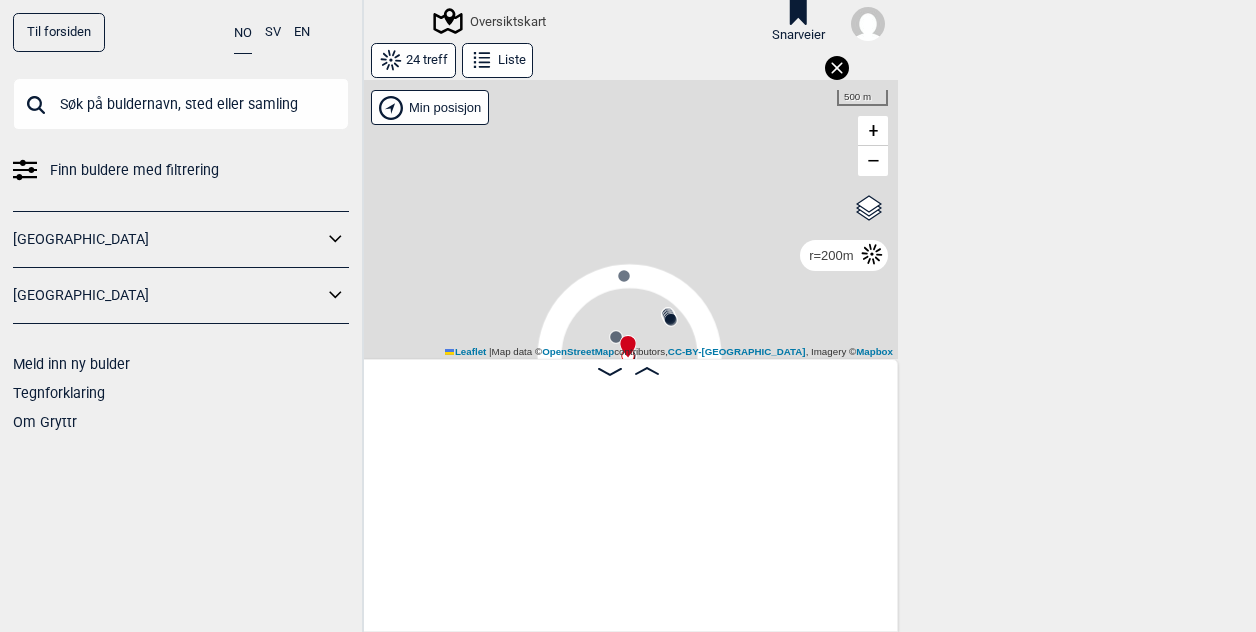 scroll, scrollTop: 0, scrollLeft: 2365, axis: horizontal 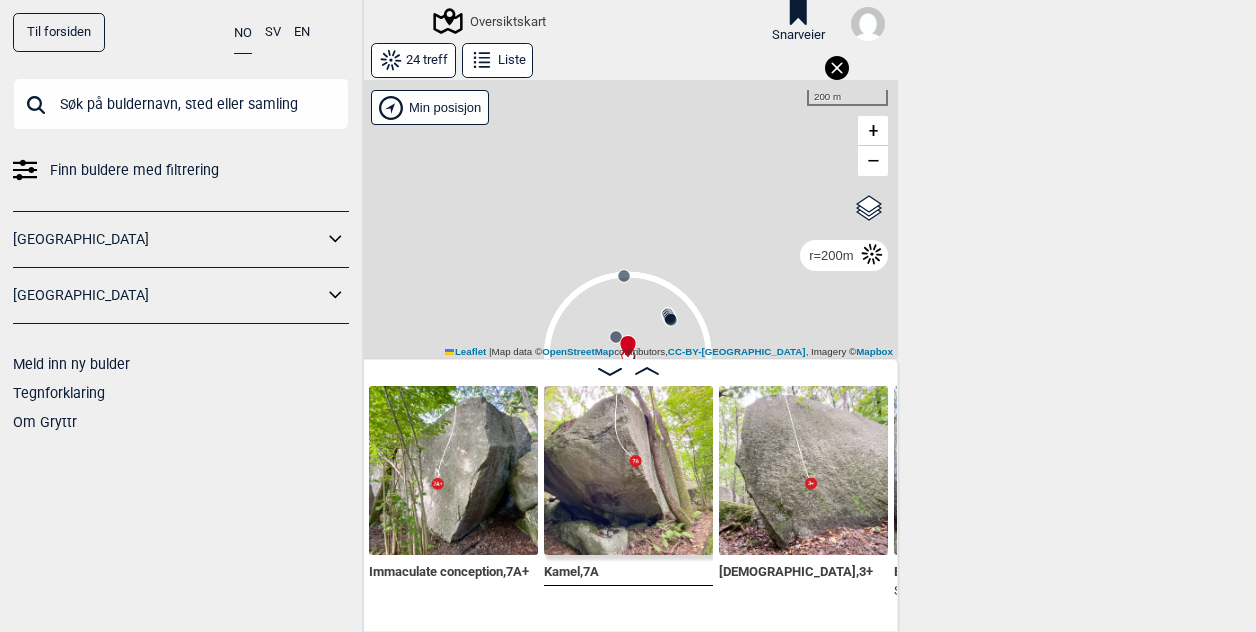 click on "Nei takk" at bounding box center [628, 556] 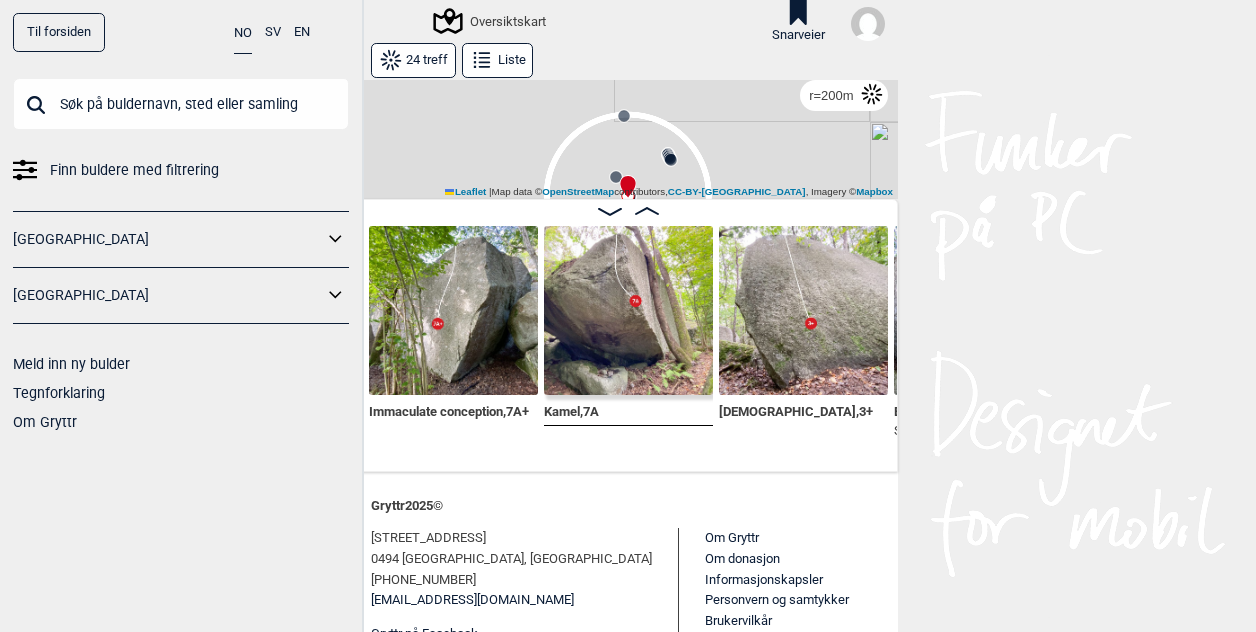 scroll, scrollTop: 161, scrollLeft: 0, axis: vertical 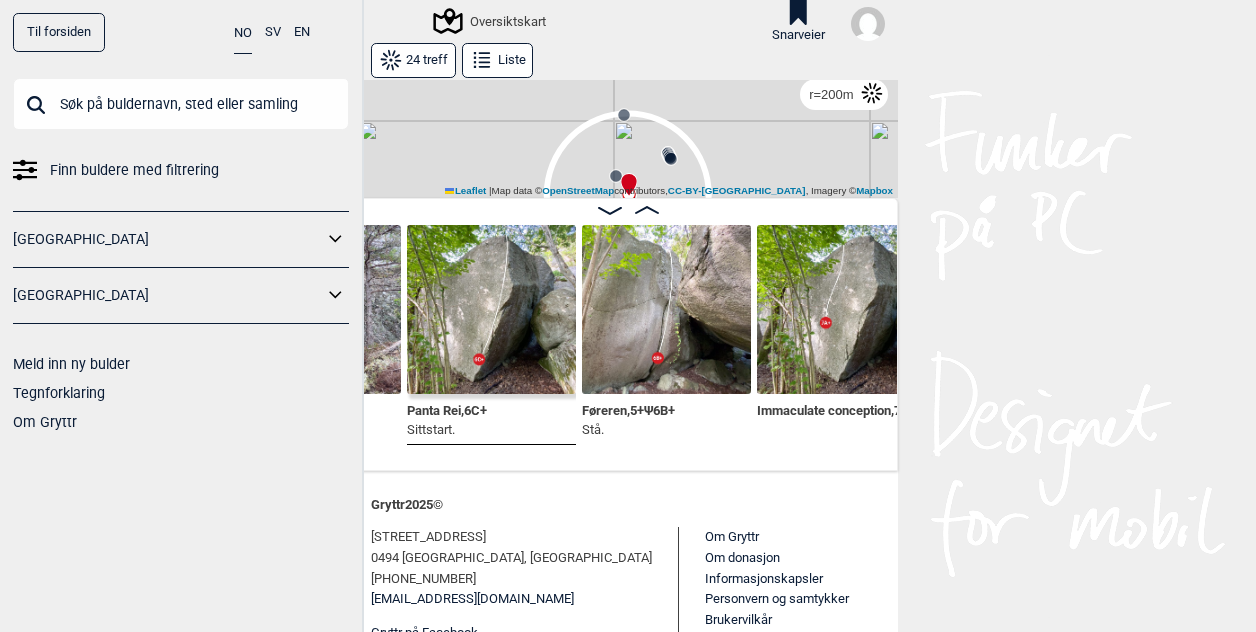 click at bounding box center [666, 309] 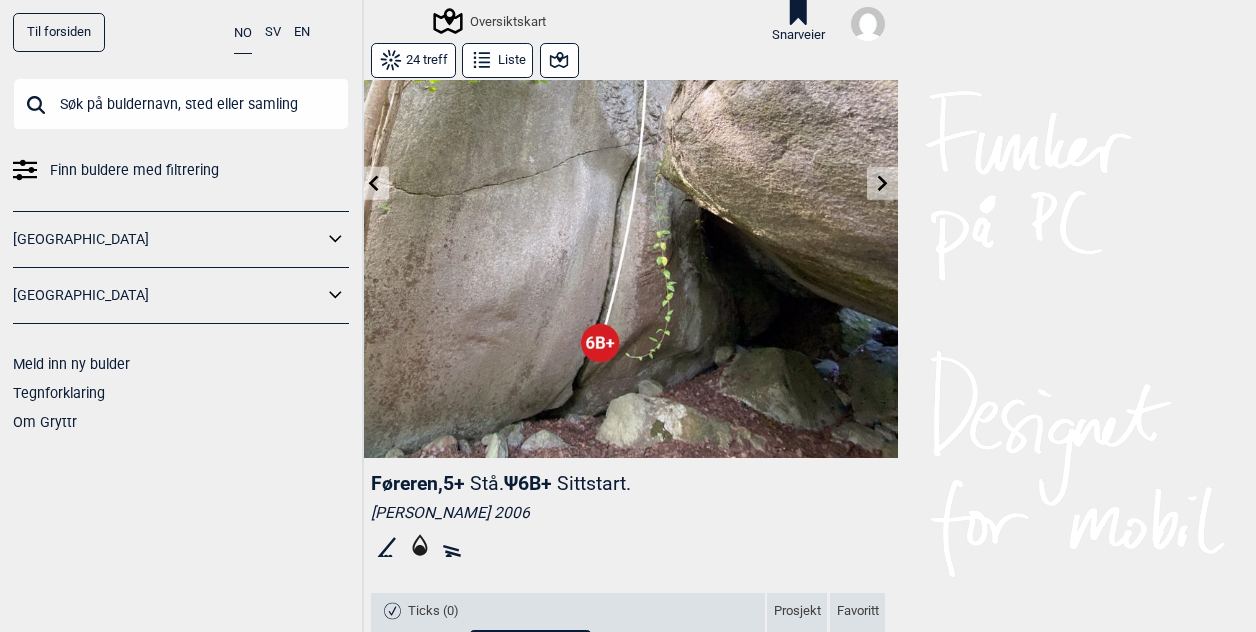 scroll, scrollTop: 1136, scrollLeft: 0, axis: vertical 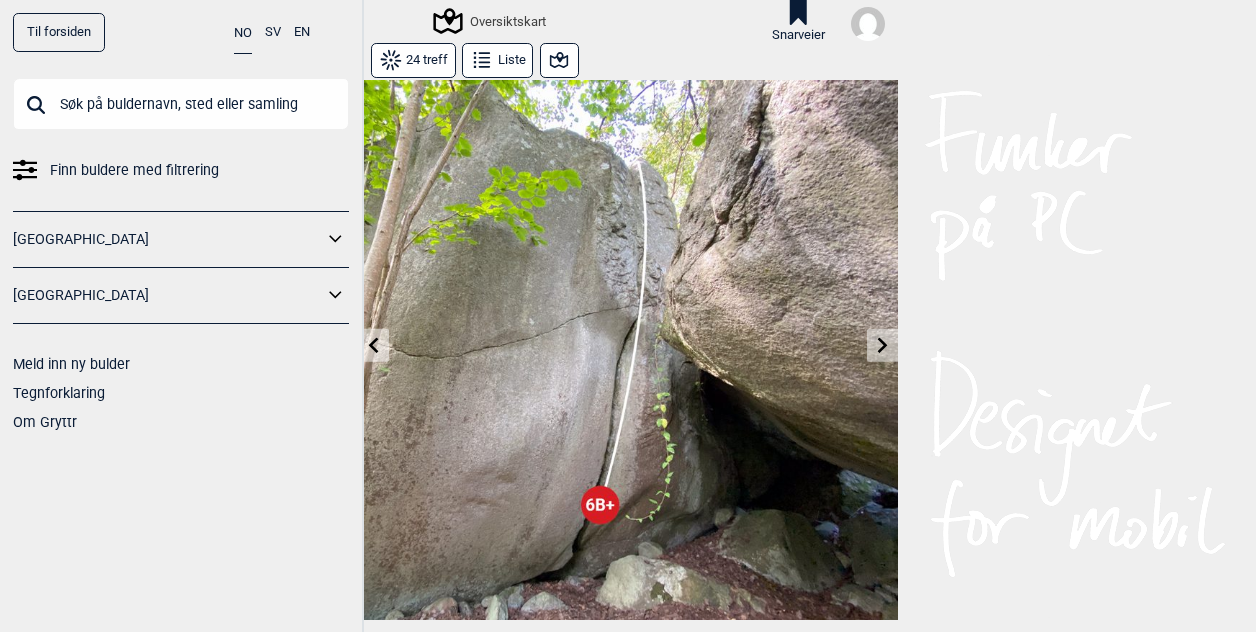 click 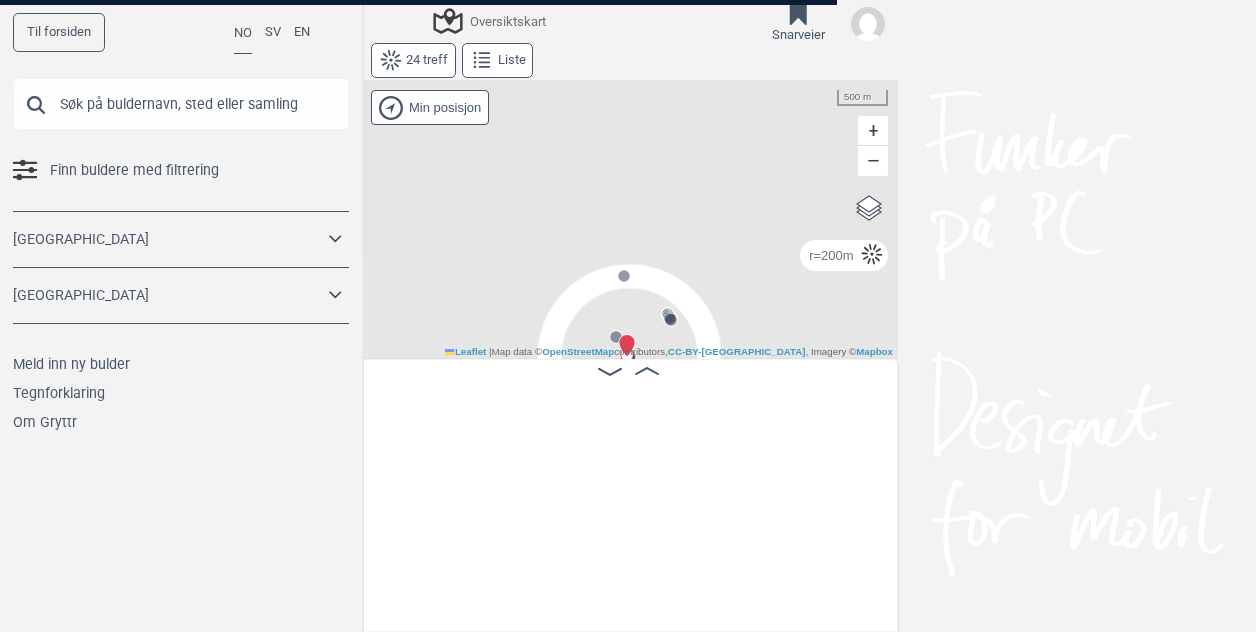 scroll, scrollTop: 0, scrollLeft: 2027, axis: horizontal 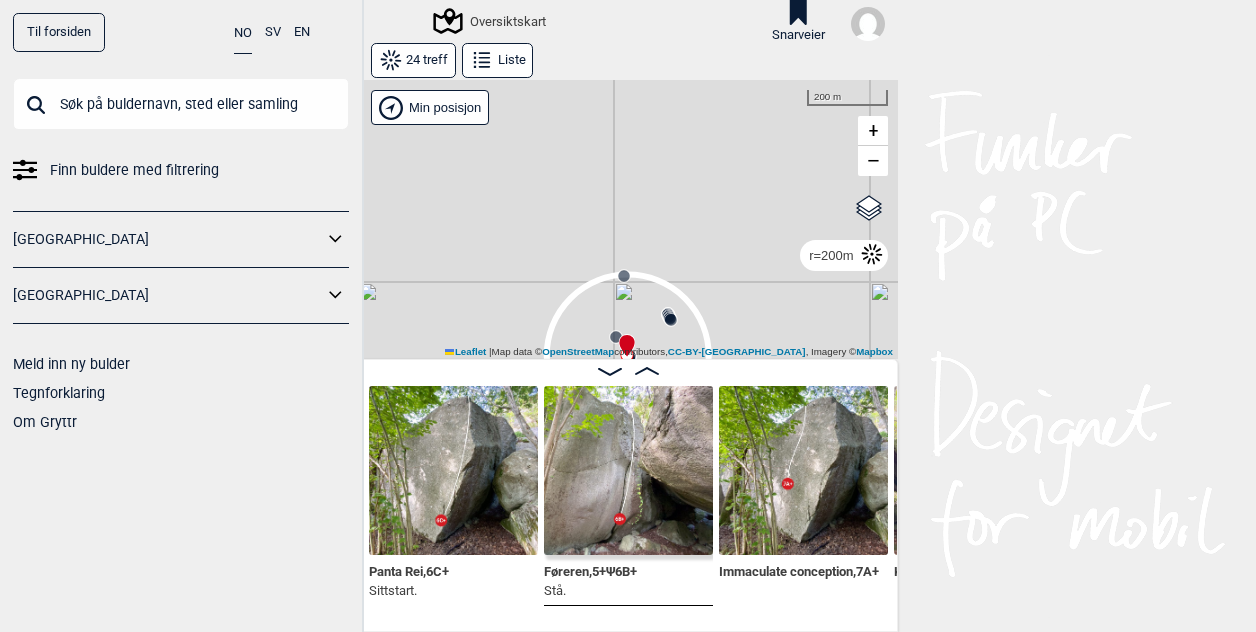 click 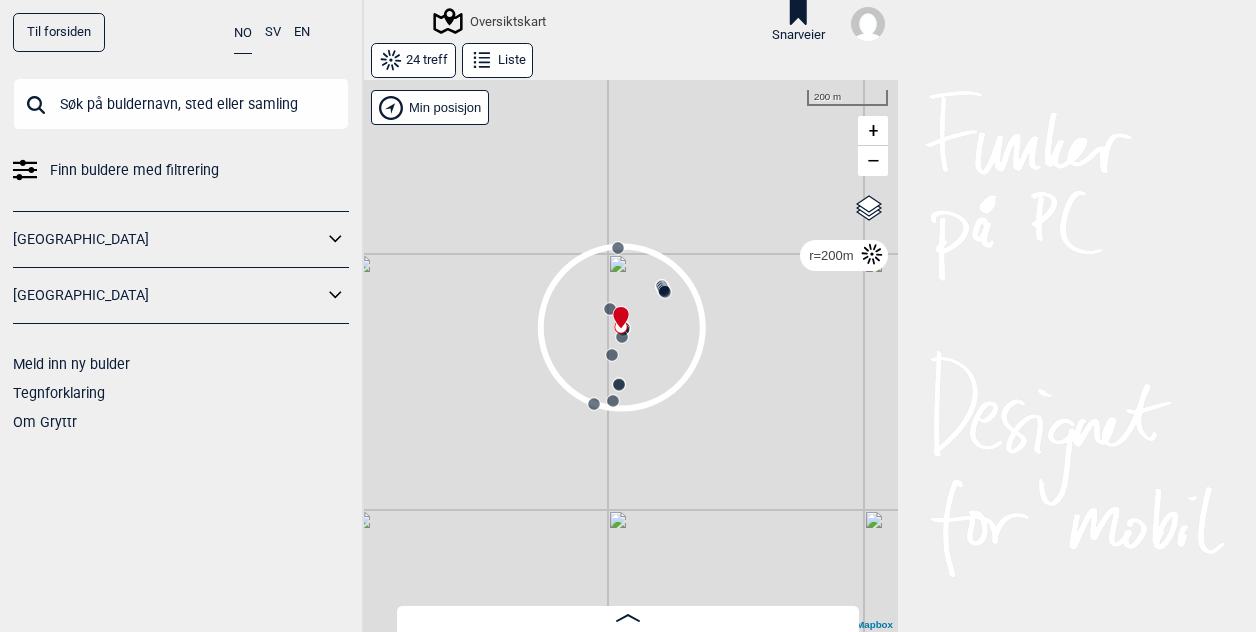 drag, startPoint x: 512, startPoint y: 505, endPoint x: 506, endPoint y: 477, distance: 28.635643 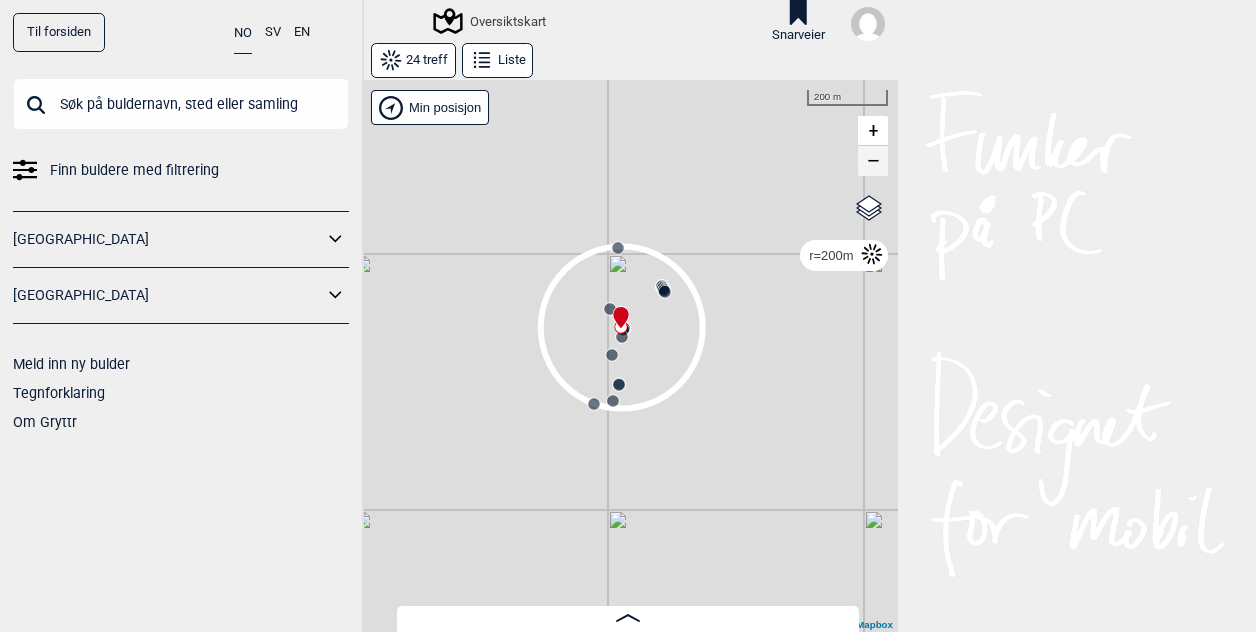click on "−" at bounding box center [873, 161] 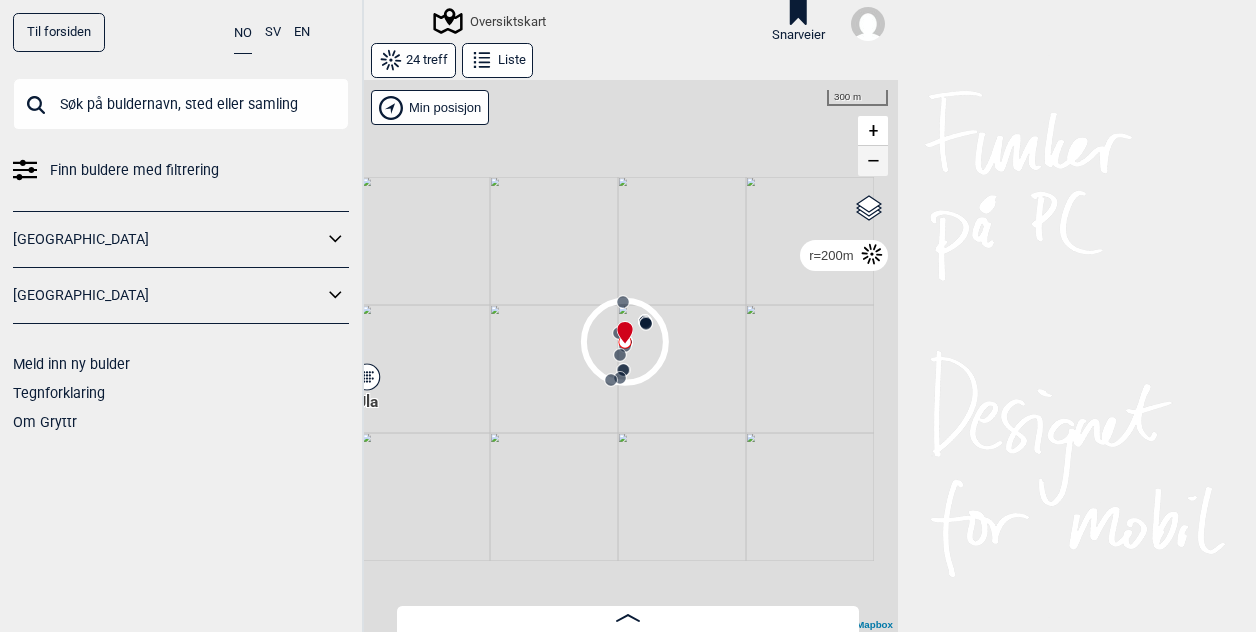 click on "−" at bounding box center (873, 161) 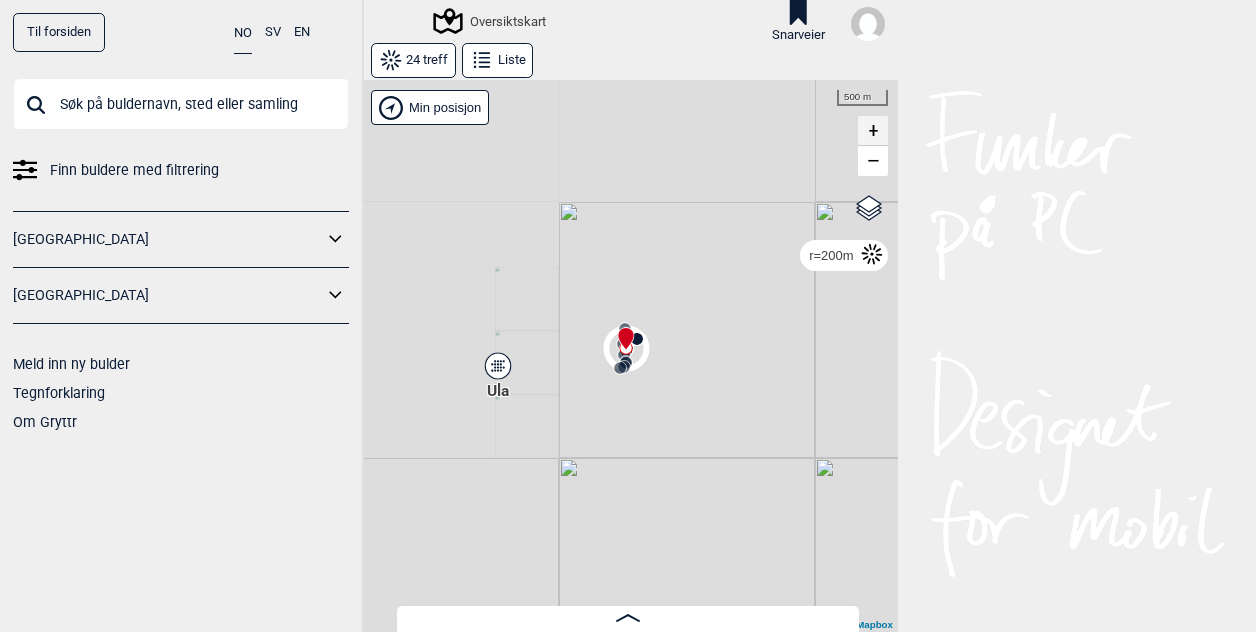 click on "+" at bounding box center (873, 131) 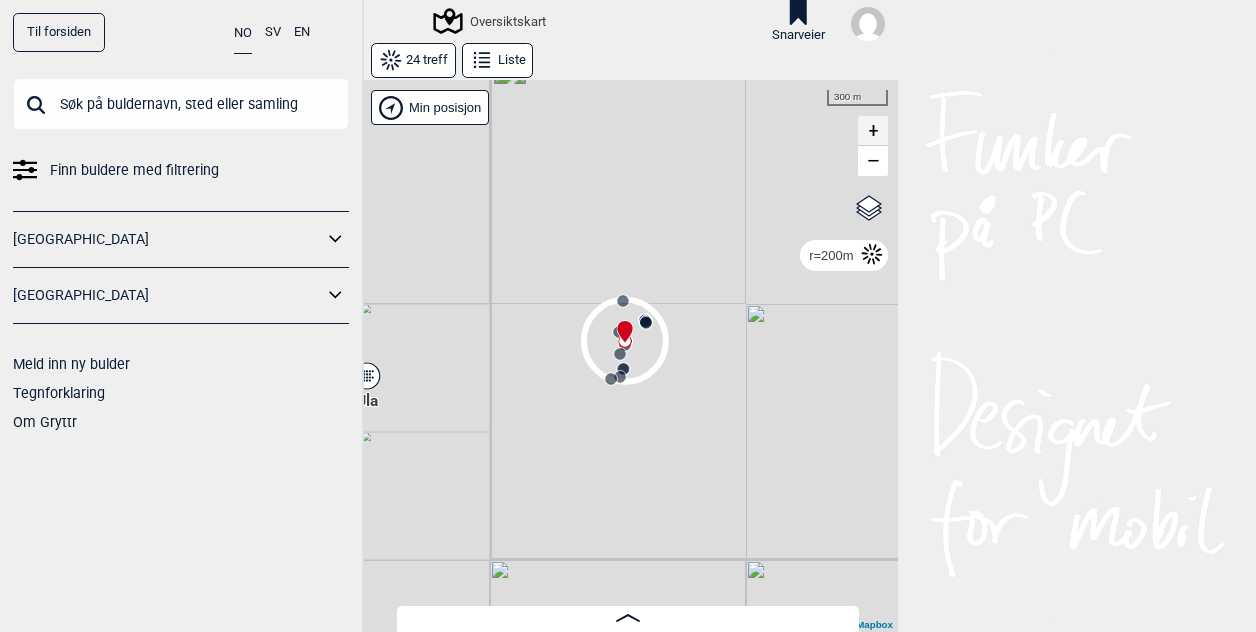 click on "+" at bounding box center (873, 131) 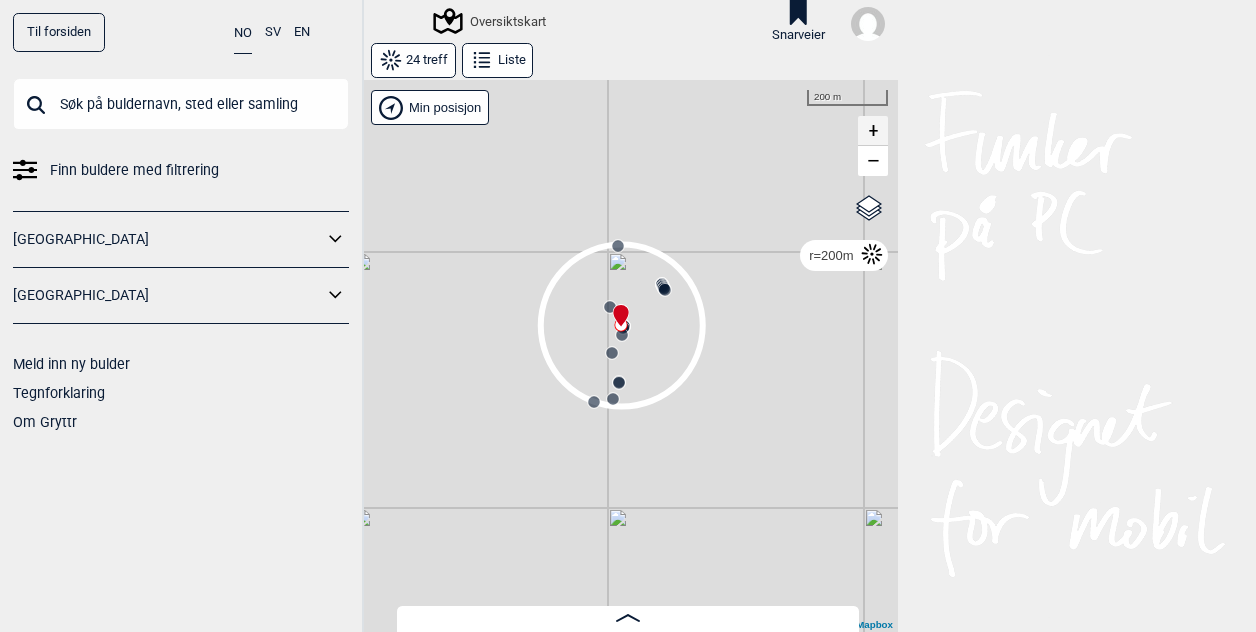 click on "+" at bounding box center (873, 131) 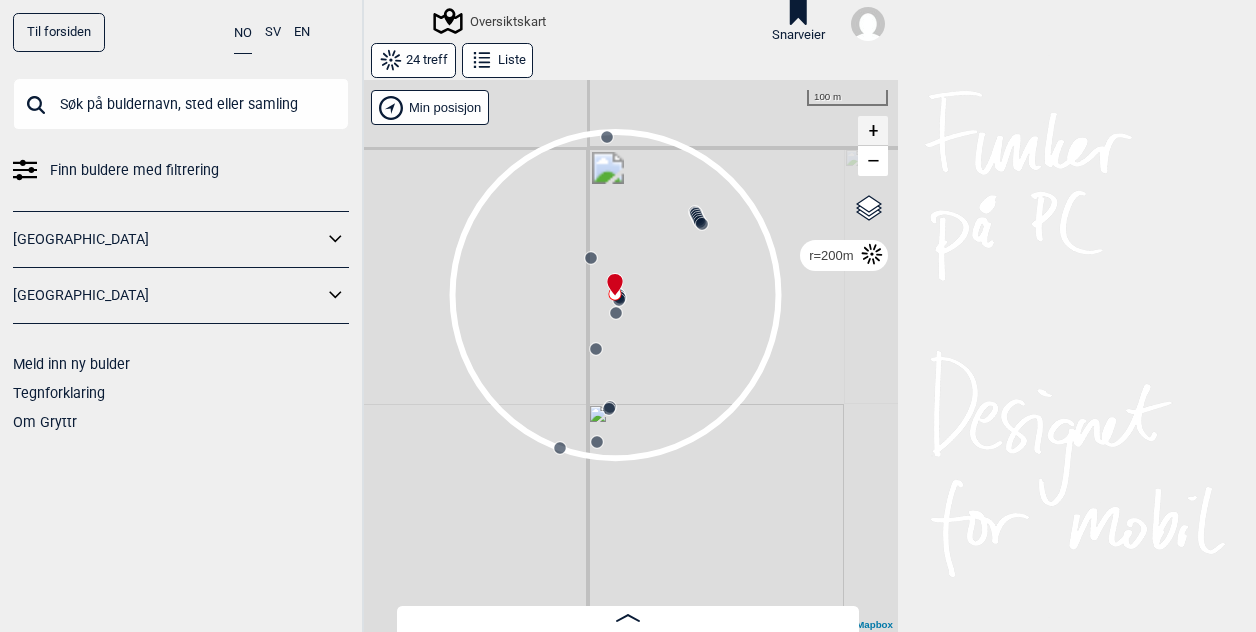 click on "+" at bounding box center [873, 131] 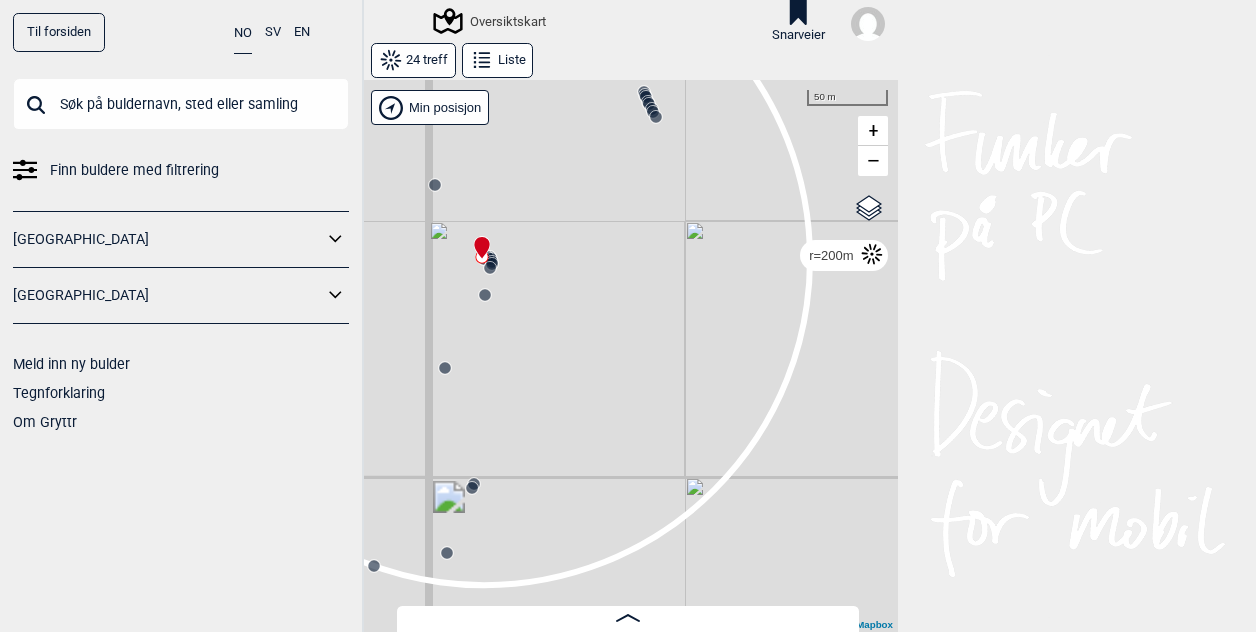 drag, startPoint x: 722, startPoint y: 350, endPoint x: 601, endPoint y: 376, distance: 123.76187 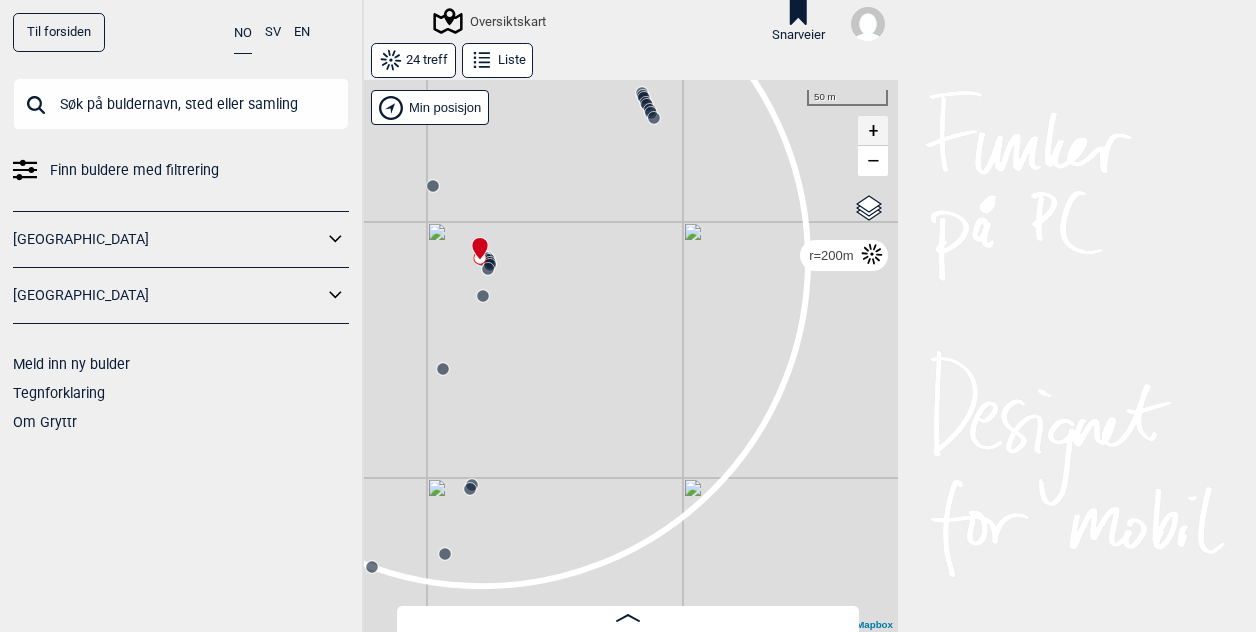 click on "+" at bounding box center (873, 131) 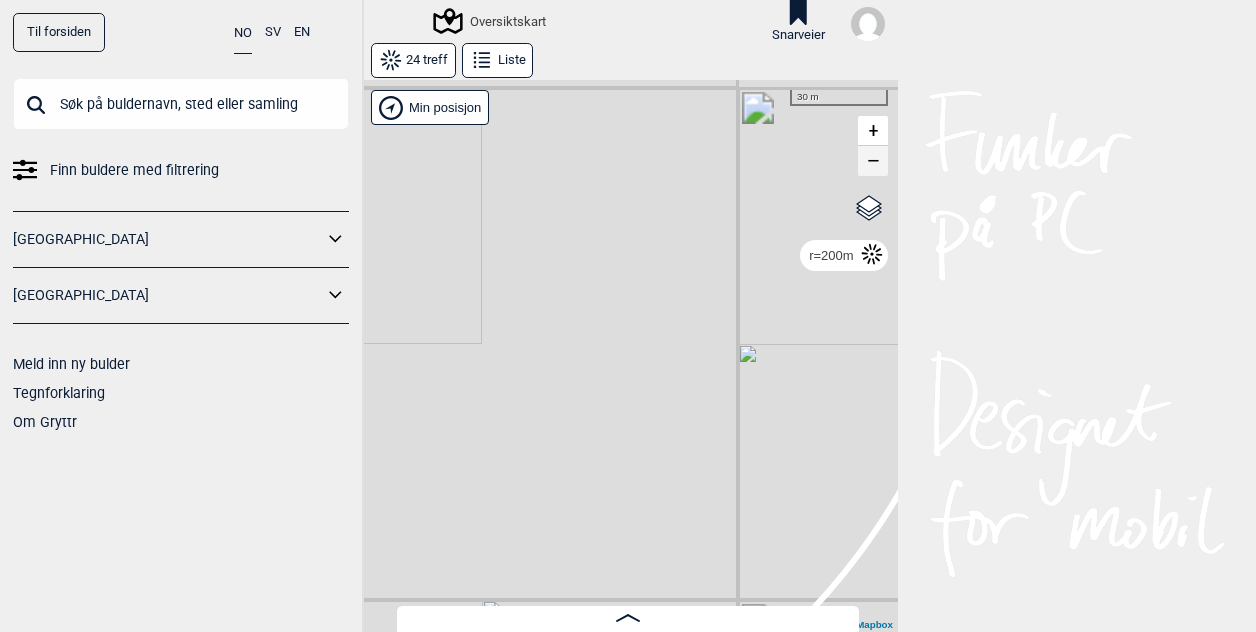 click on "−" at bounding box center (873, 161) 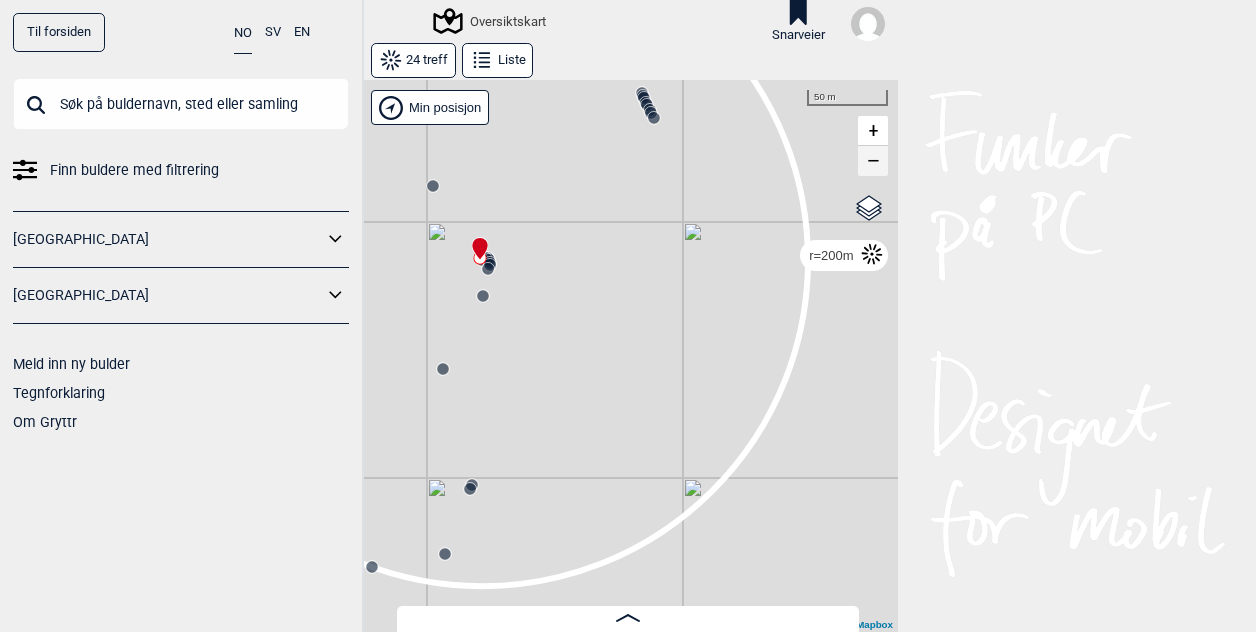 click on "−" at bounding box center (873, 161) 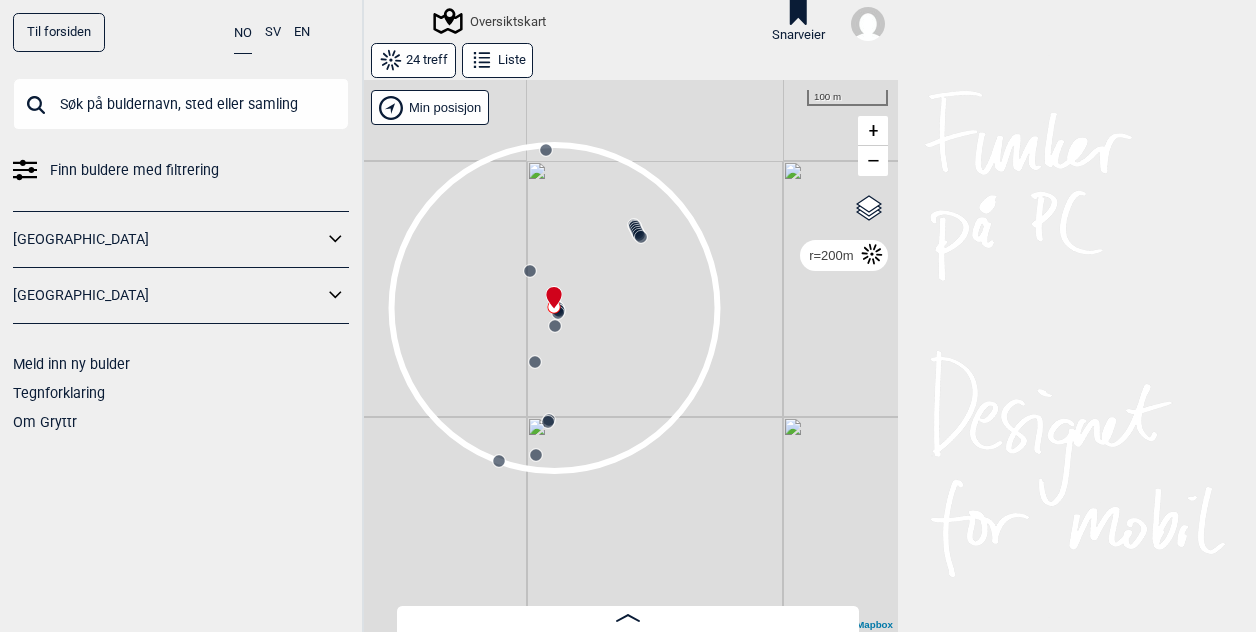 click 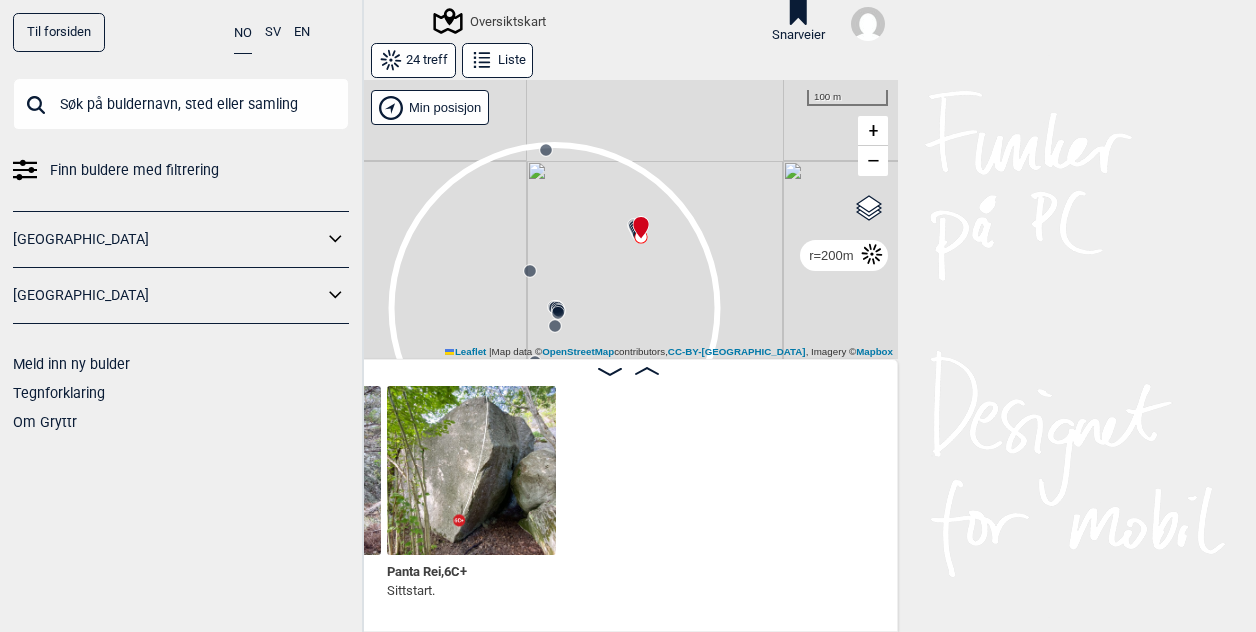 scroll, scrollTop: 0, scrollLeft: 1520, axis: horizontal 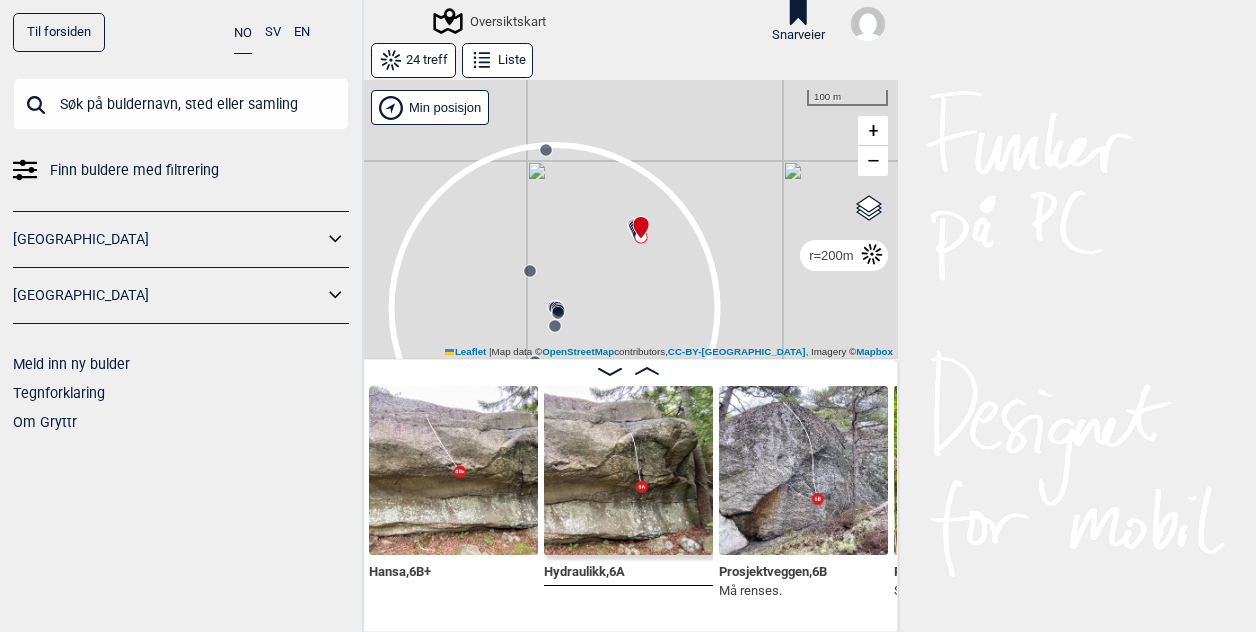 click on "Gol
[GEOGRAPHIC_DATA]
Kolomoen
[GEOGRAPHIC_DATA]
[GEOGRAPHIC_DATA][PERSON_NAME][GEOGRAPHIC_DATA]
[GEOGRAPHIC_DATA]
[GEOGRAPHIC_DATA]
Efteløt
[GEOGRAPHIC_DATA]
Sentrale [GEOGRAPHIC_DATA]
[GEOGRAPHIC_DATA] [PERSON_NAME]
Hønefoss
[GEOGRAPHIC_DATA]/[GEOGRAPHIC_DATA]
Grefsen
[GEOGRAPHIC_DATA]
[GEOGRAPHIC_DATA] syd
Enebakk
[GEOGRAPHIC_DATA]
Ås
Ski
Son" at bounding box center (628, 219) 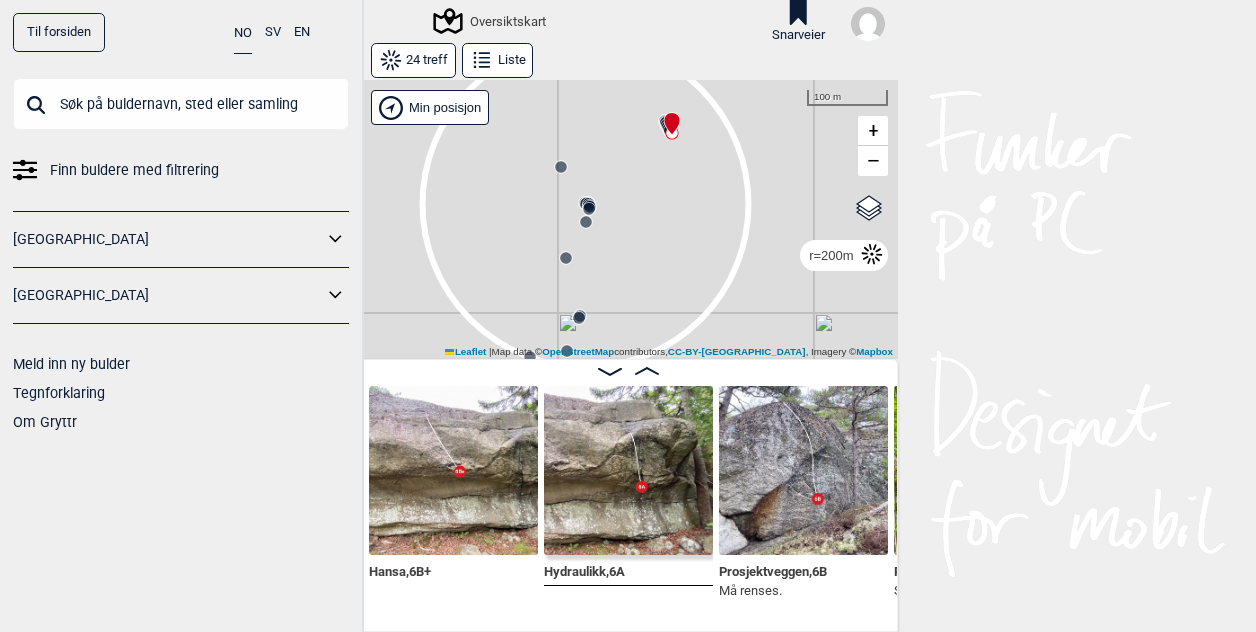 drag, startPoint x: 583, startPoint y: 321, endPoint x: 616, endPoint y: 217, distance: 109.11004 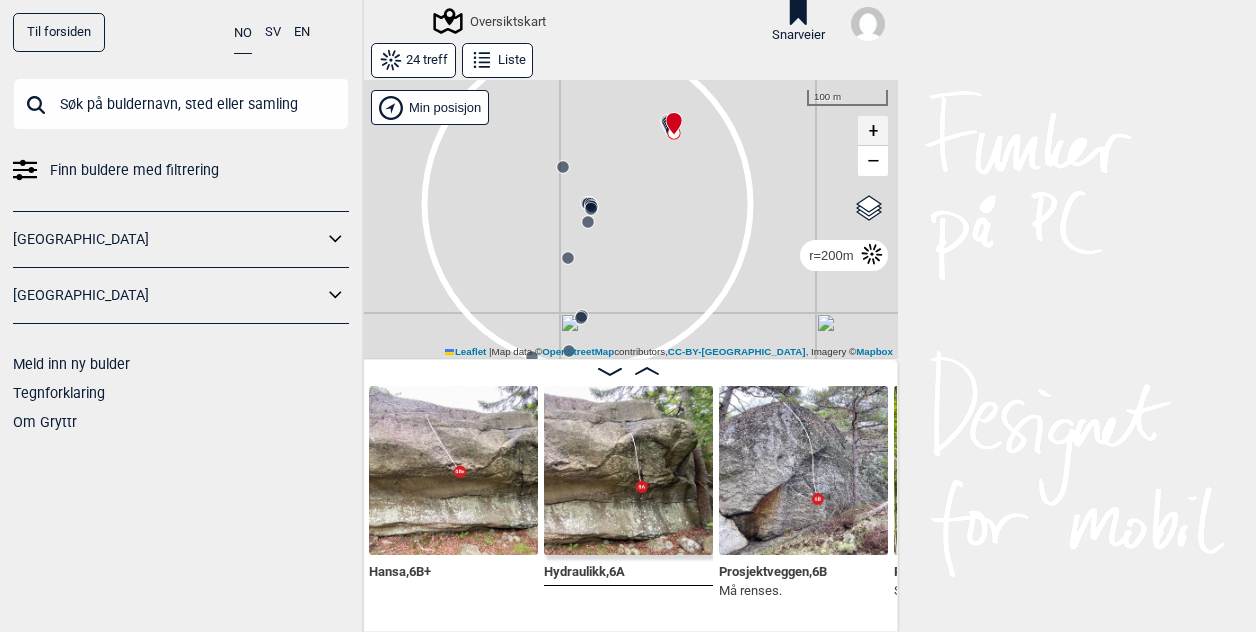 click on "+" at bounding box center (873, 131) 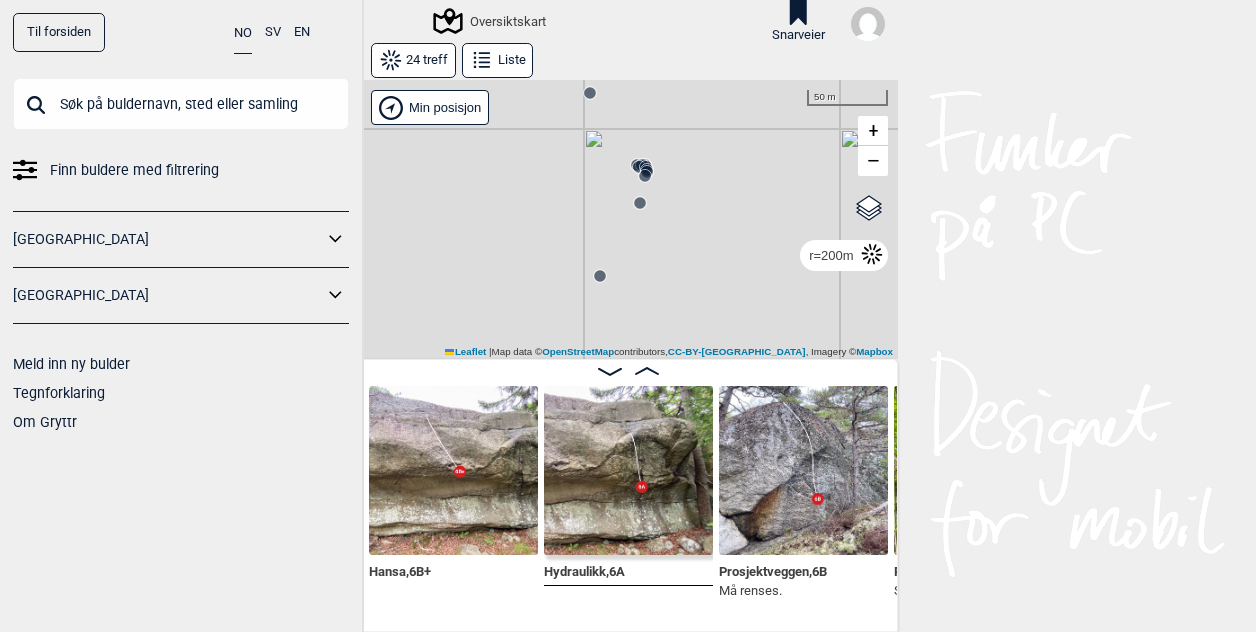 drag, startPoint x: 580, startPoint y: 199, endPoint x: 672, endPoint y: 314, distance: 147.27185 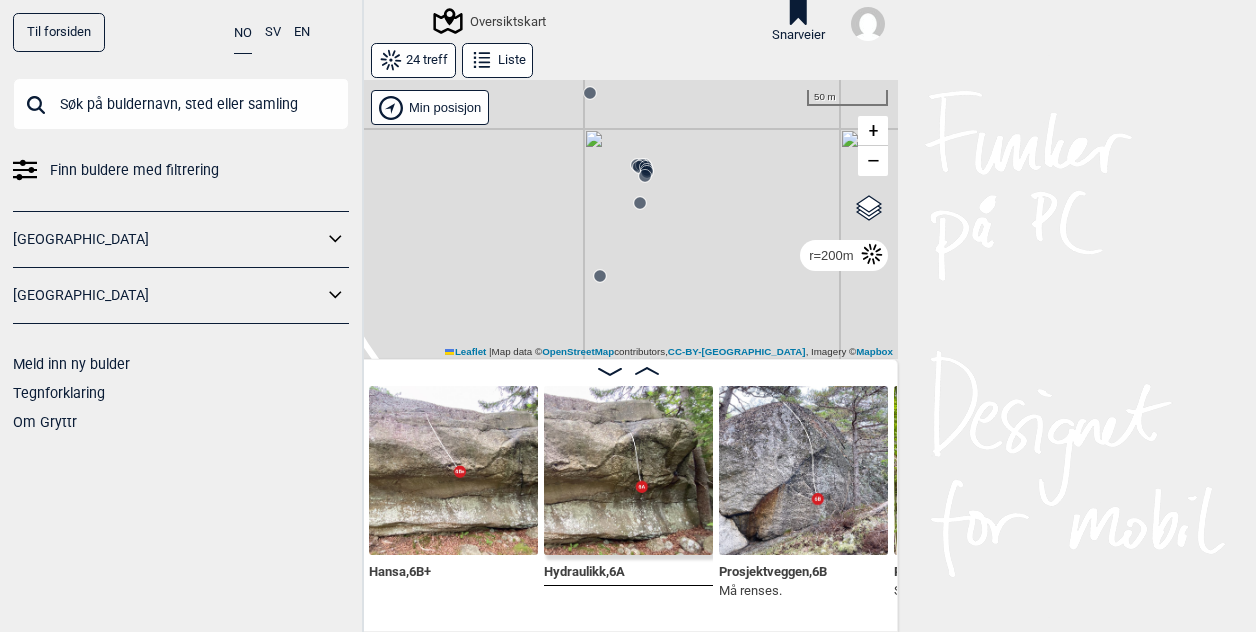 click 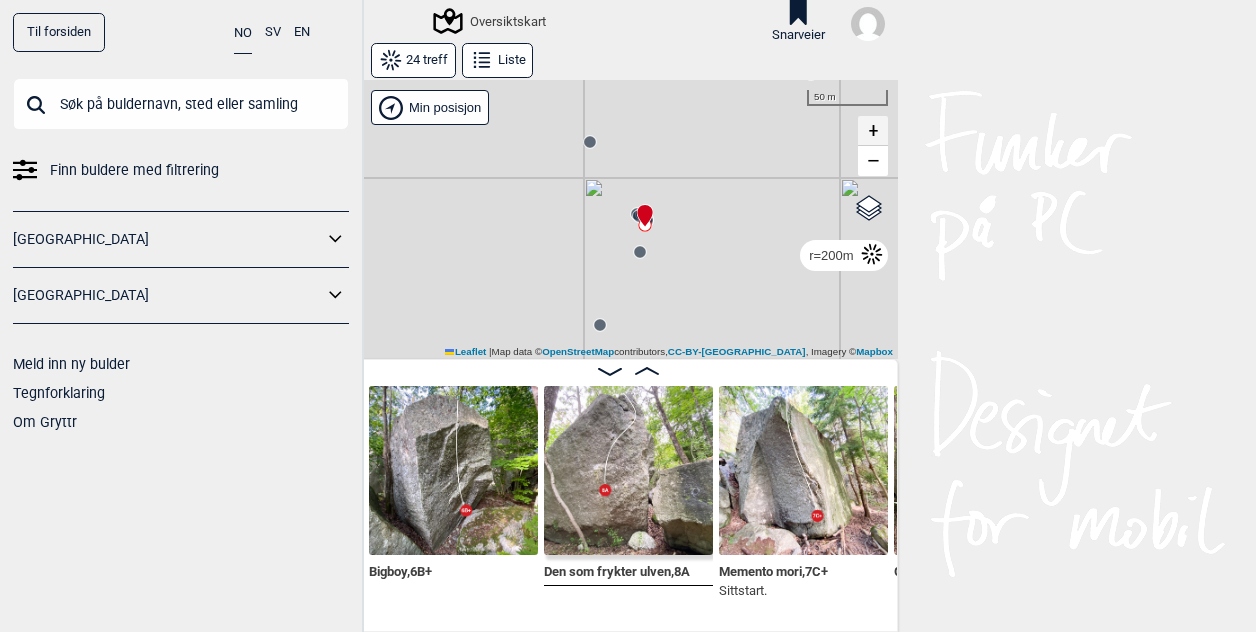 click on "+" at bounding box center [873, 131] 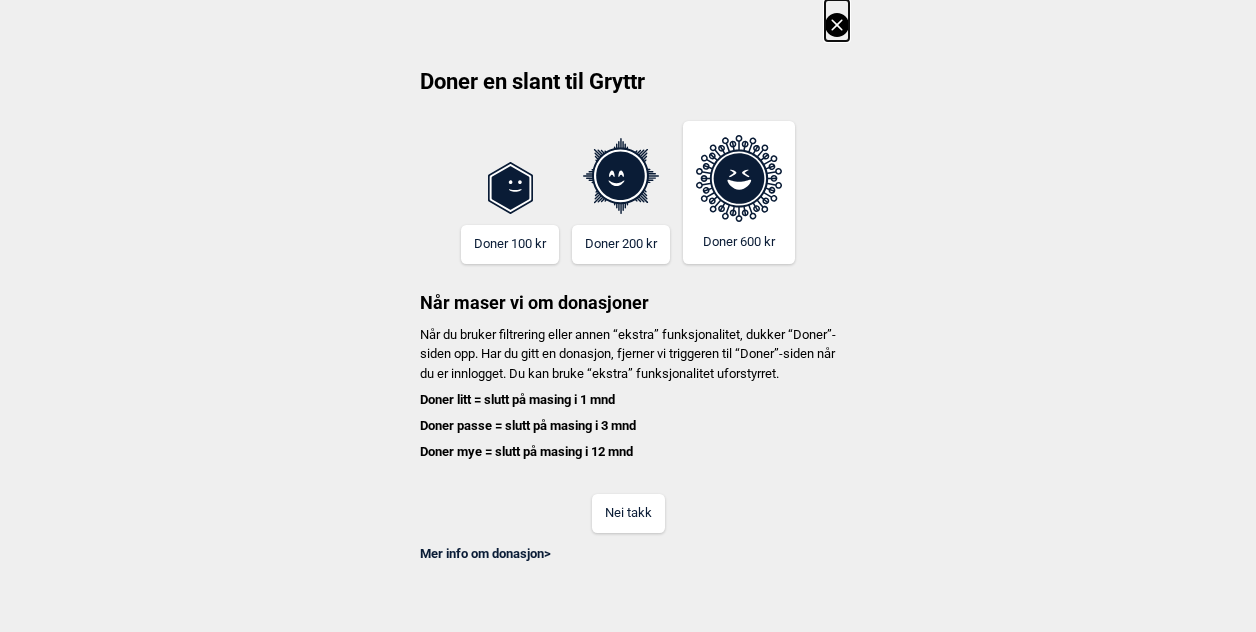 scroll, scrollTop: 0, scrollLeft: 0, axis: both 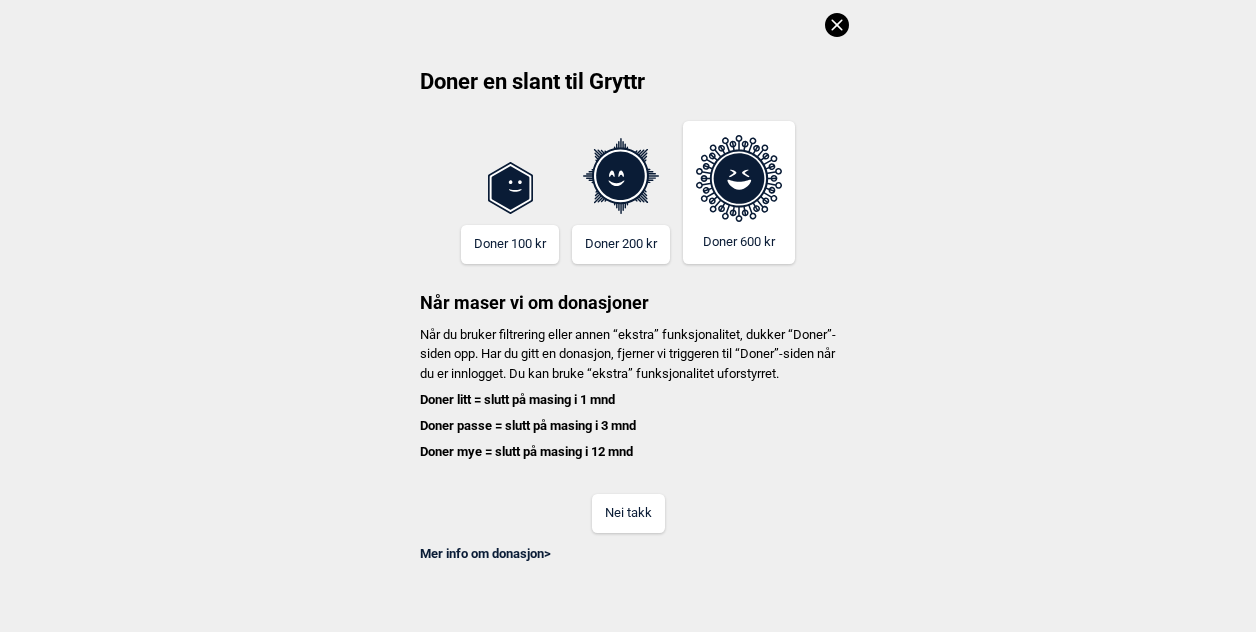 click 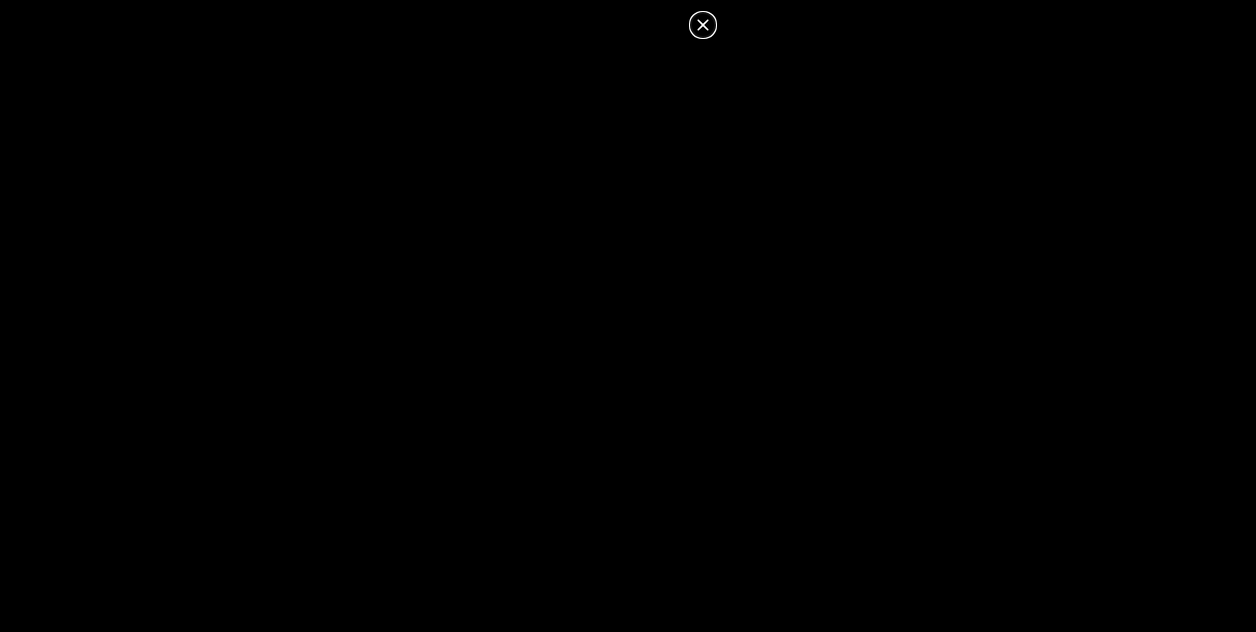 click 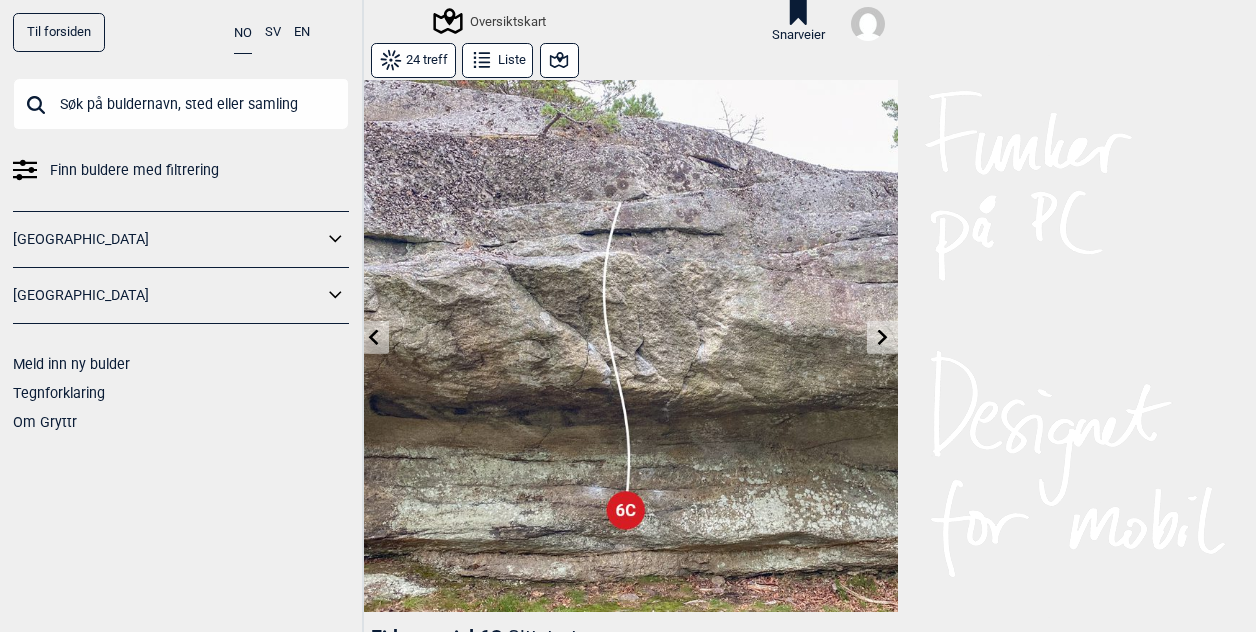 scroll, scrollTop: 0, scrollLeft: 0, axis: both 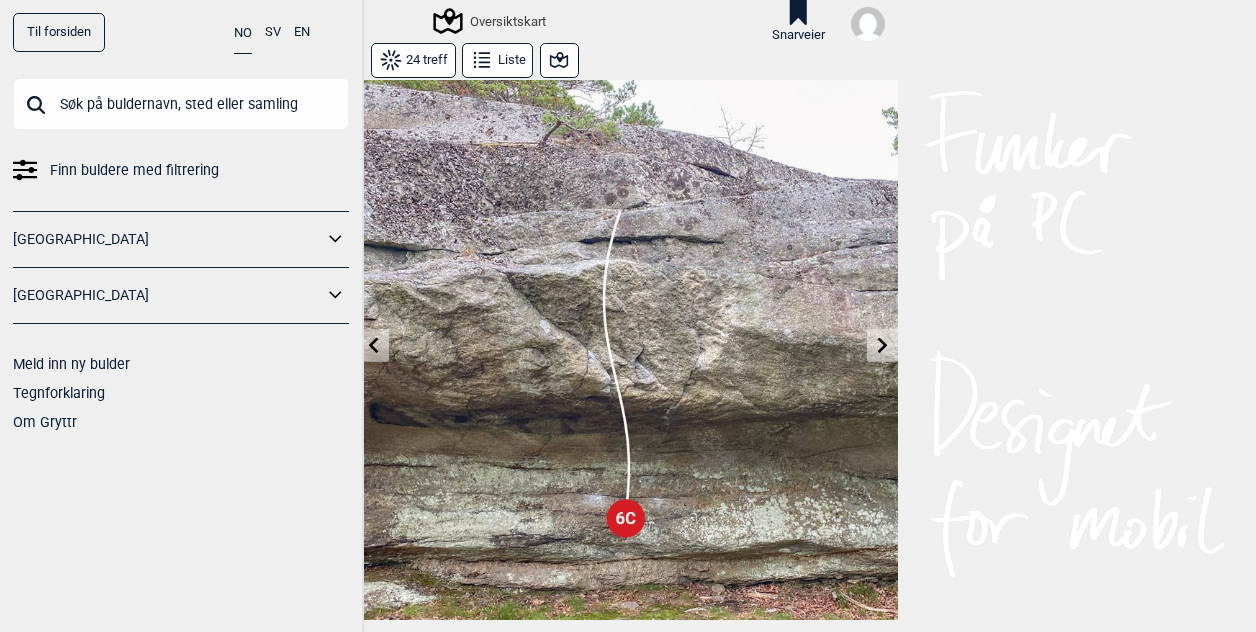 click 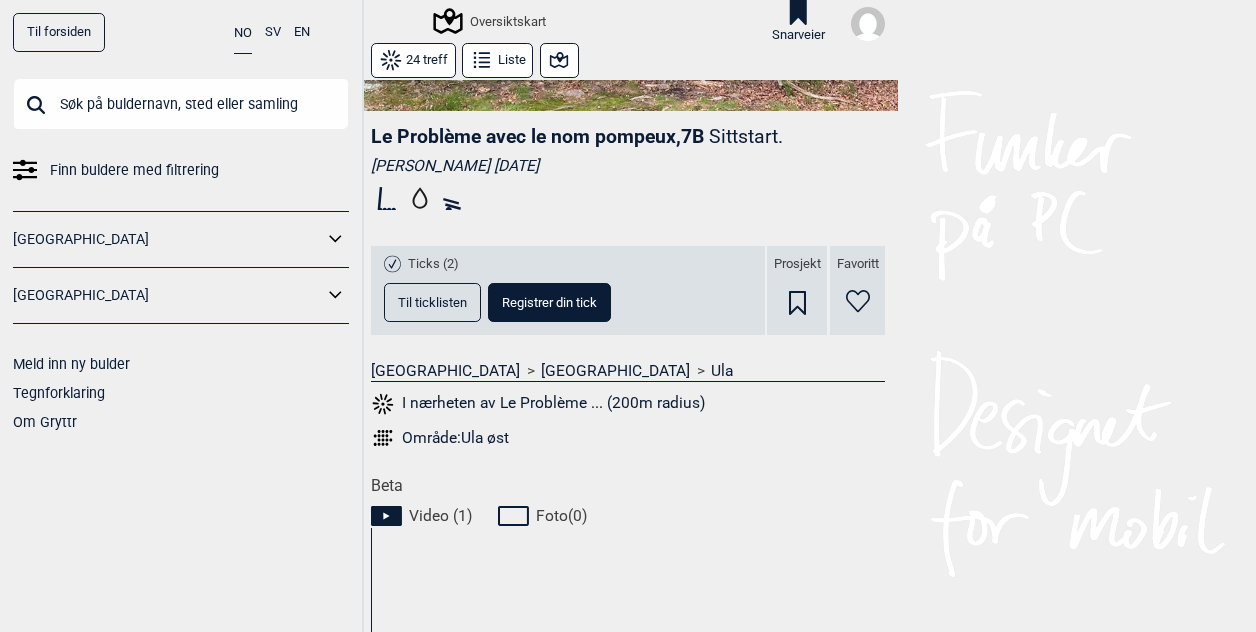 scroll, scrollTop: 511, scrollLeft: 0, axis: vertical 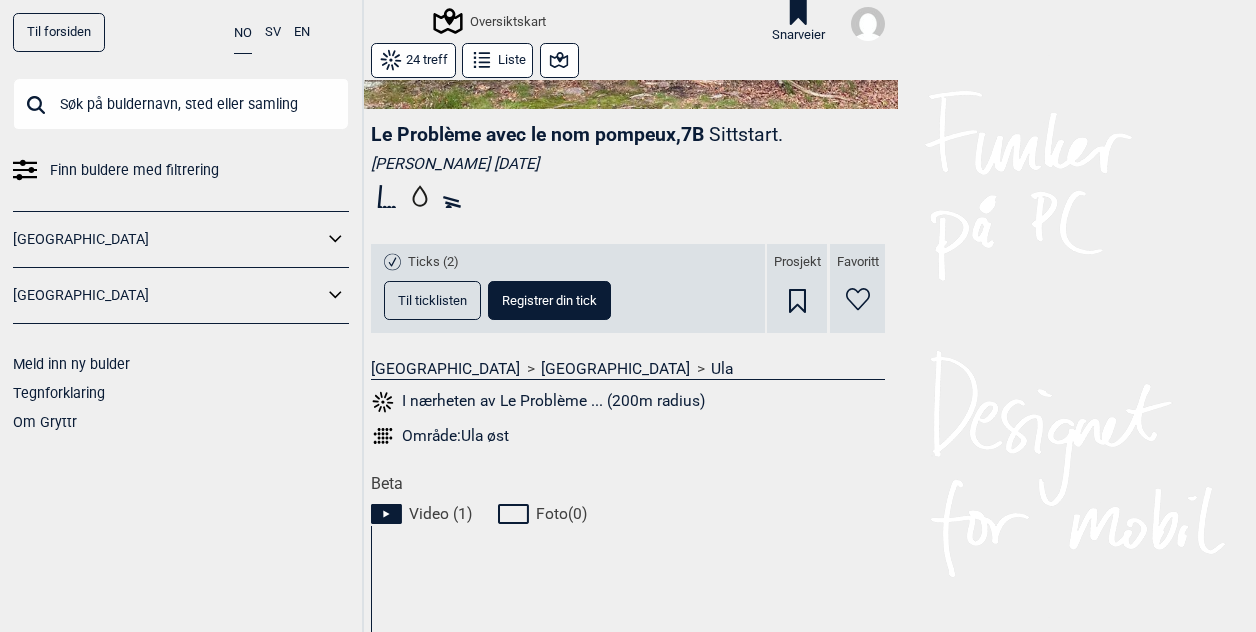 click 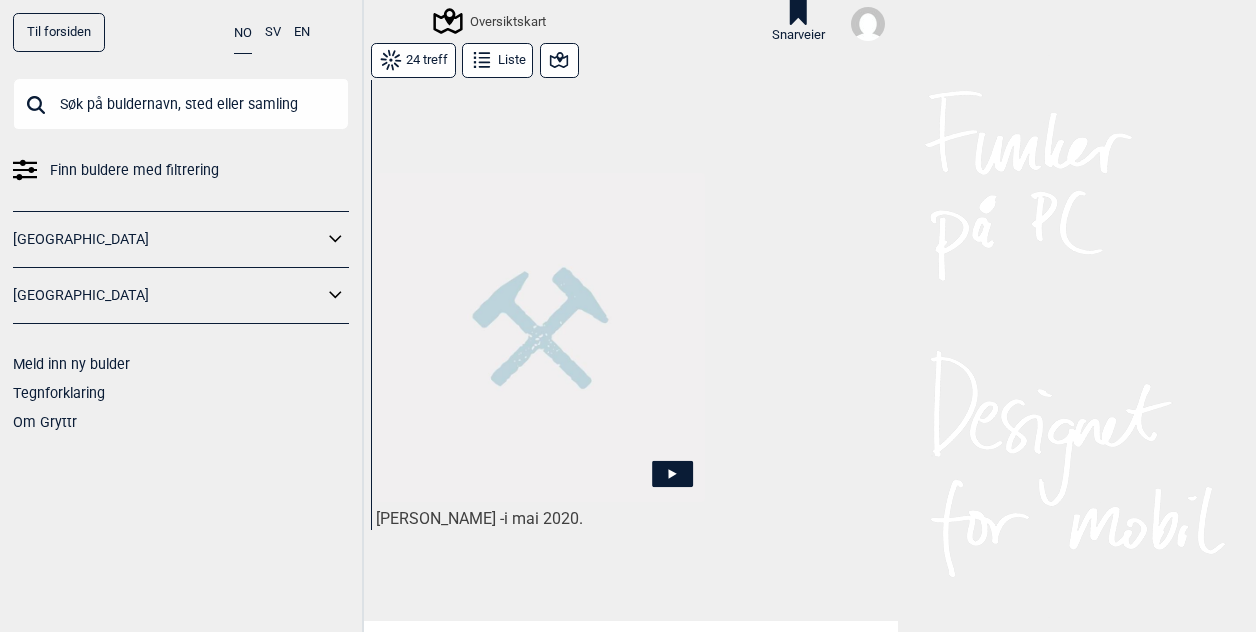 scroll, scrollTop: 992, scrollLeft: 0, axis: vertical 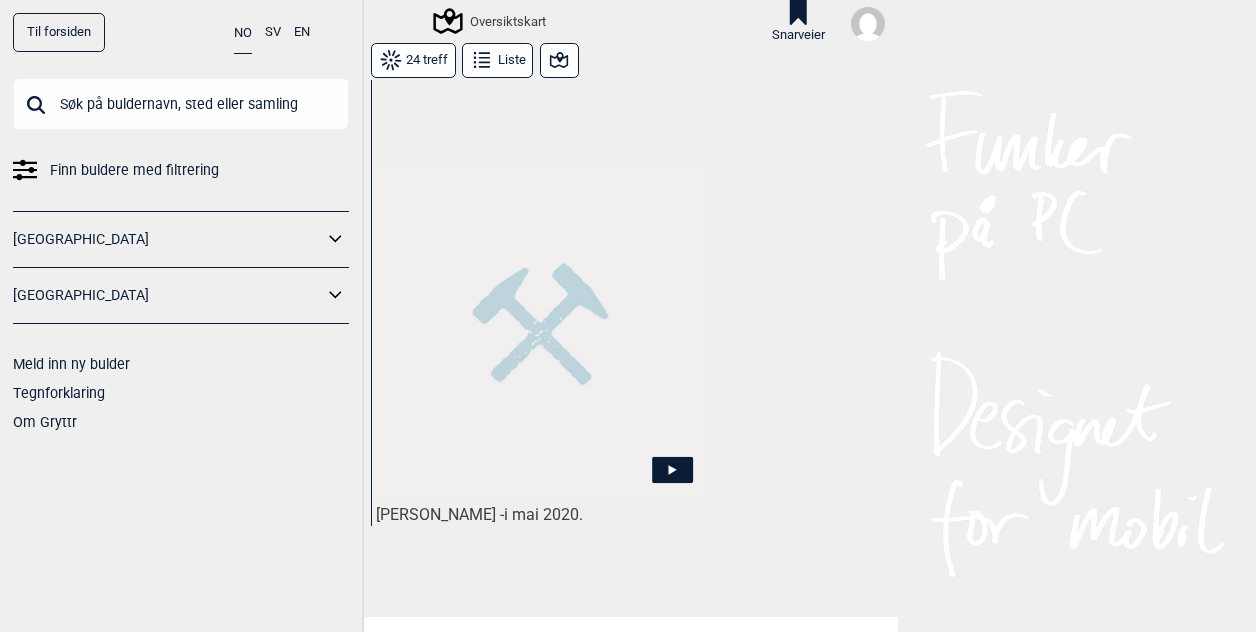 click 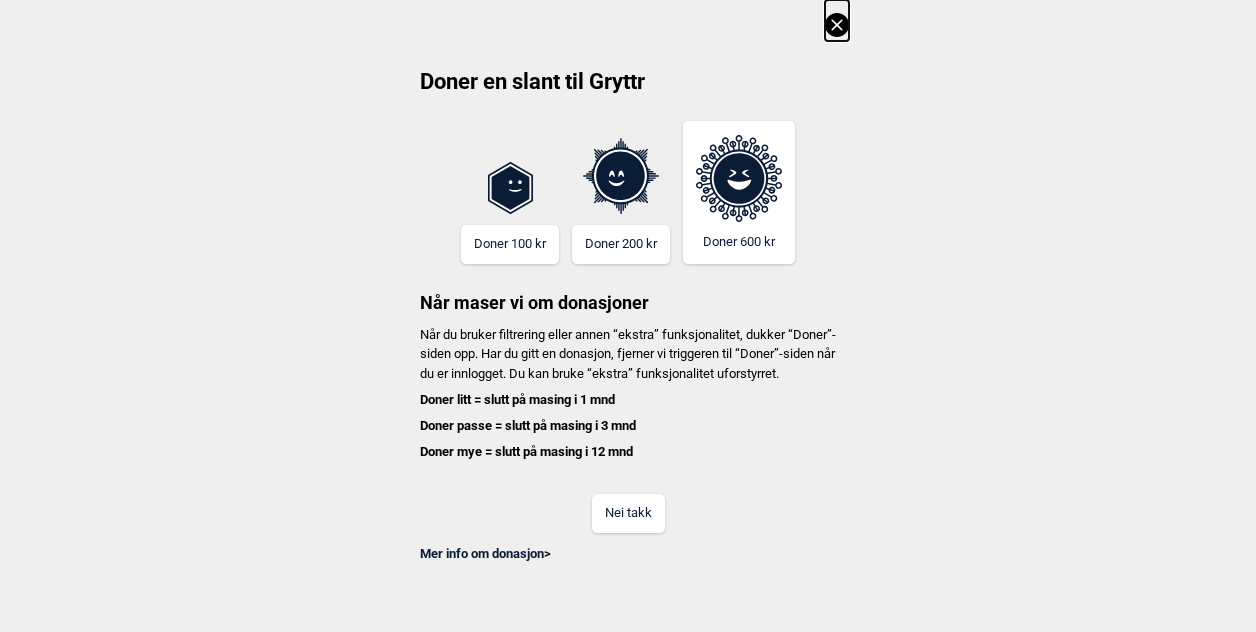 click on "Nei takk" at bounding box center [628, 513] 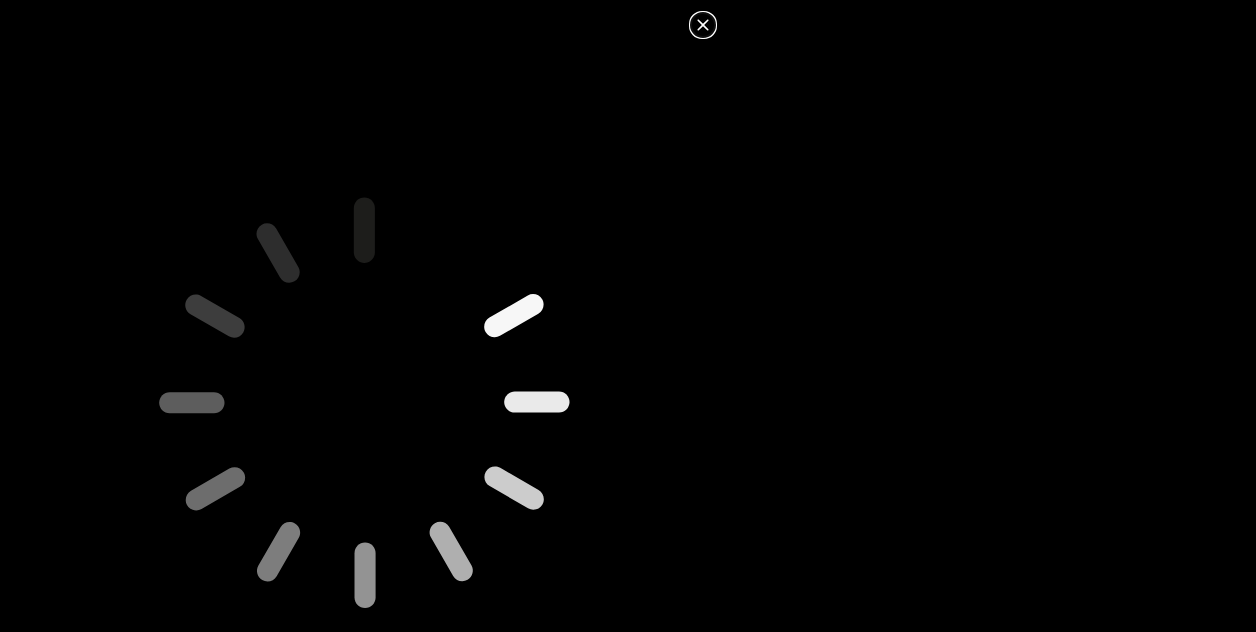 click 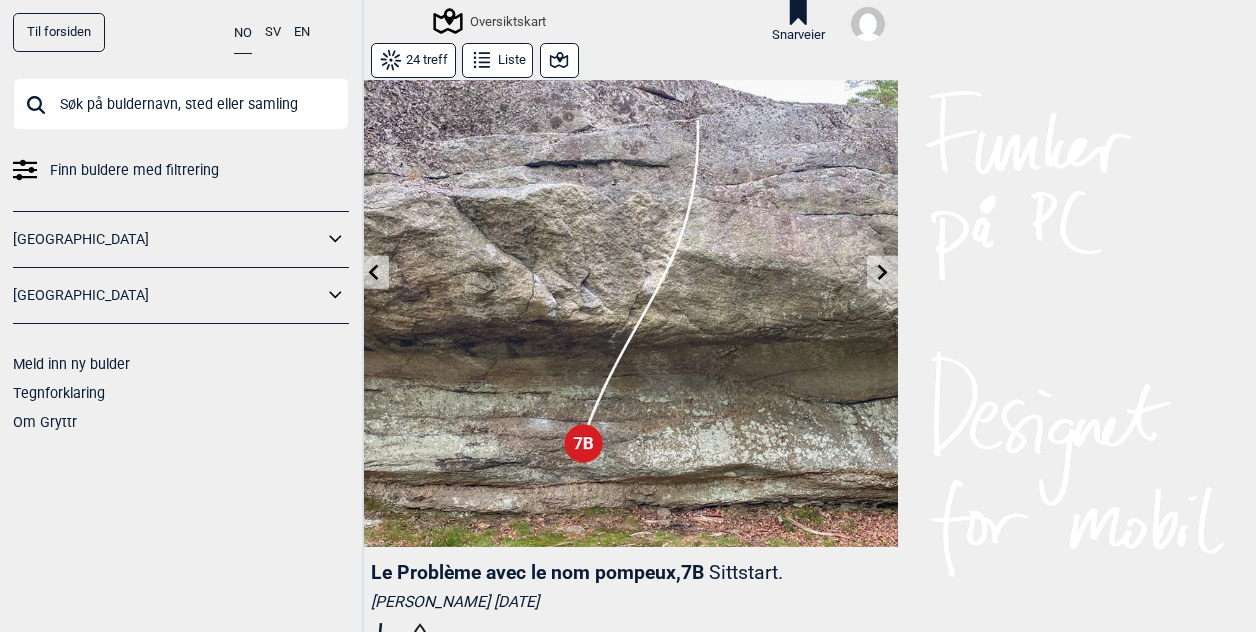 scroll, scrollTop: 0, scrollLeft: 0, axis: both 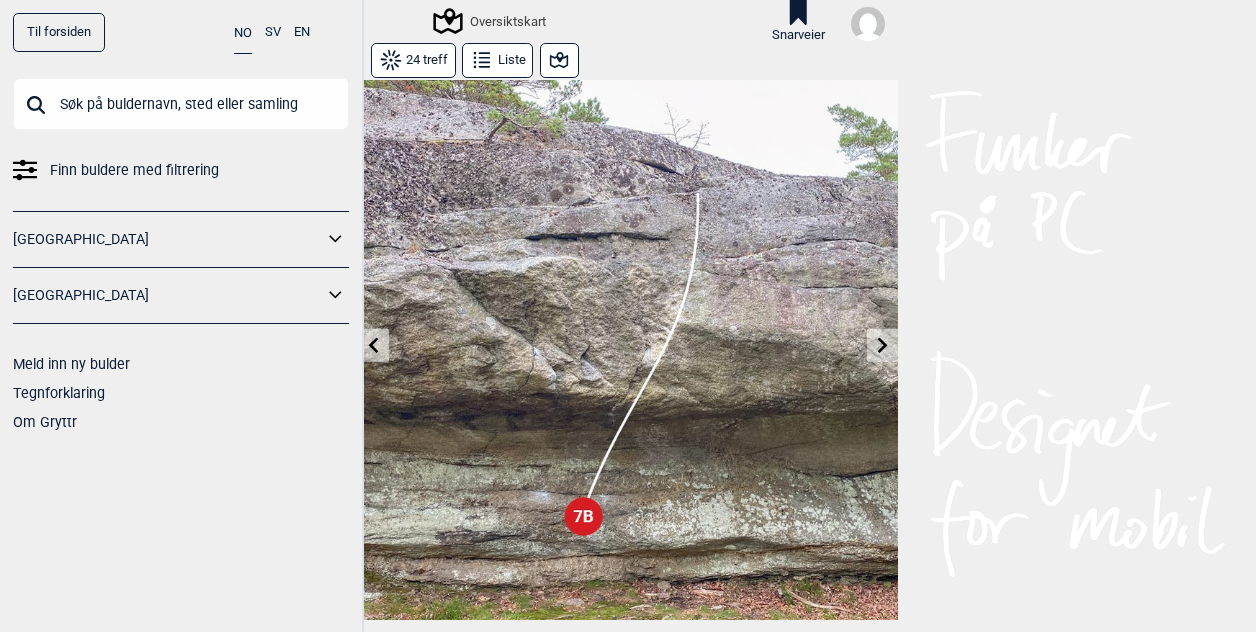 click 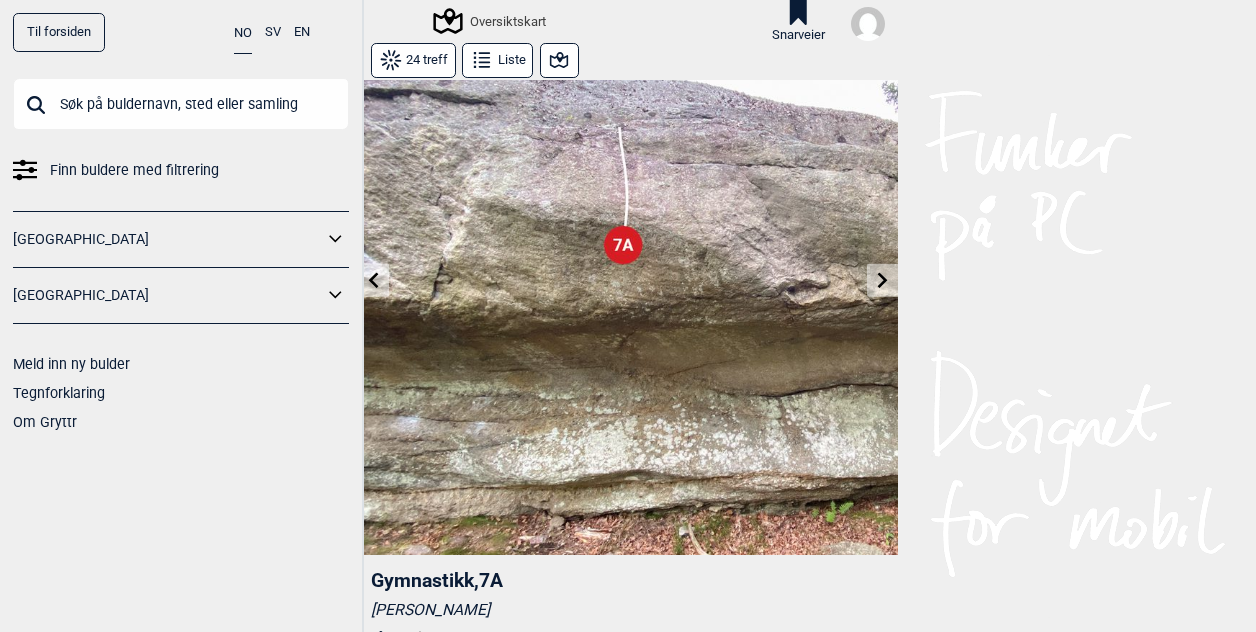 scroll, scrollTop: 0, scrollLeft: 0, axis: both 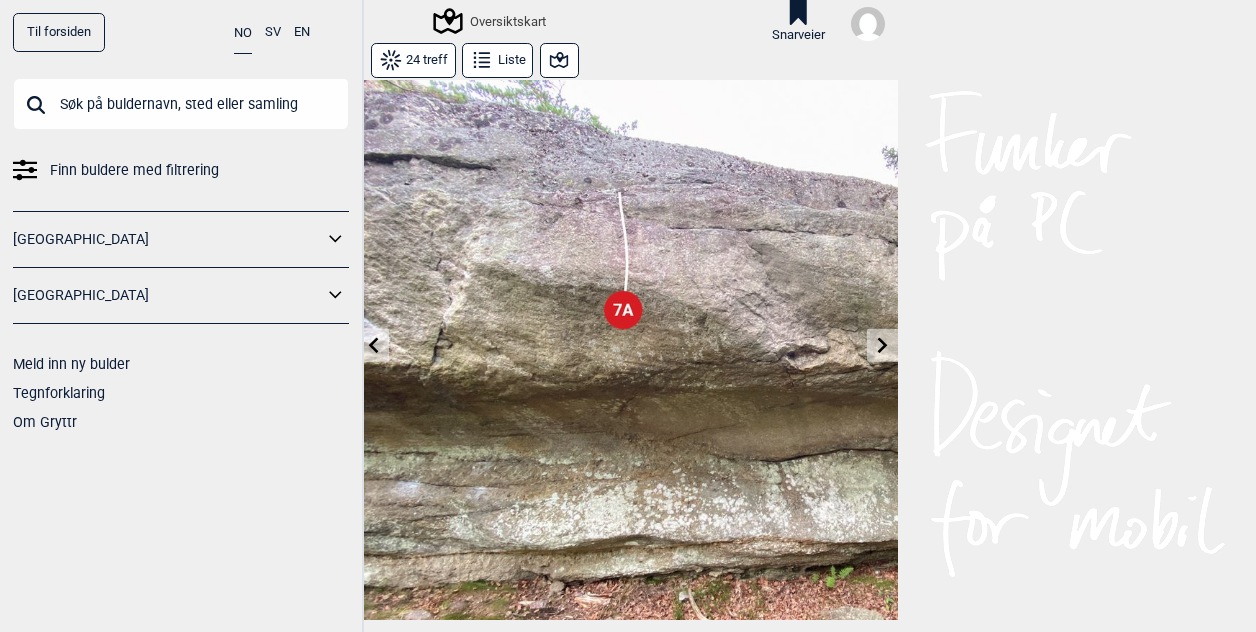 click 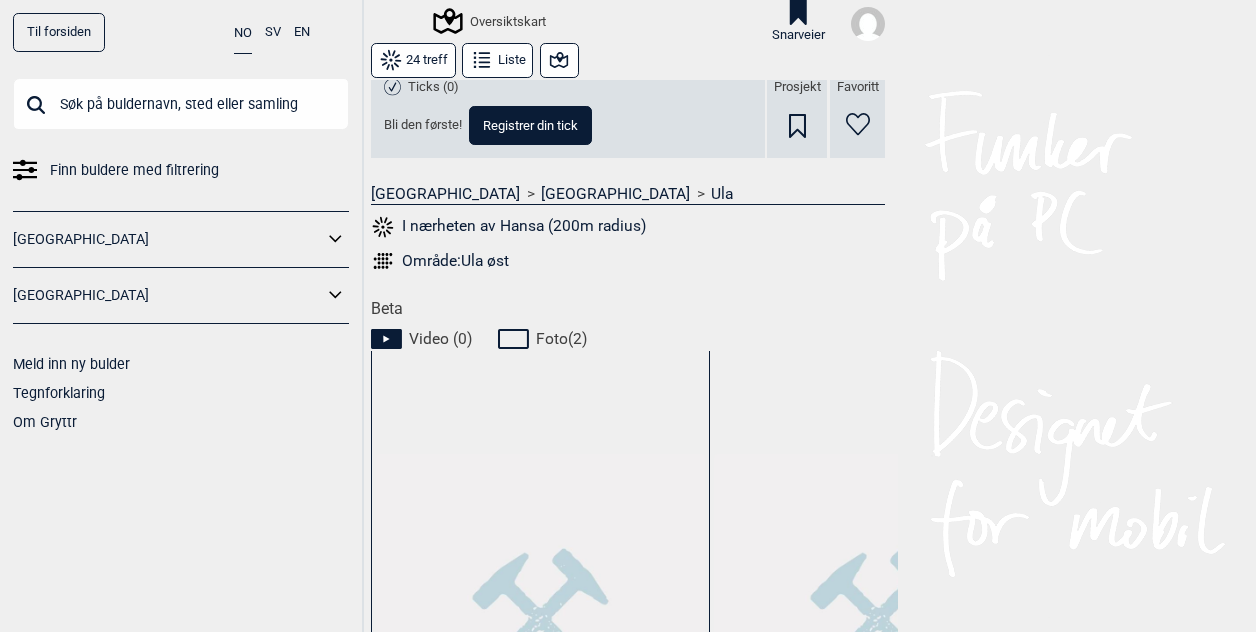 scroll, scrollTop: 686, scrollLeft: 0, axis: vertical 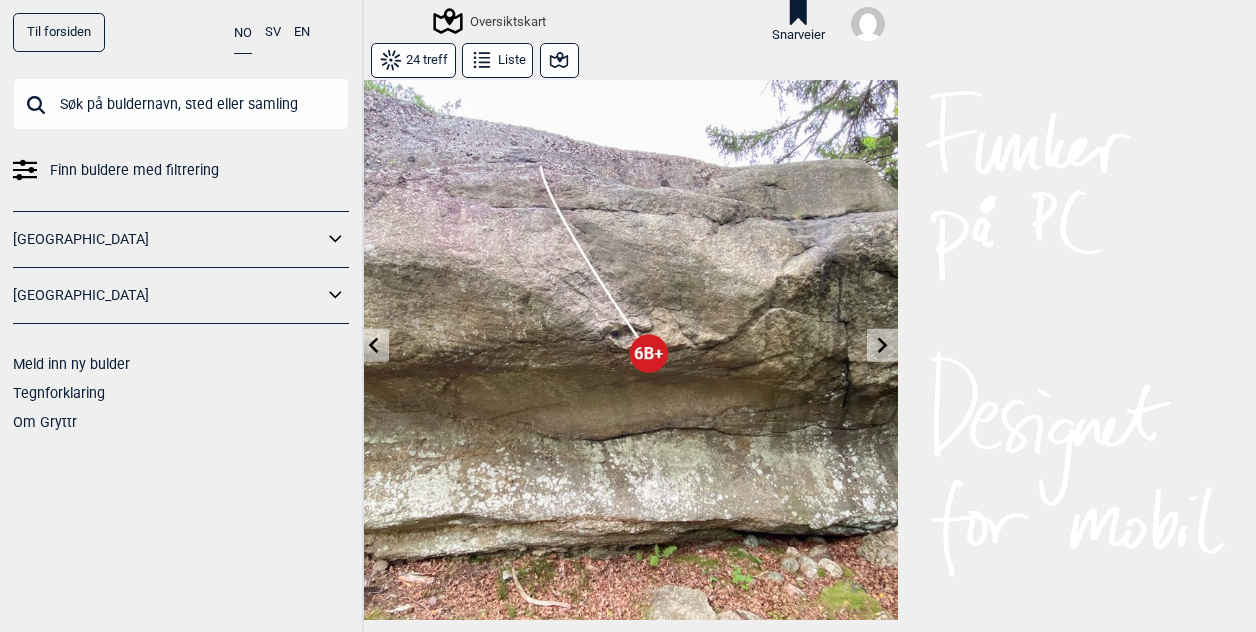 click 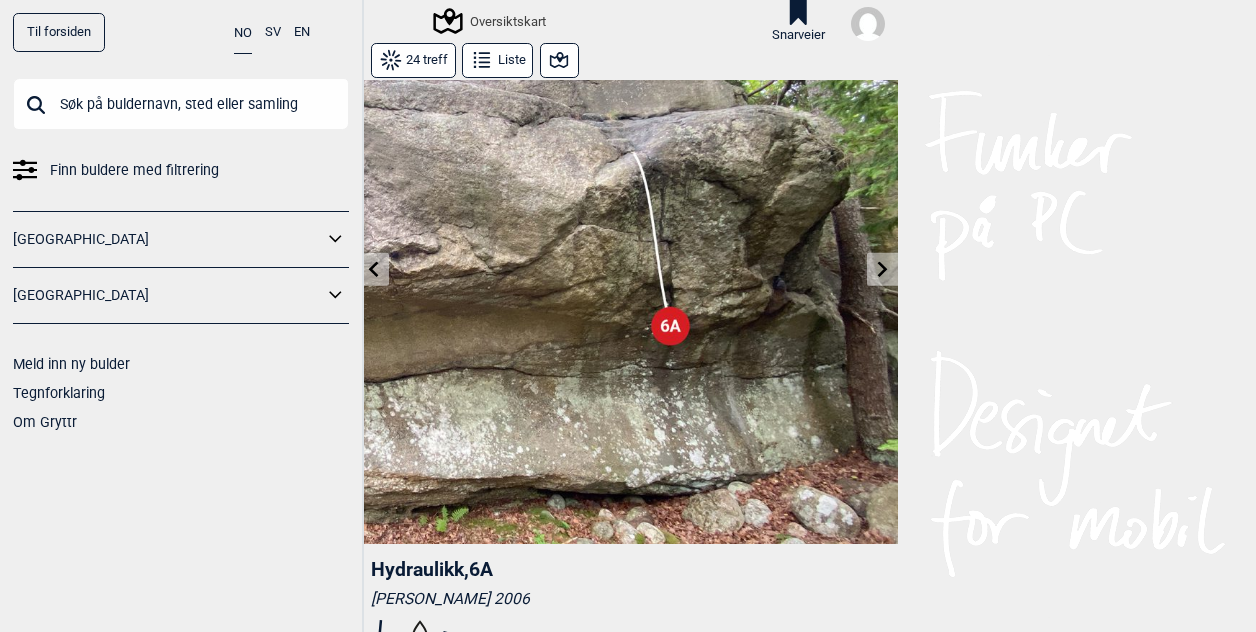 scroll, scrollTop: 70, scrollLeft: 0, axis: vertical 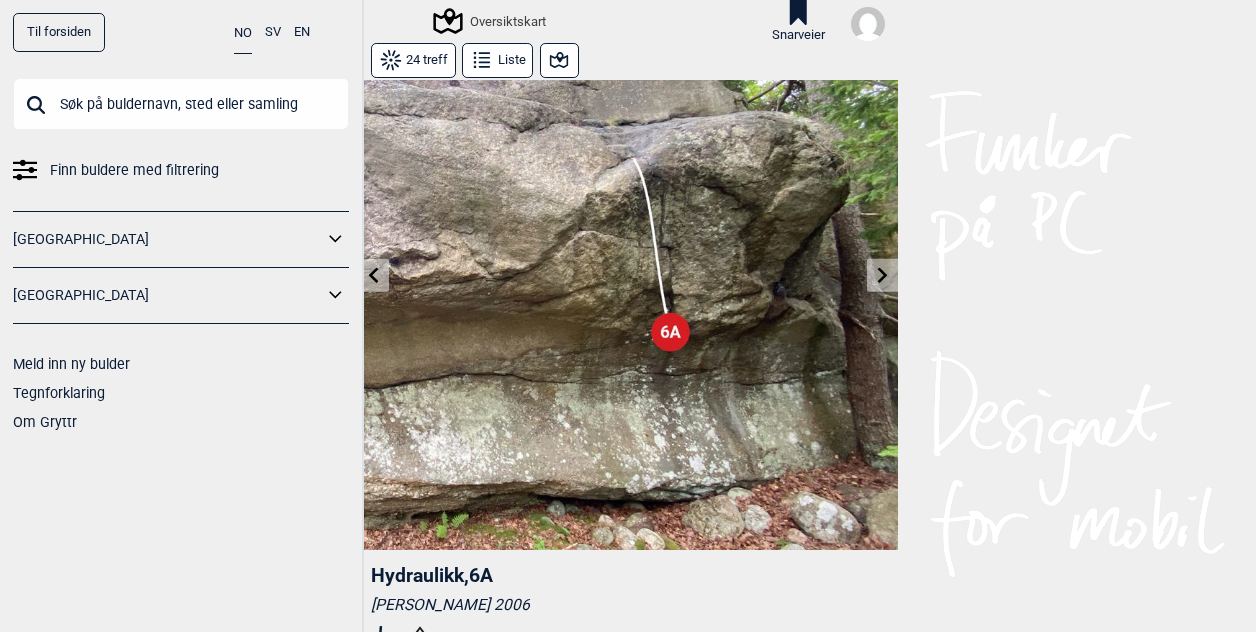 click 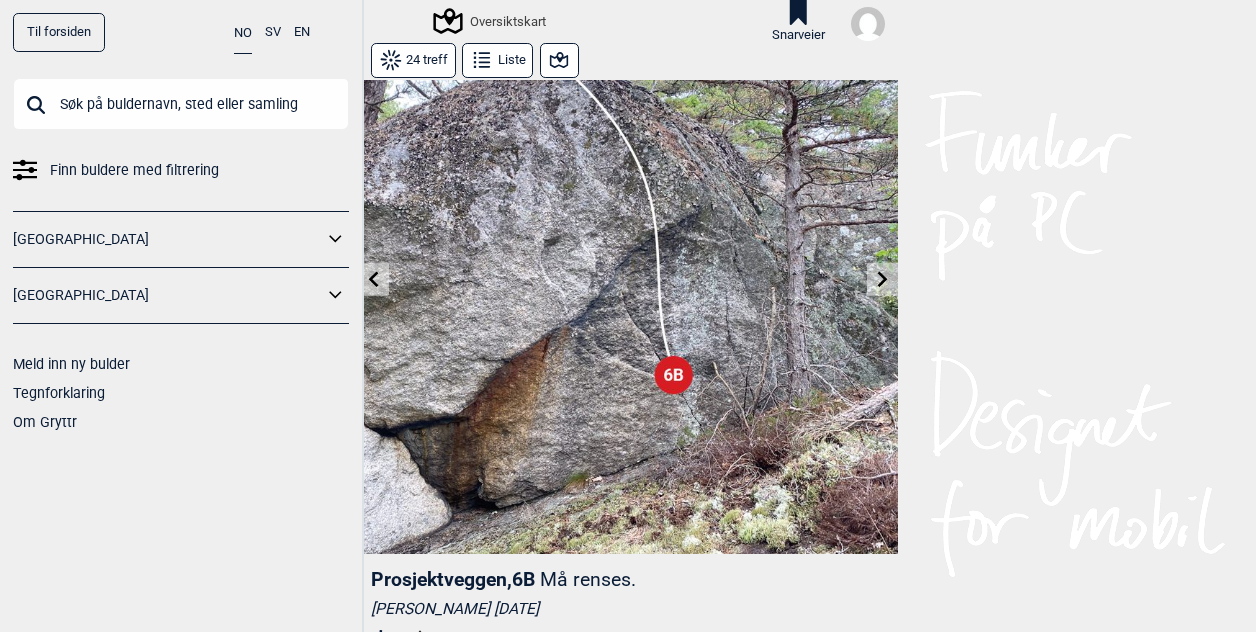 scroll, scrollTop: 63, scrollLeft: 0, axis: vertical 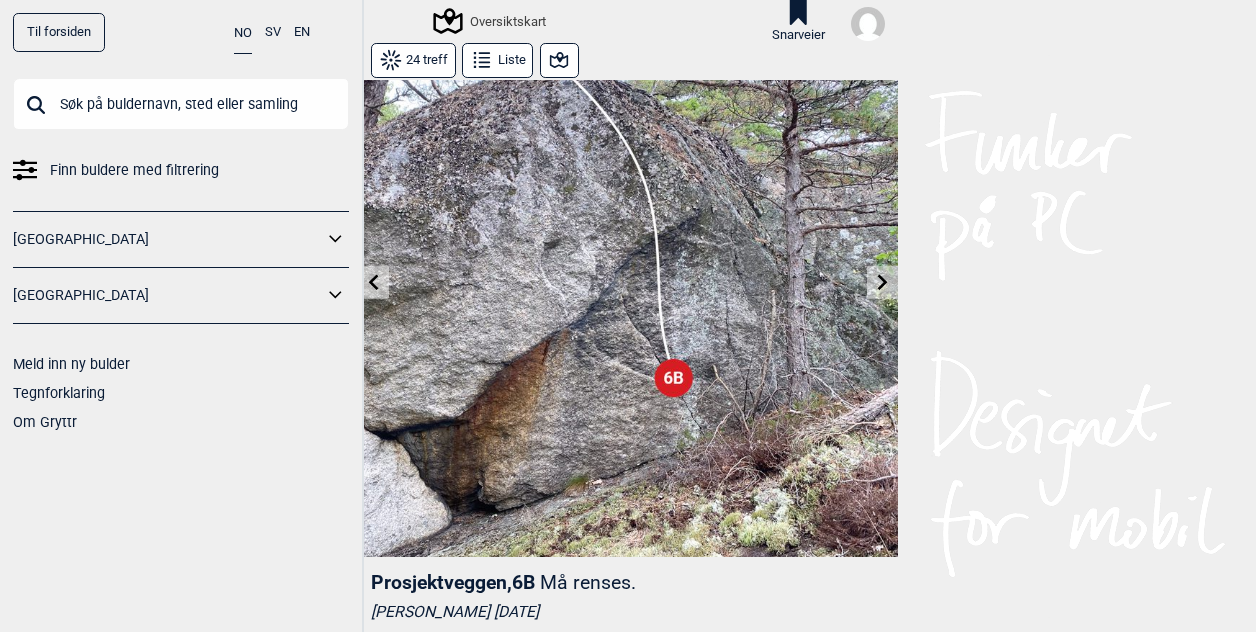 click 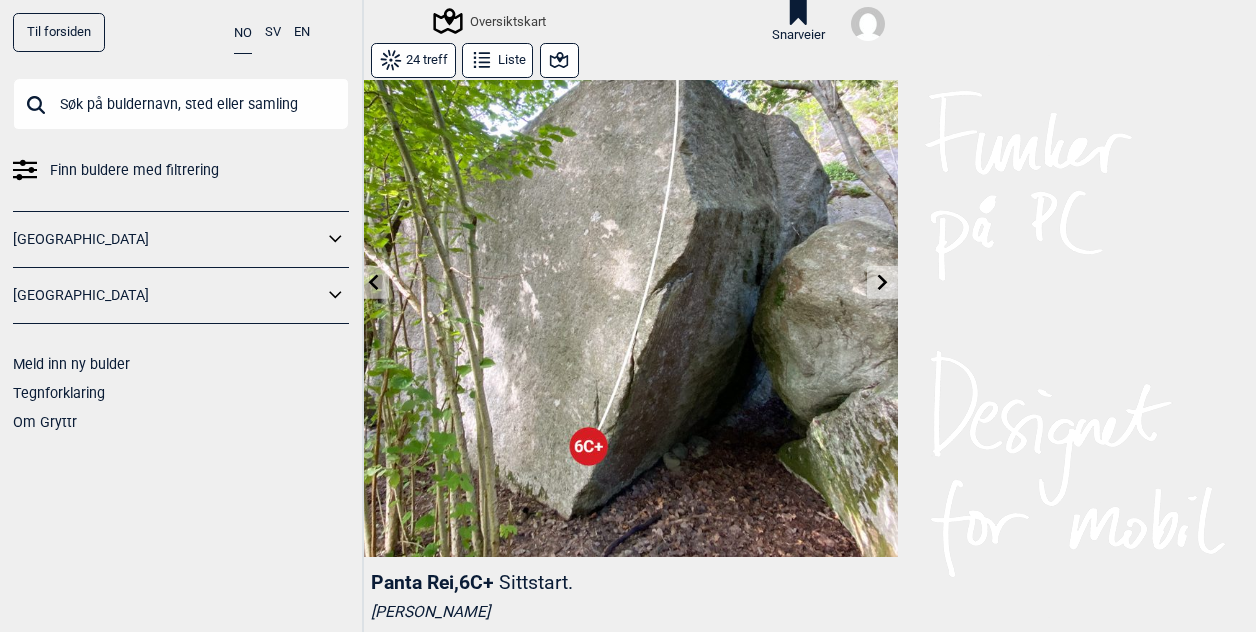 click 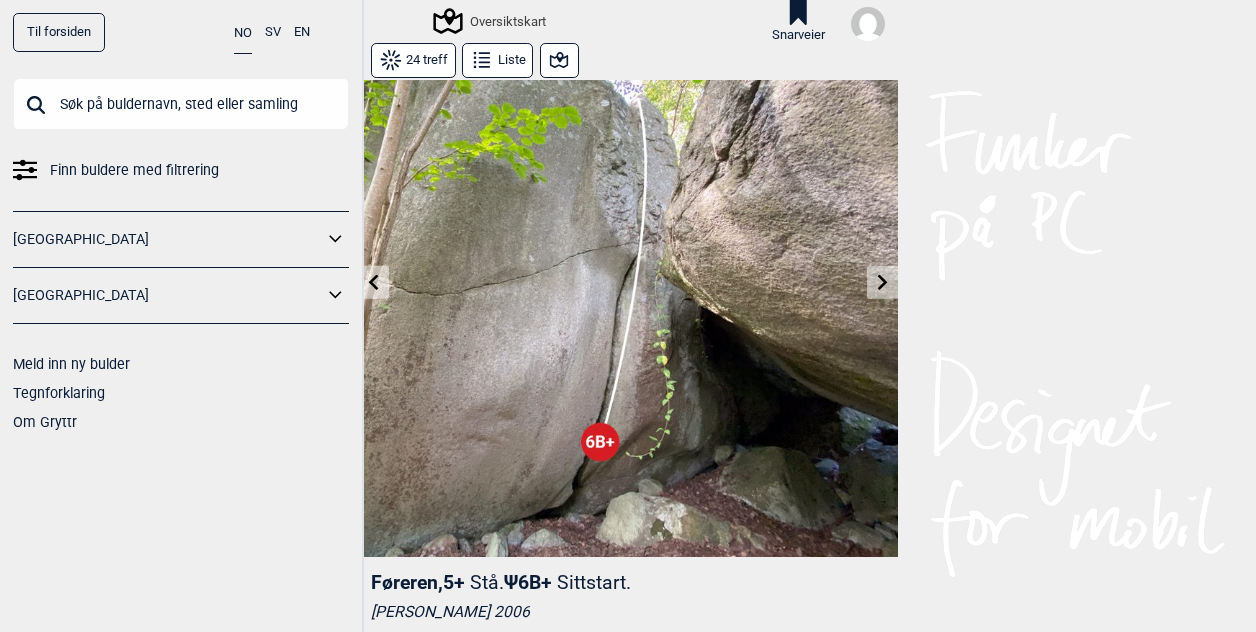 click 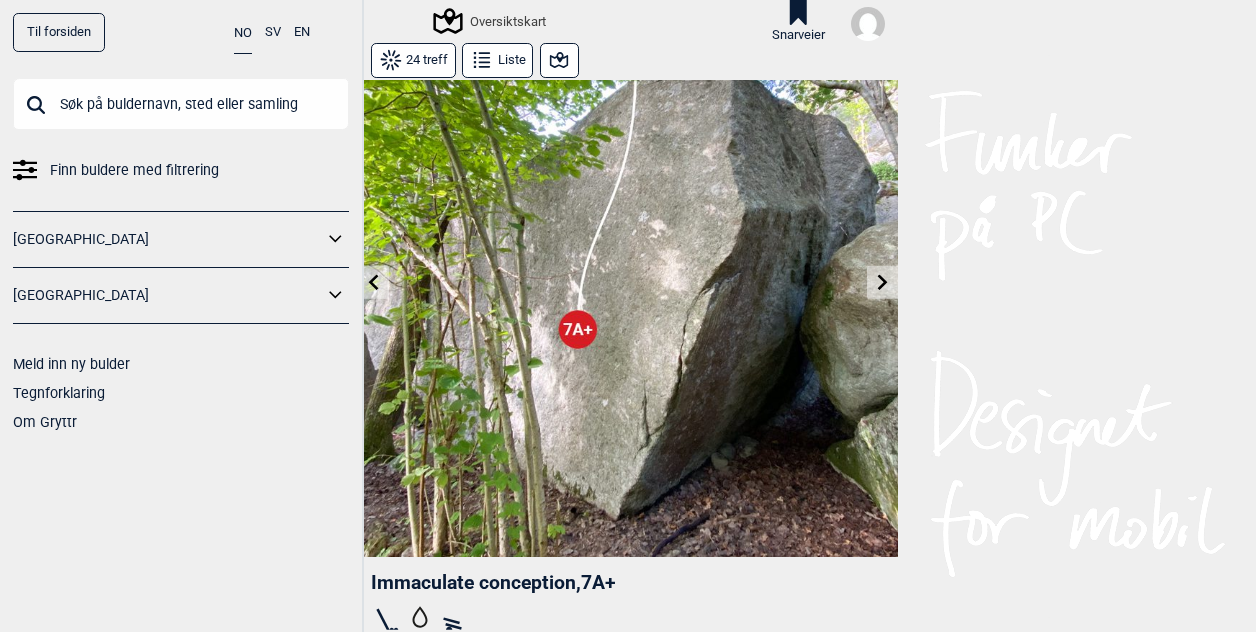 click 